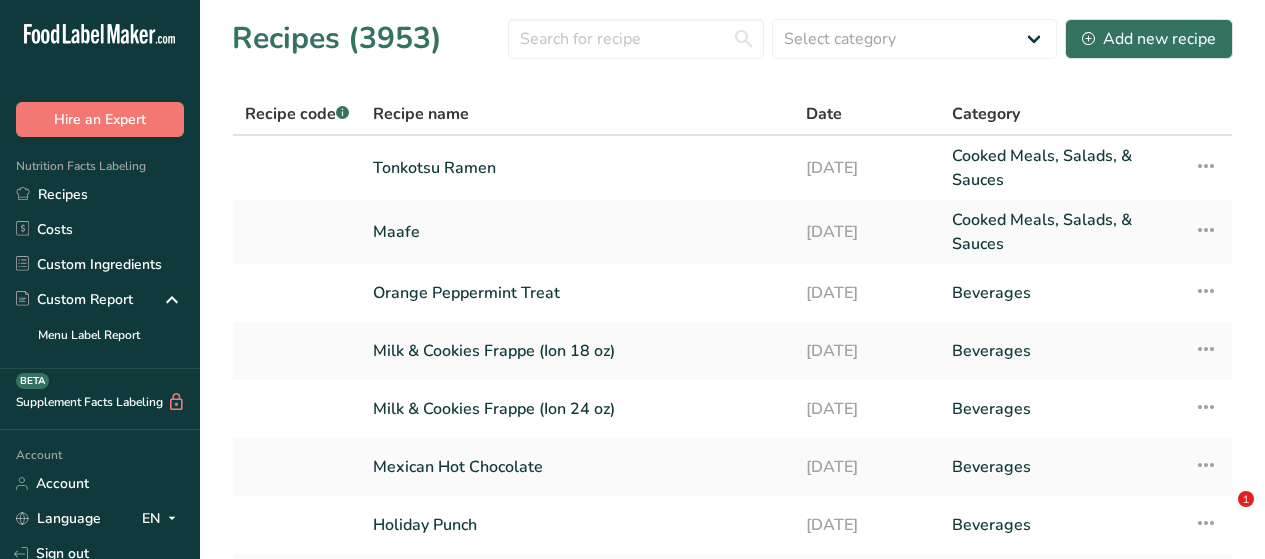 scroll, scrollTop: 0, scrollLeft: 0, axis: both 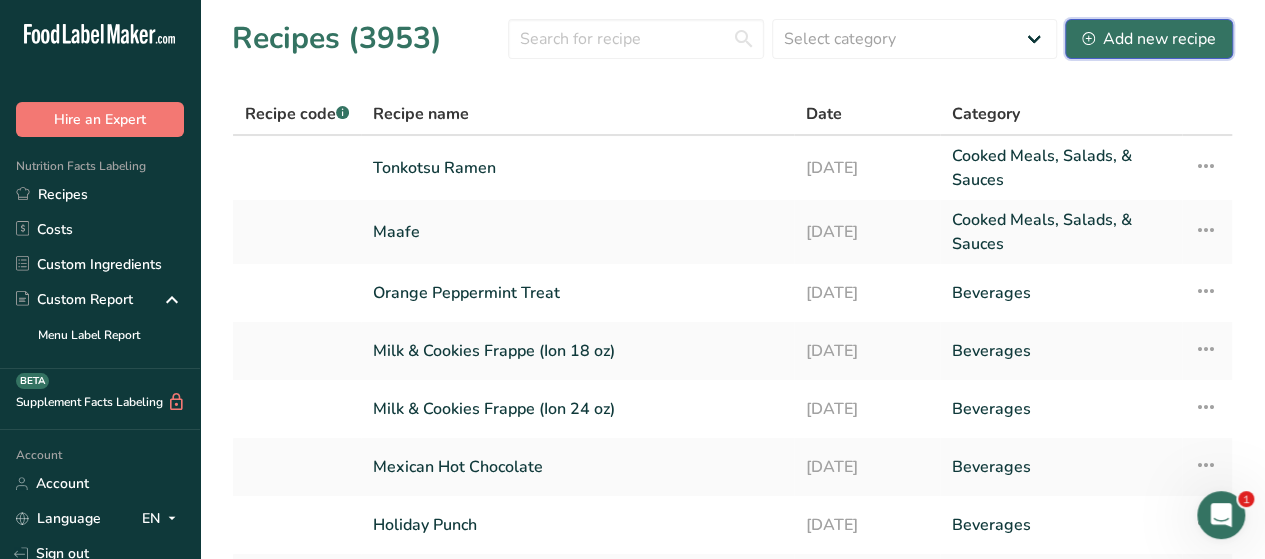 click on "Add new recipe" at bounding box center [1149, 39] 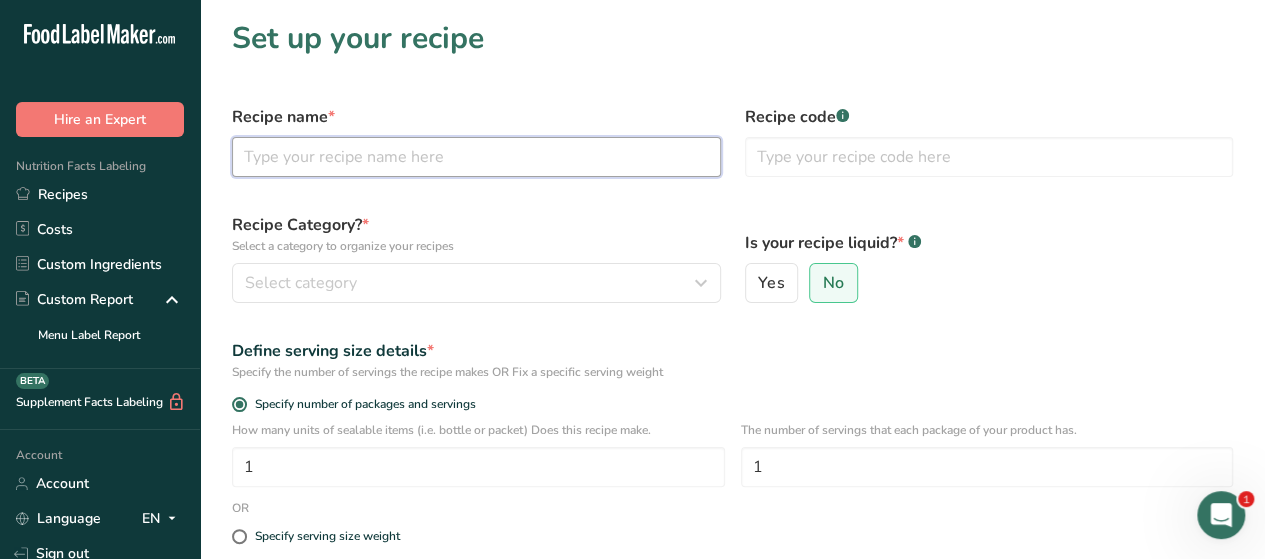click at bounding box center (476, 157) 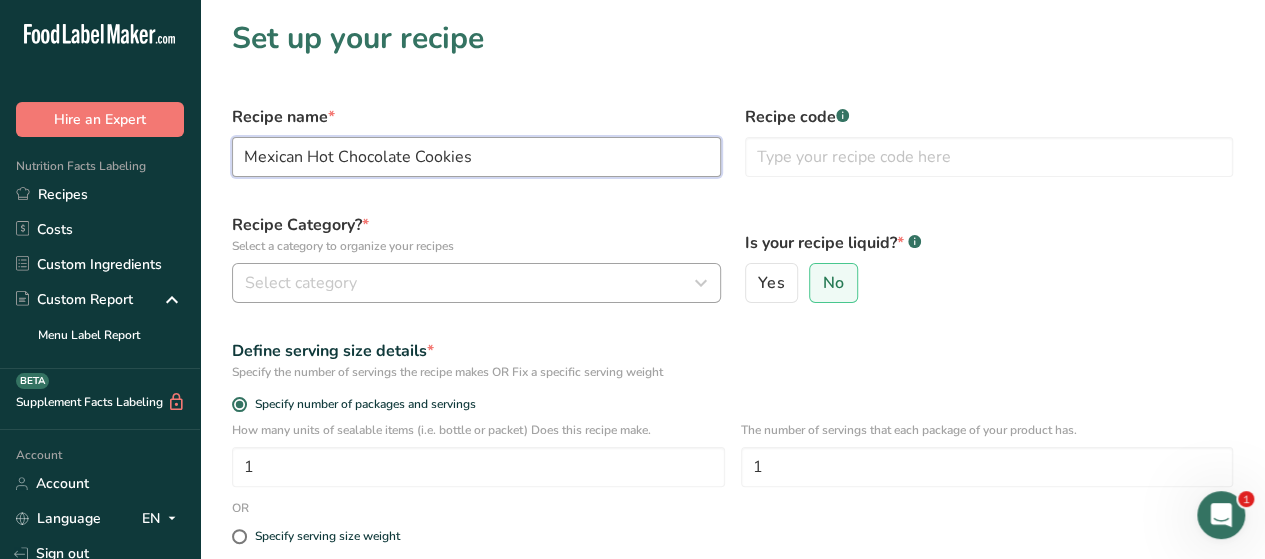 type on "Mexican Hot Chocolate Cookies" 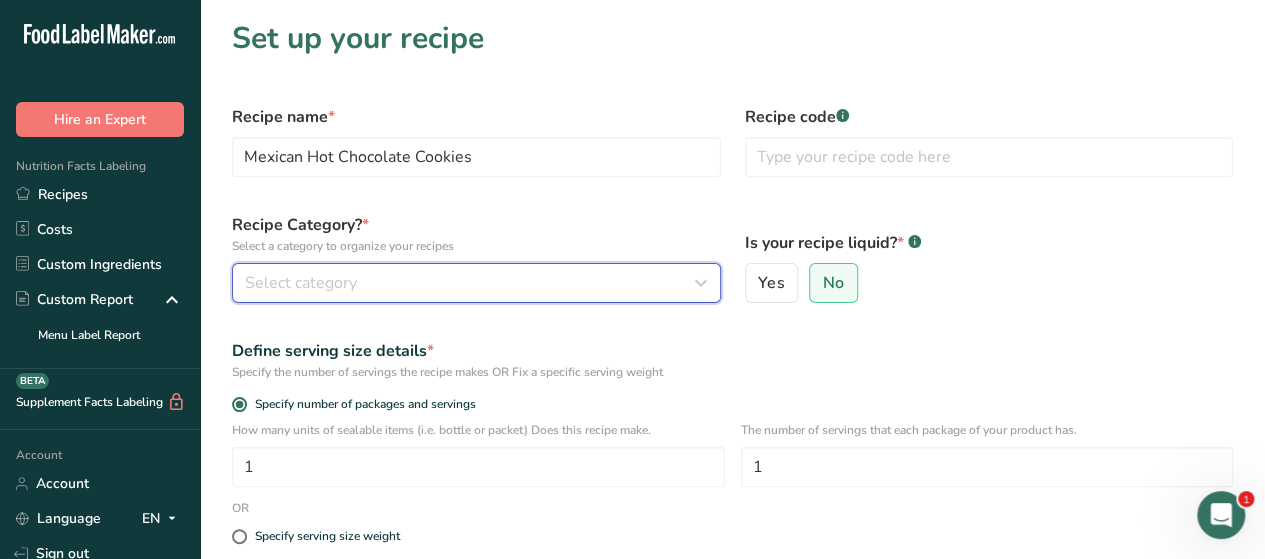 click on "Select category" at bounding box center [470, 283] 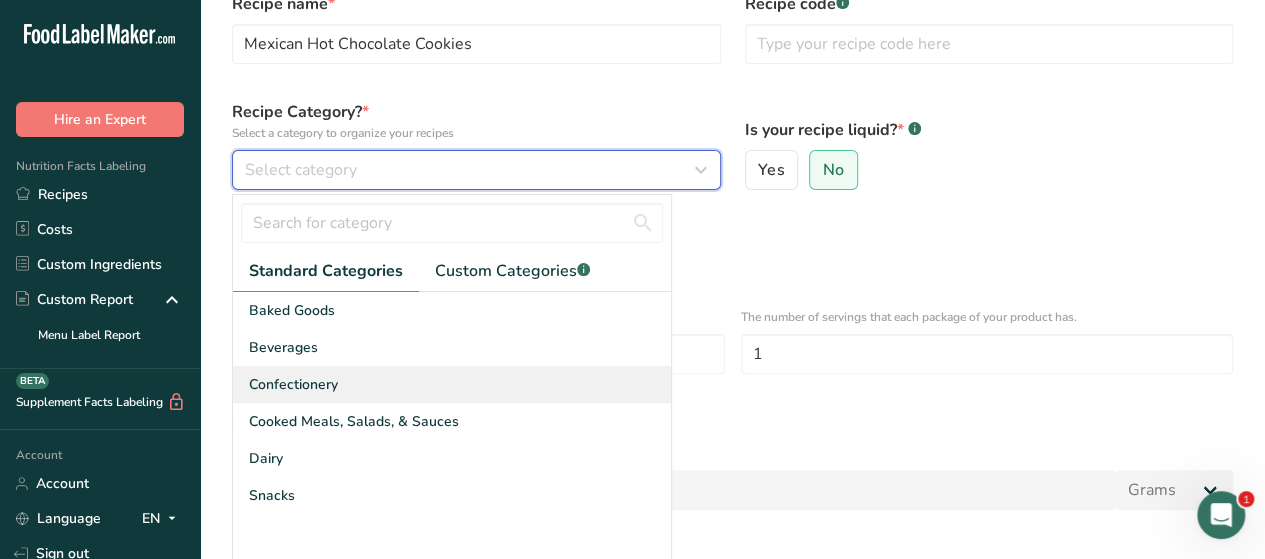 scroll, scrollTop: 116, scrollLeft: 0, axis: vertical 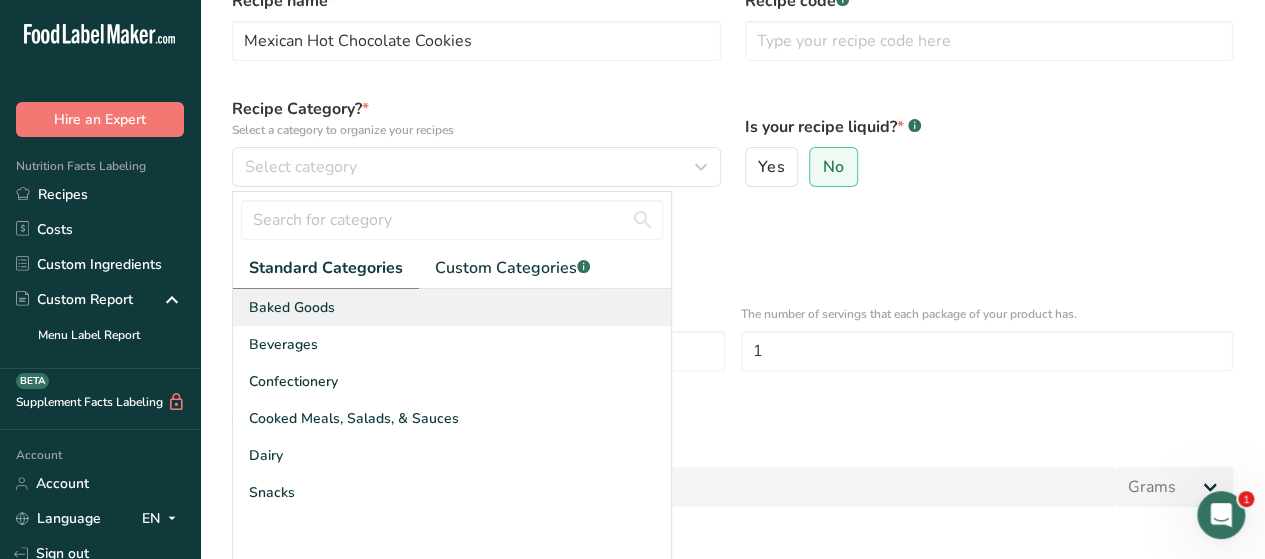 click on "Baked Goods" at bounding box center [292, 307] 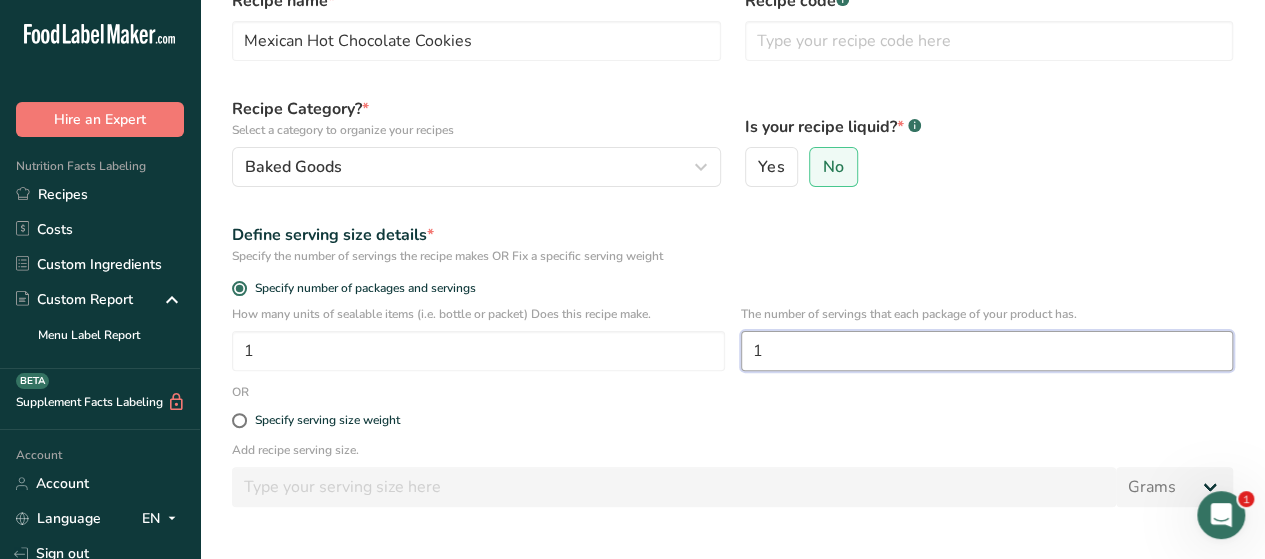 click on "1" at bounding box center [987, 351] 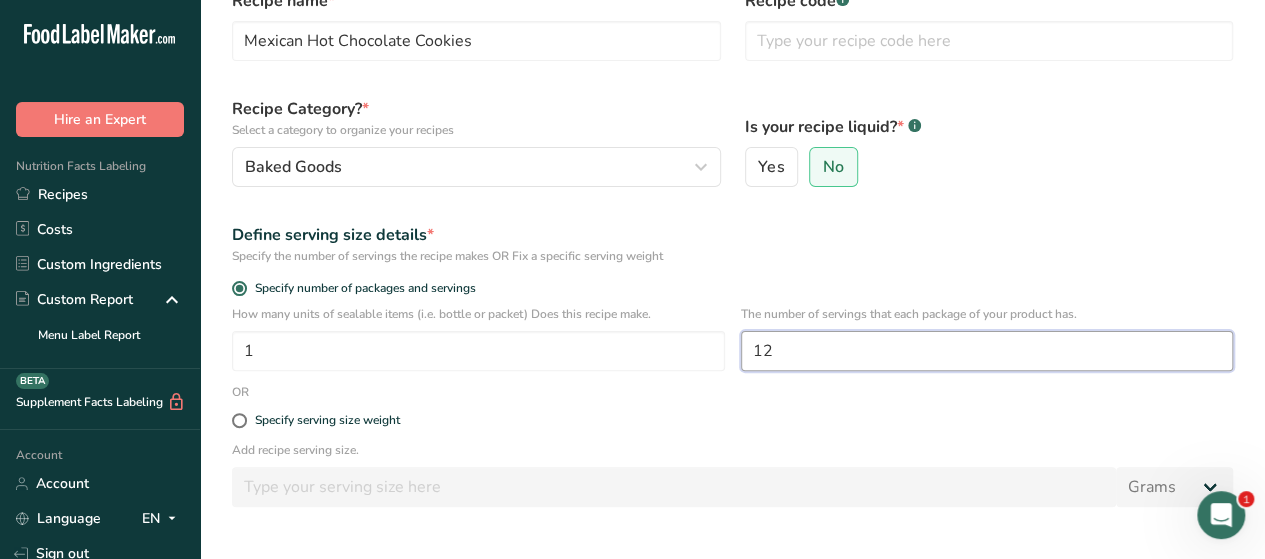type on "12" 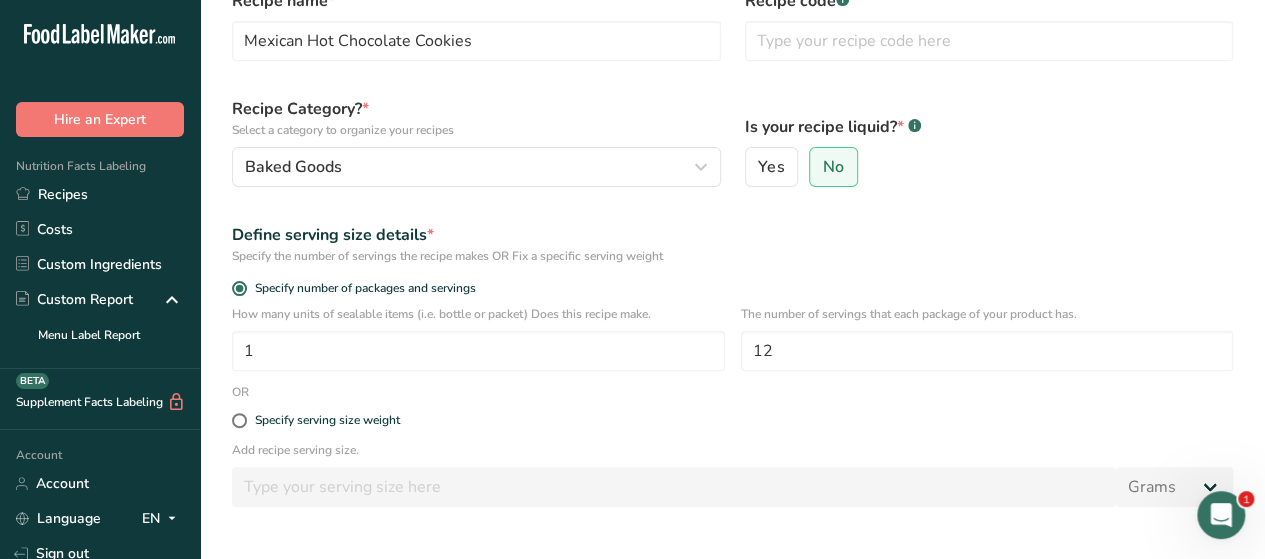 click on "Add recipe serving size." at bounding box center [732, 450] 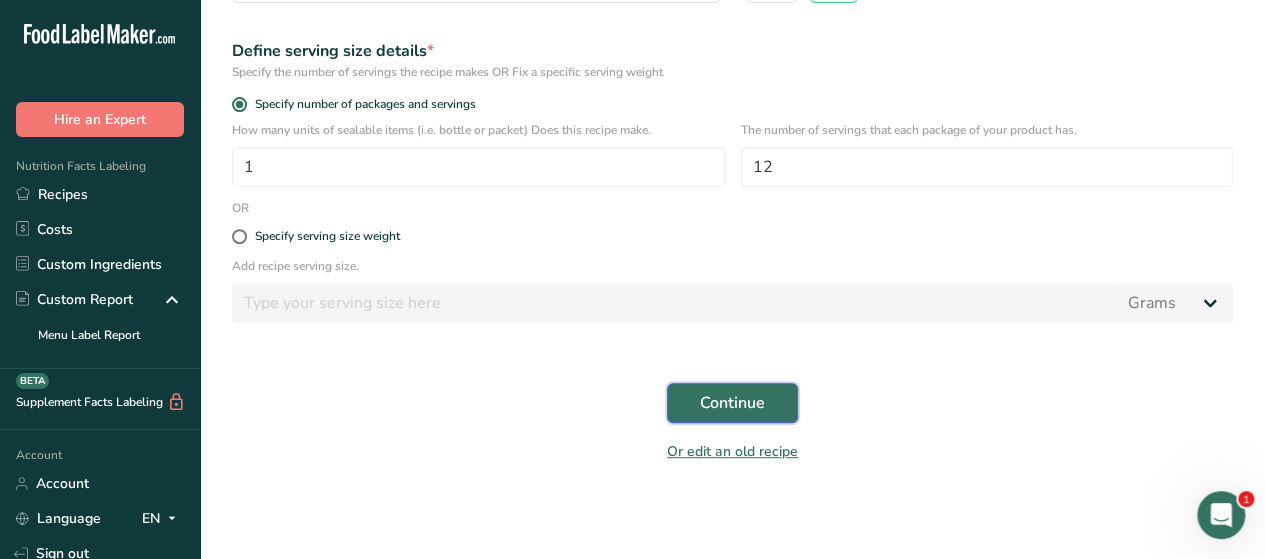 click on "Continue" at bounding box center [732, 403] 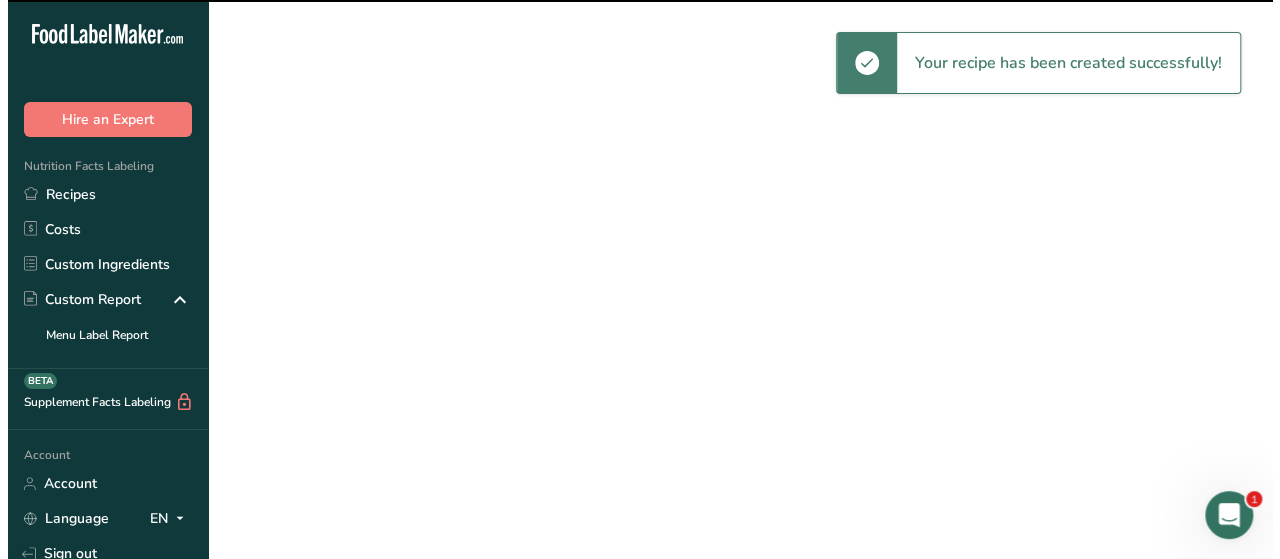 scroll, scrollTop: 0, scrollLeft: 0, axis: both 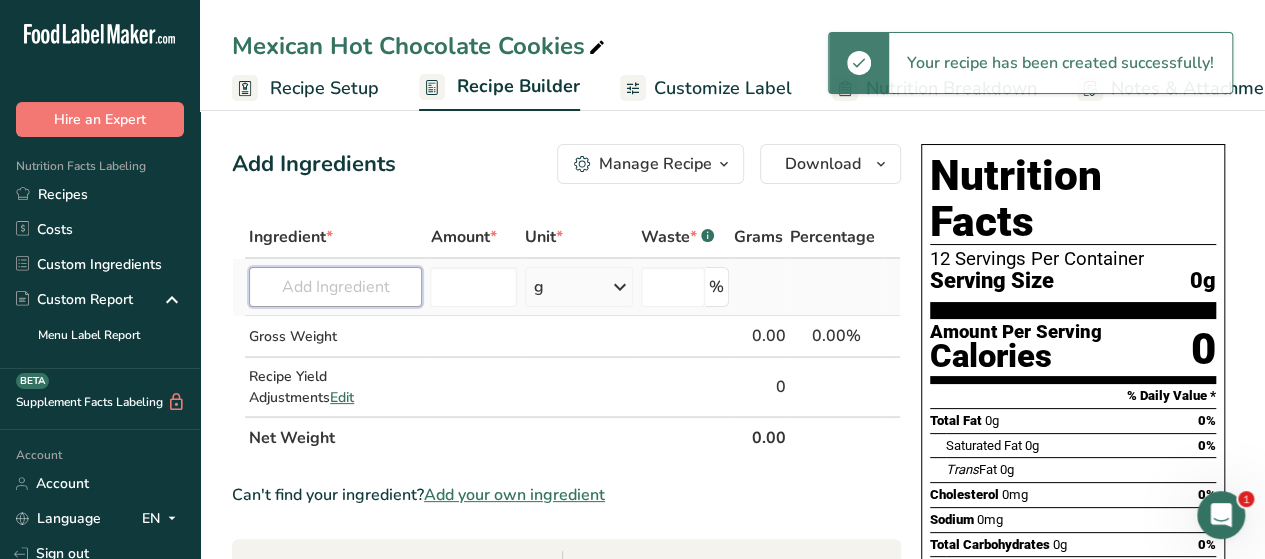 click at bounding box center [335, 287] 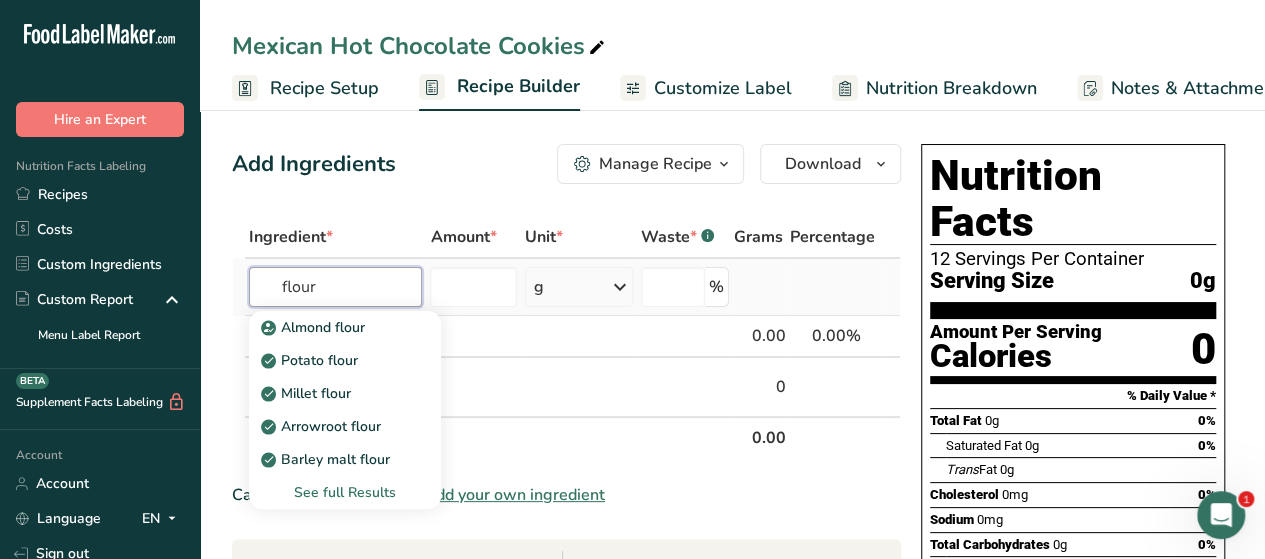 type on "flour" 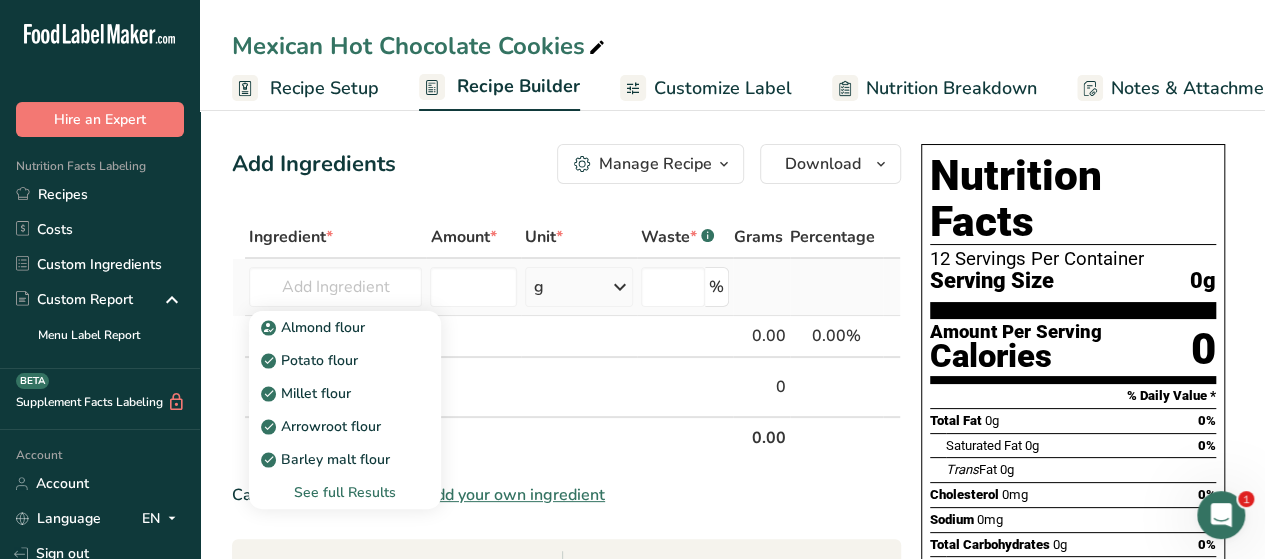 click on "See full Results" at bounding box center (345, 492) 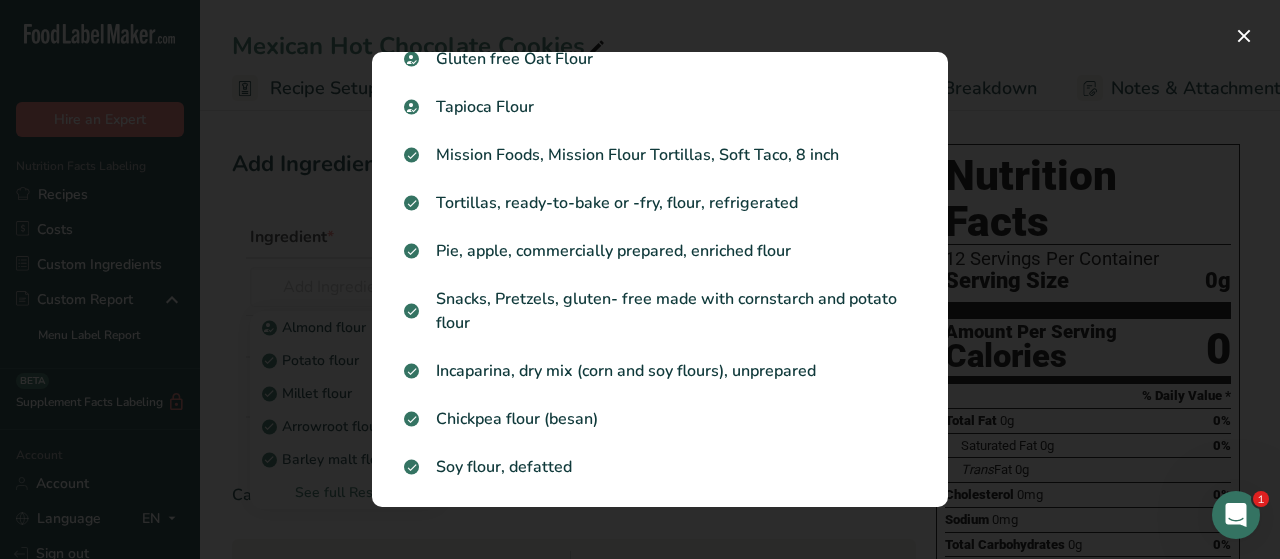 scroll, scrollTop: 606, scrollLeft: 0, axis: vertical 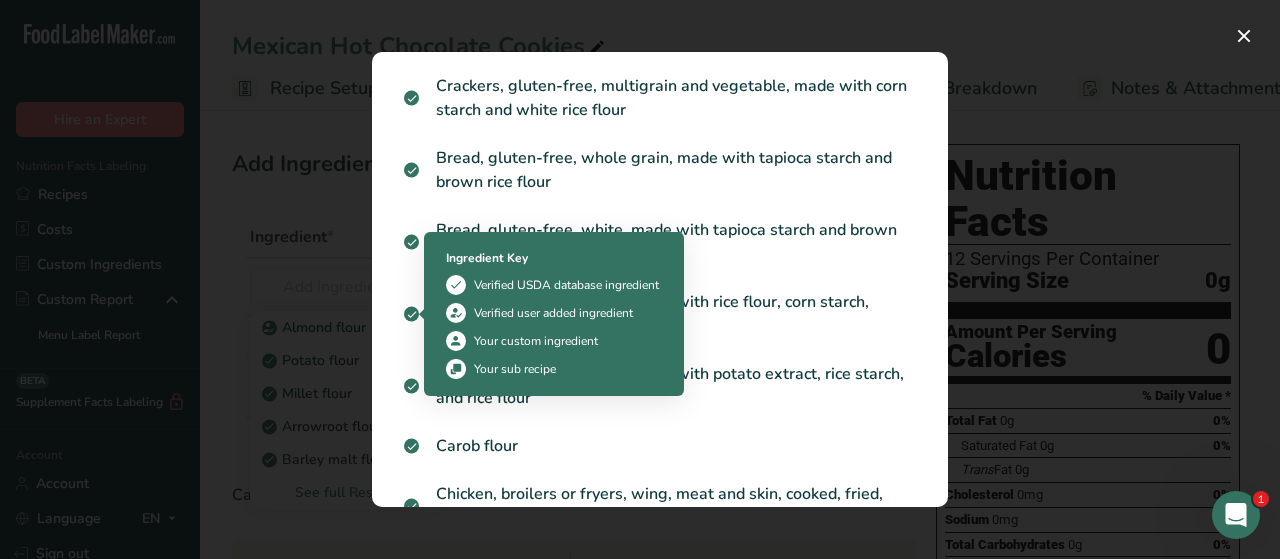 click at bounding box center (640, 279) 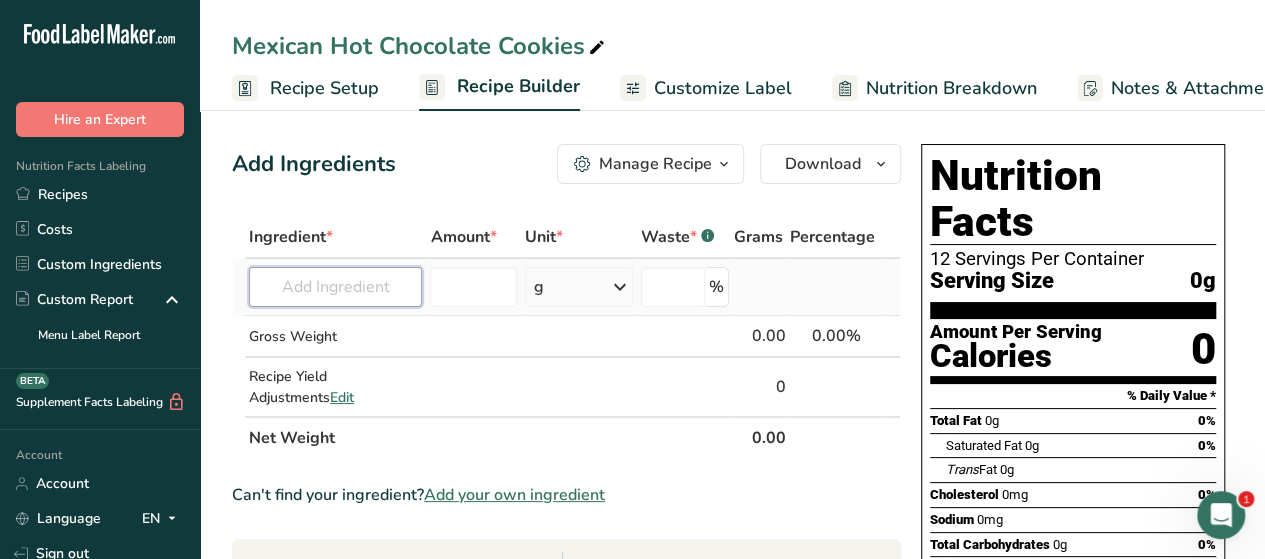 click at bounding box center [335, 287] 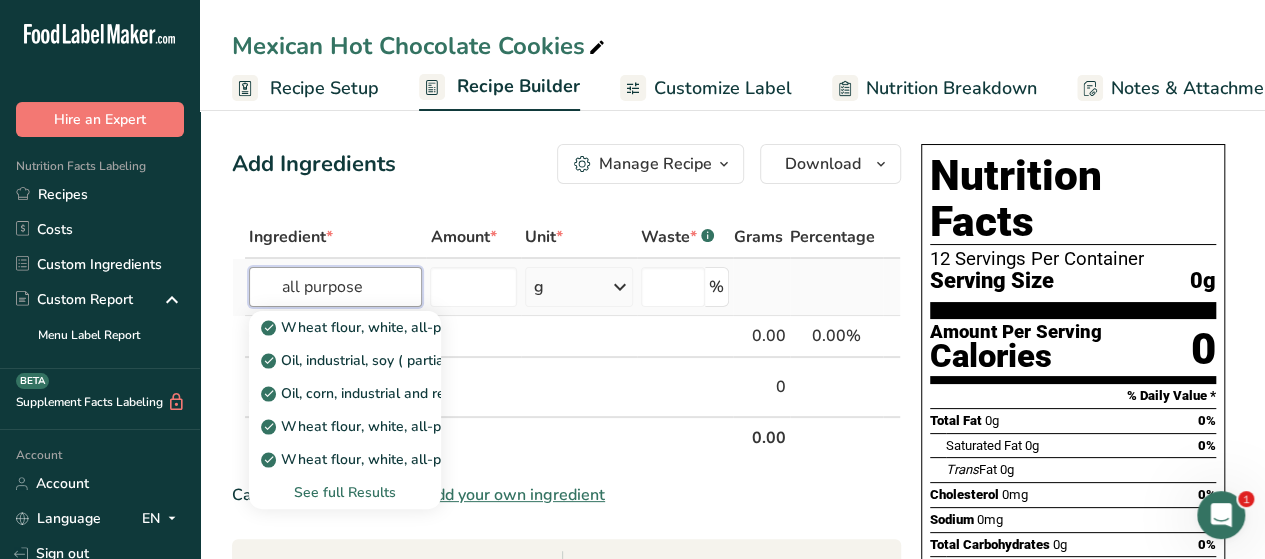 type on "all purpose" 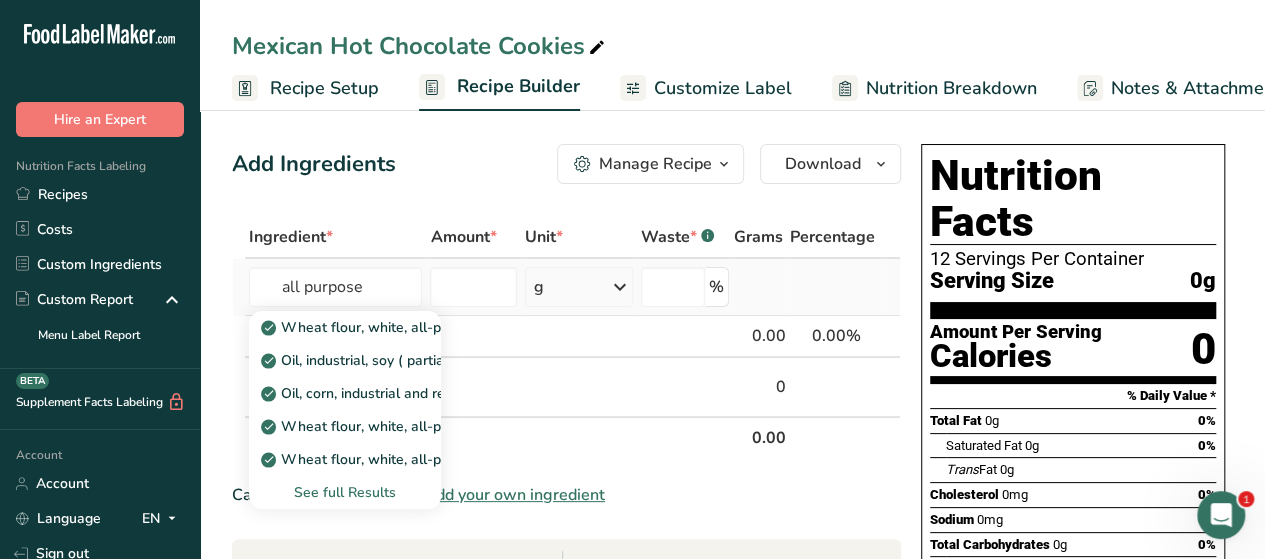 type 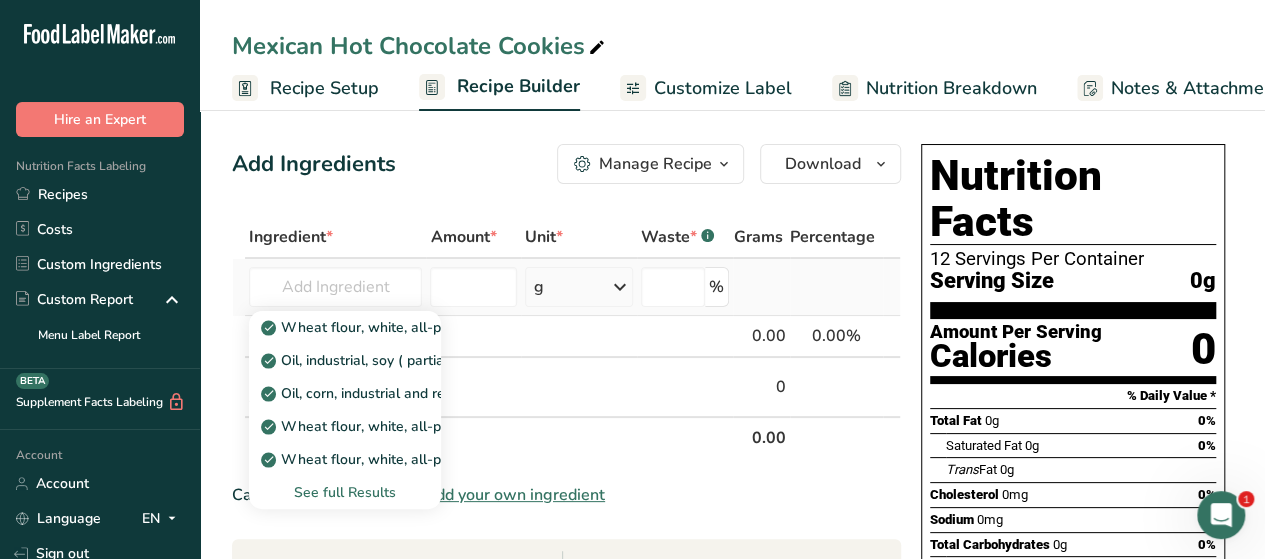 click on "See full Results" at bounding box center (345, 492) 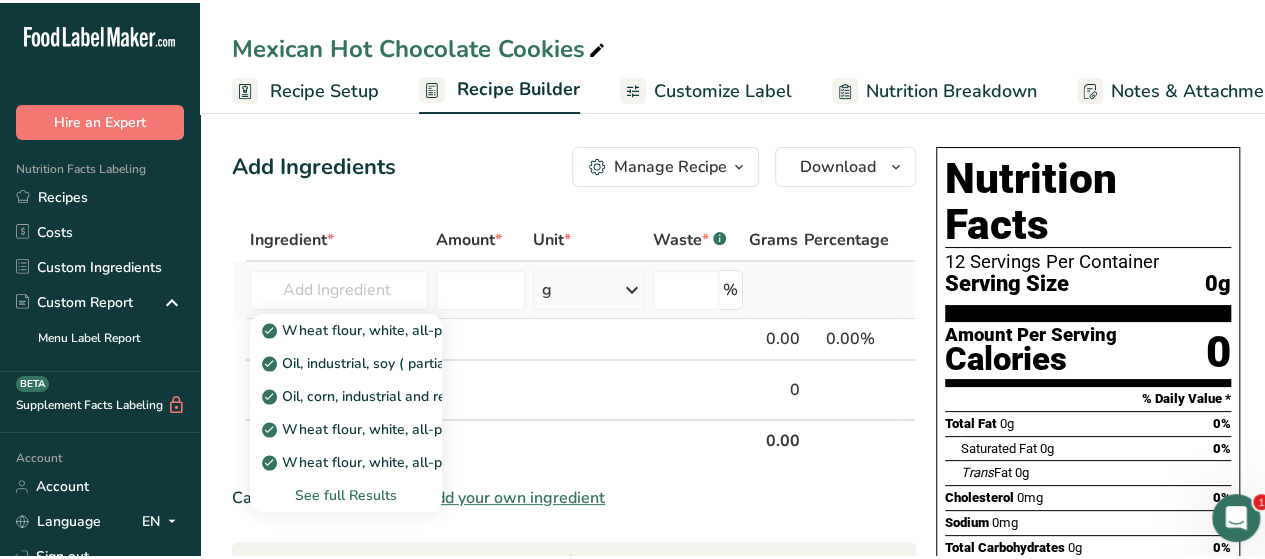 scroll, scrollTop: 488, scrollLeft: 0, axis: vertical 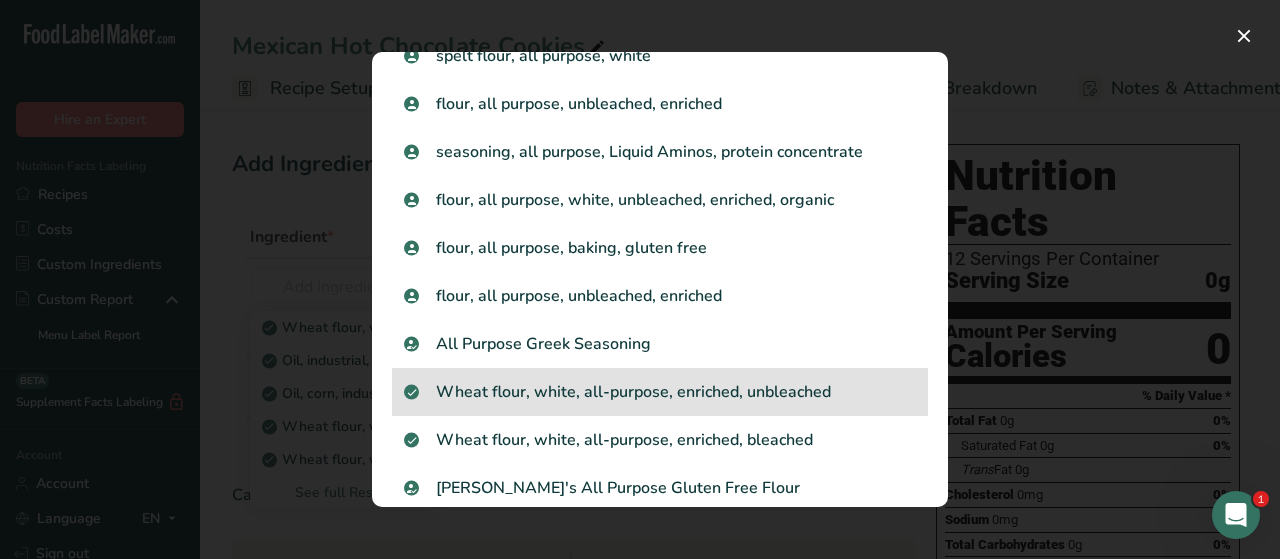click on "Wheat flour, white, all-purpose, enriched, unbleached" at bounding box center [660, 392] 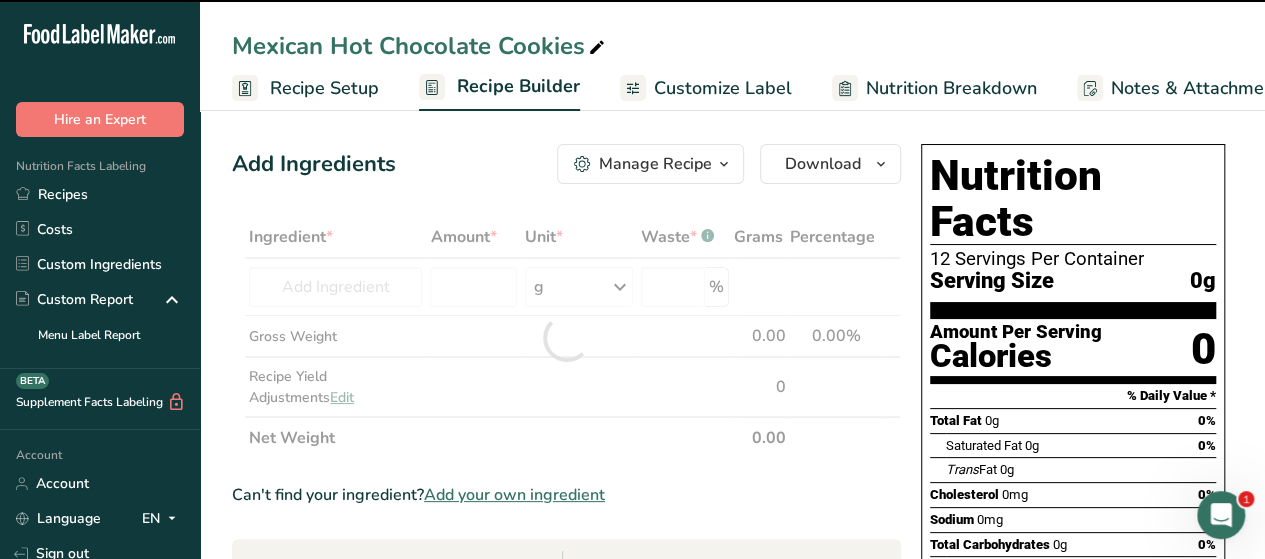 type on "0" 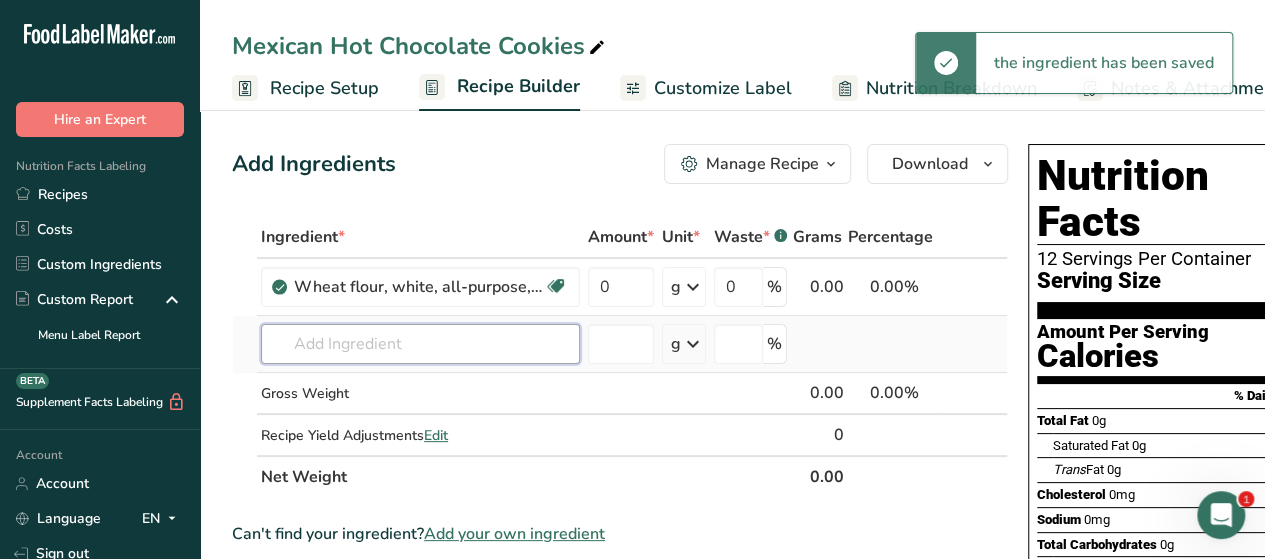 click at bounding box center (420, 344) 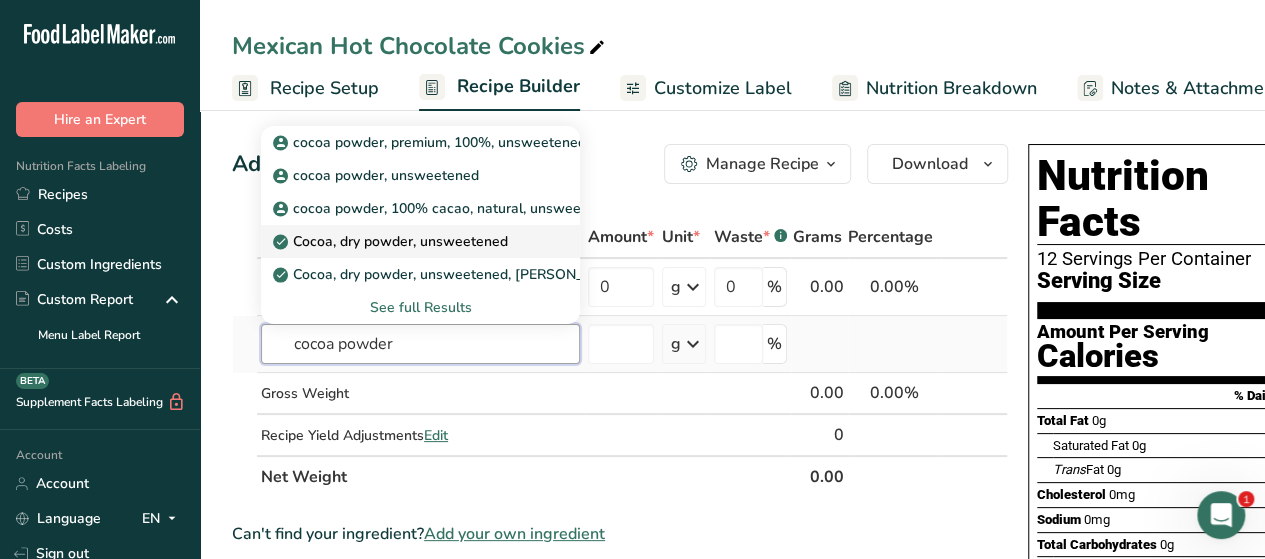 type on "cocoa powder" 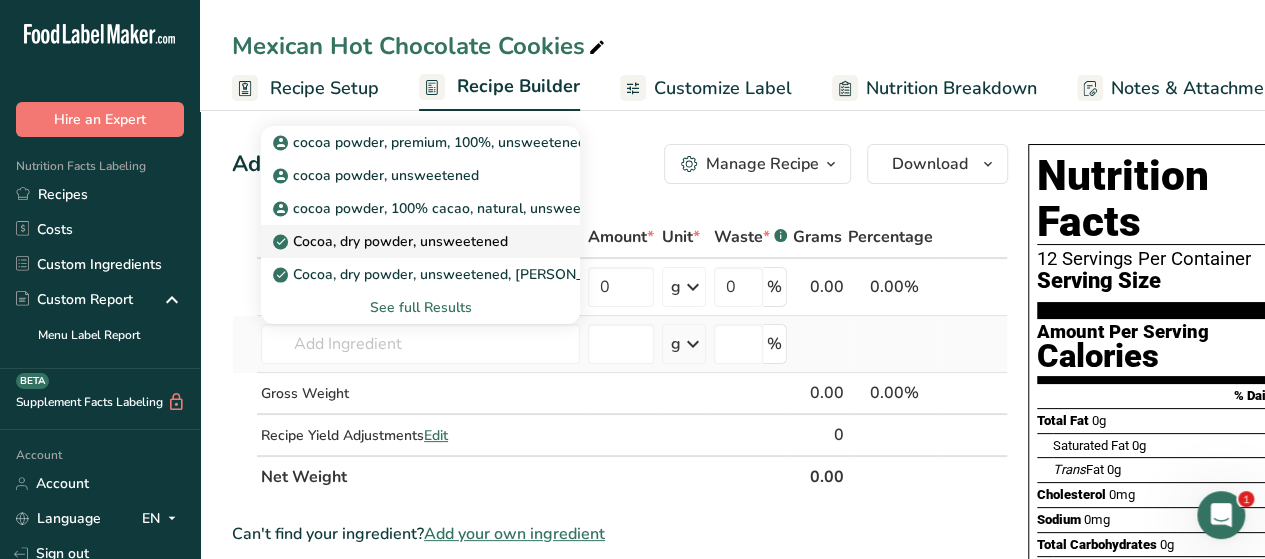 click on "Cocoa, dry powder, unsweetened" at bounding box center [392, 241] 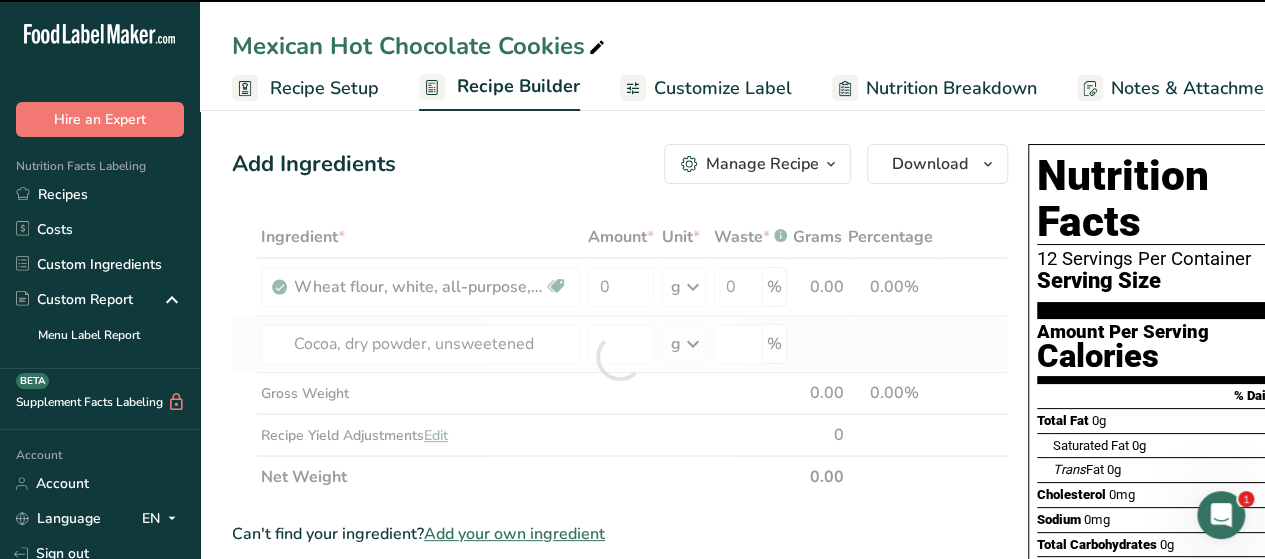 type on "0" 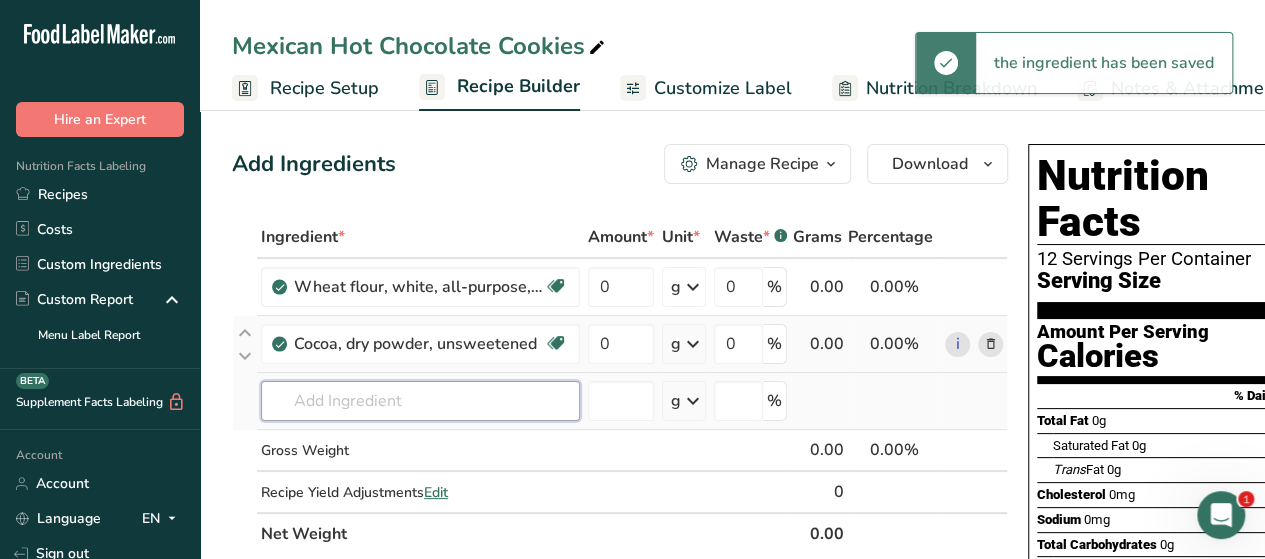 click at bounding box center [420, 401] 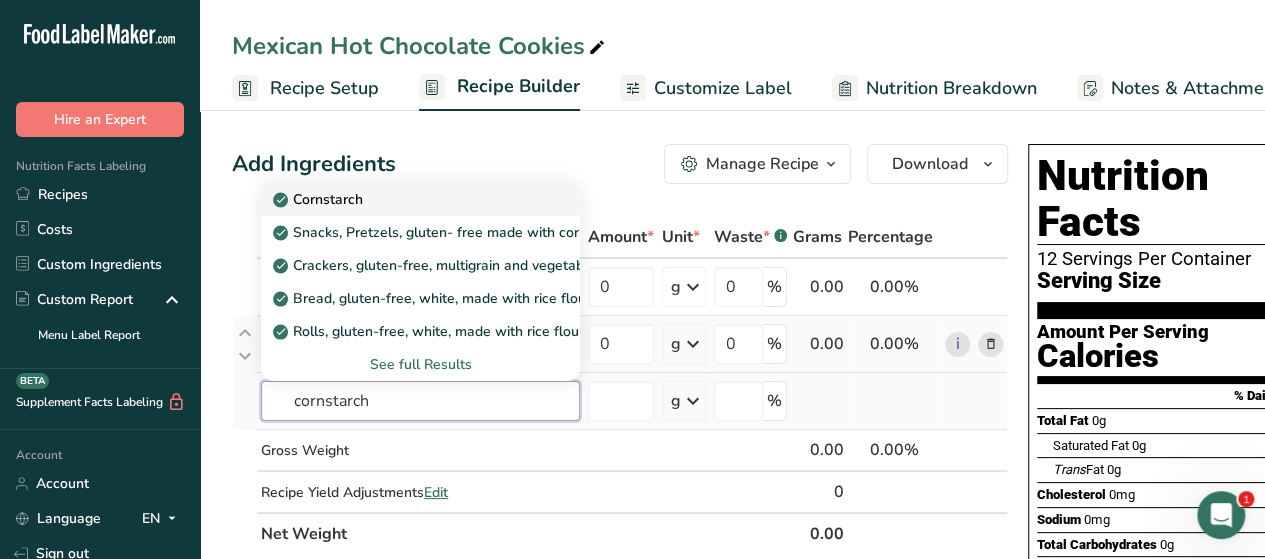 type on "cornstarch" 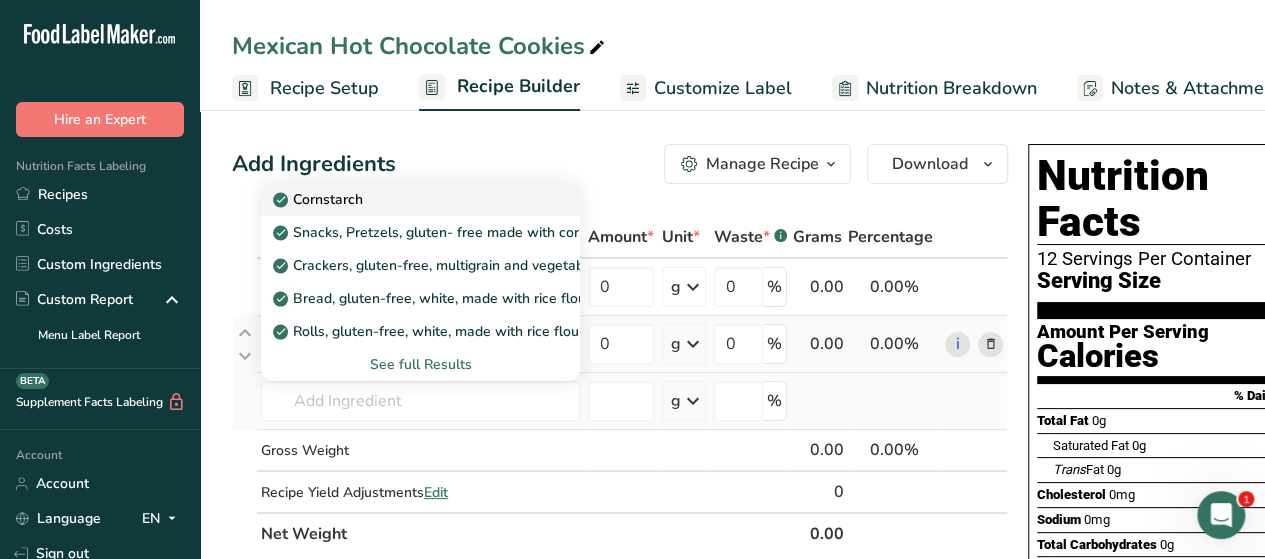 click on "Cornstarch" at bounding box center [320, 199] 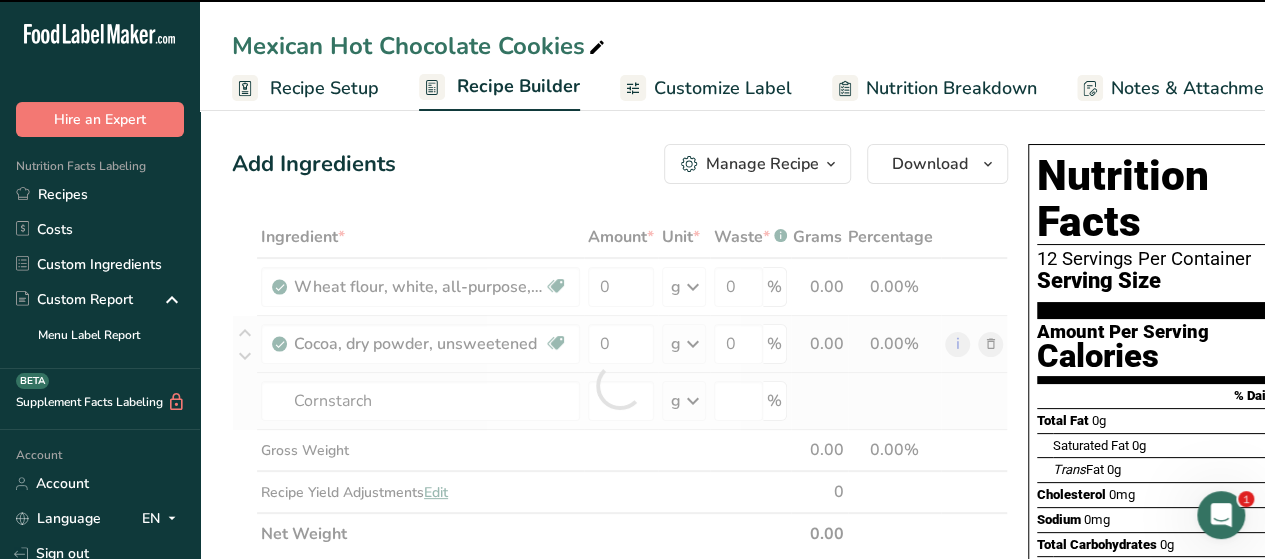 type on "0" 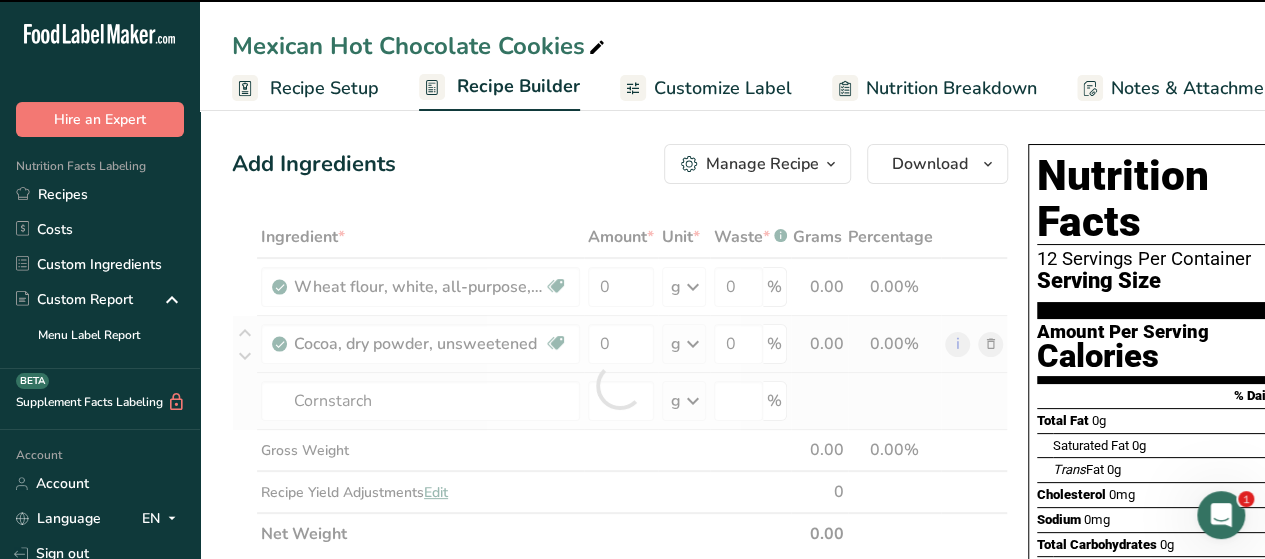 type on "0" 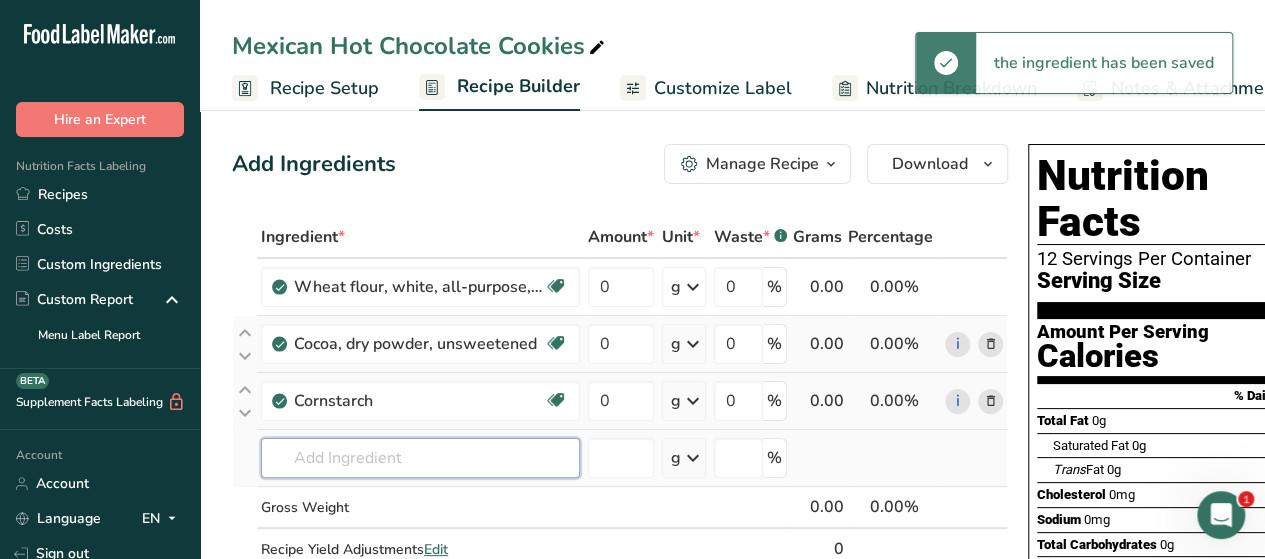 click at bounding box center (420, 458) 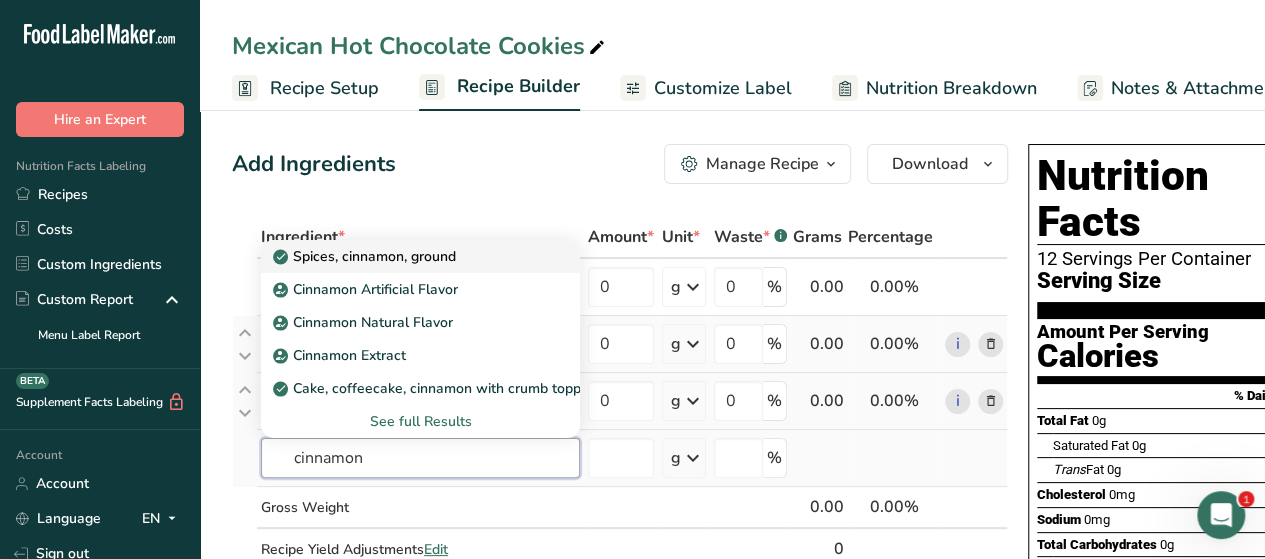 type on "cinnamon" 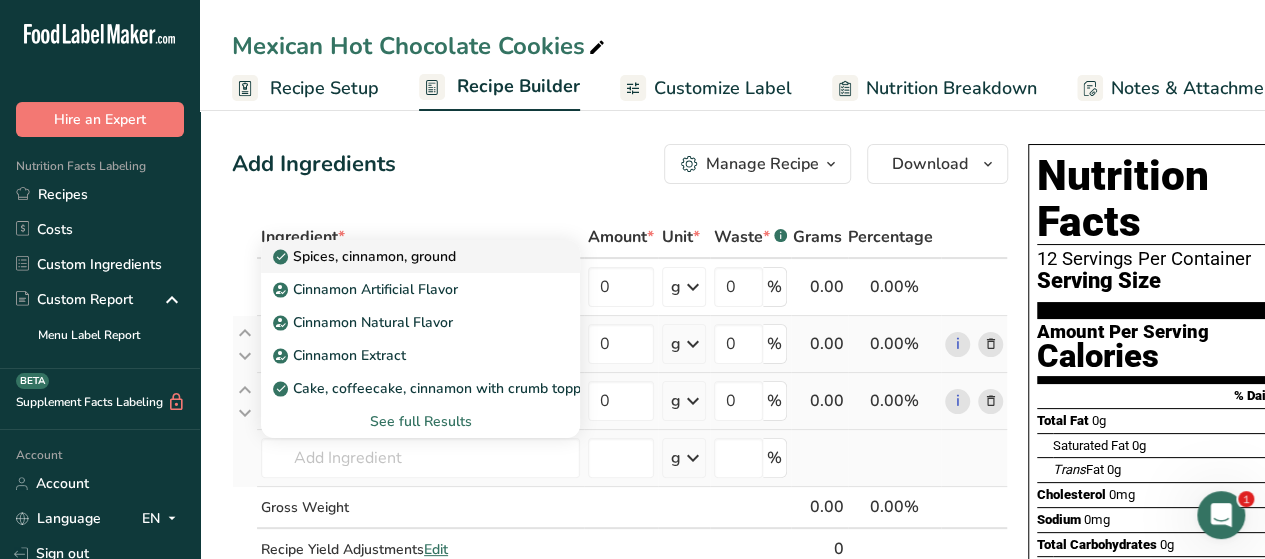 click on "Spices, cinnamon, ground" at bounding box center [366, 256] 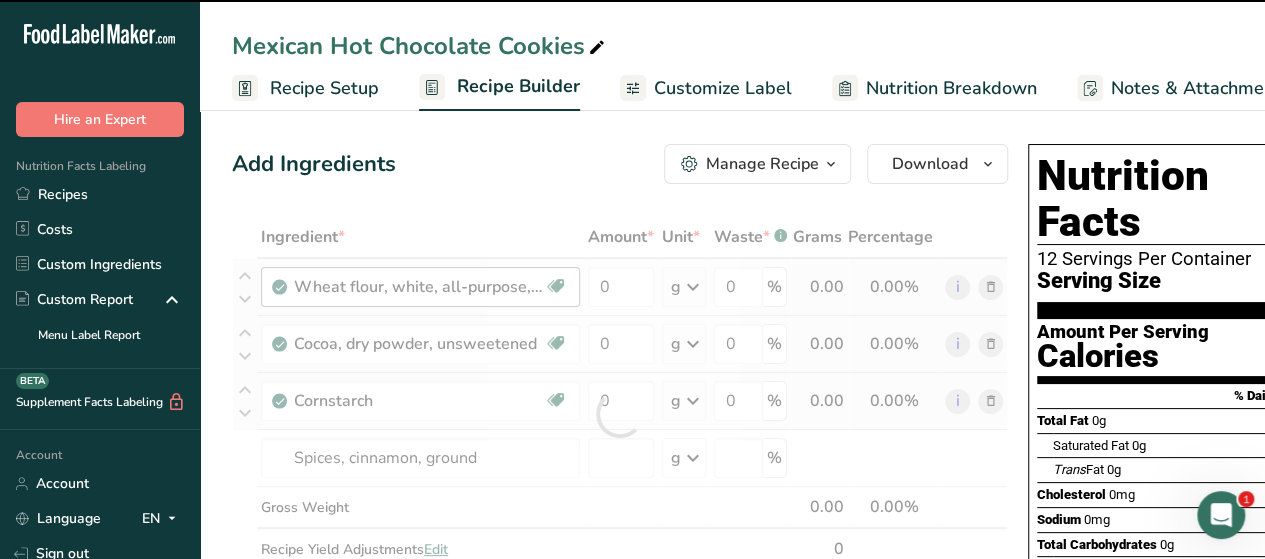 type on "0" 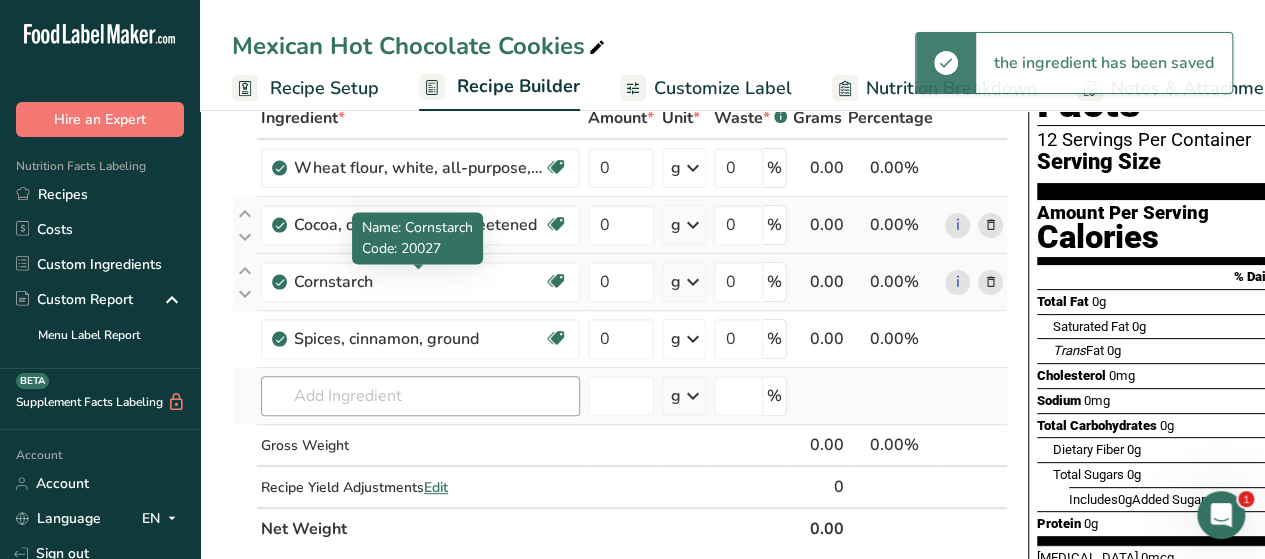 scroll, scrollTop: 118, scrollLeft: 0, axis: vertical 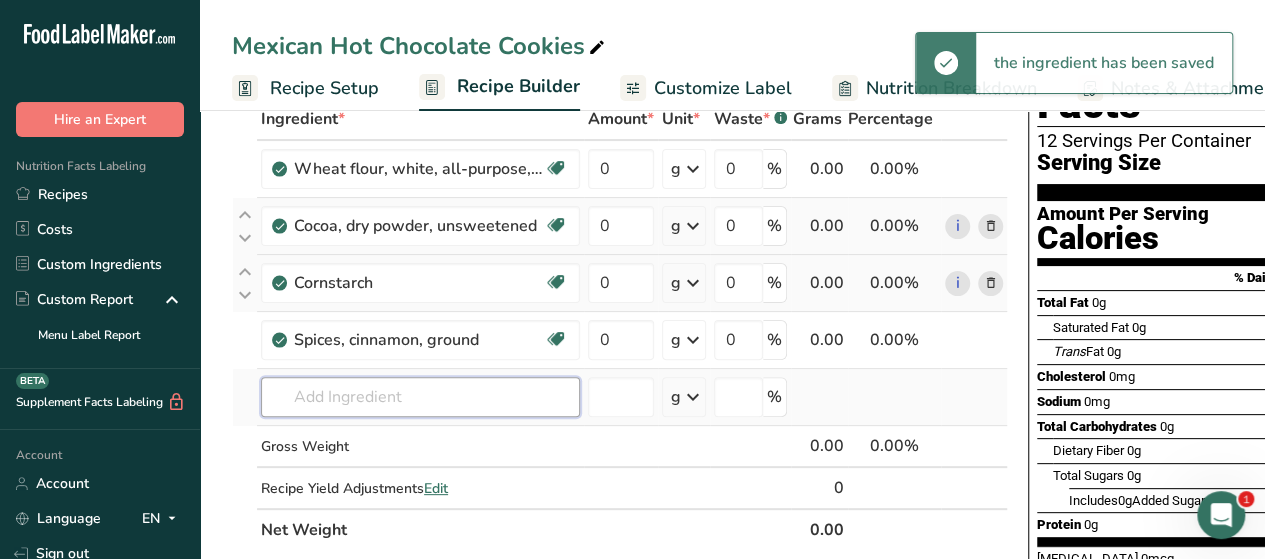 click at bounding box center (420, 397) 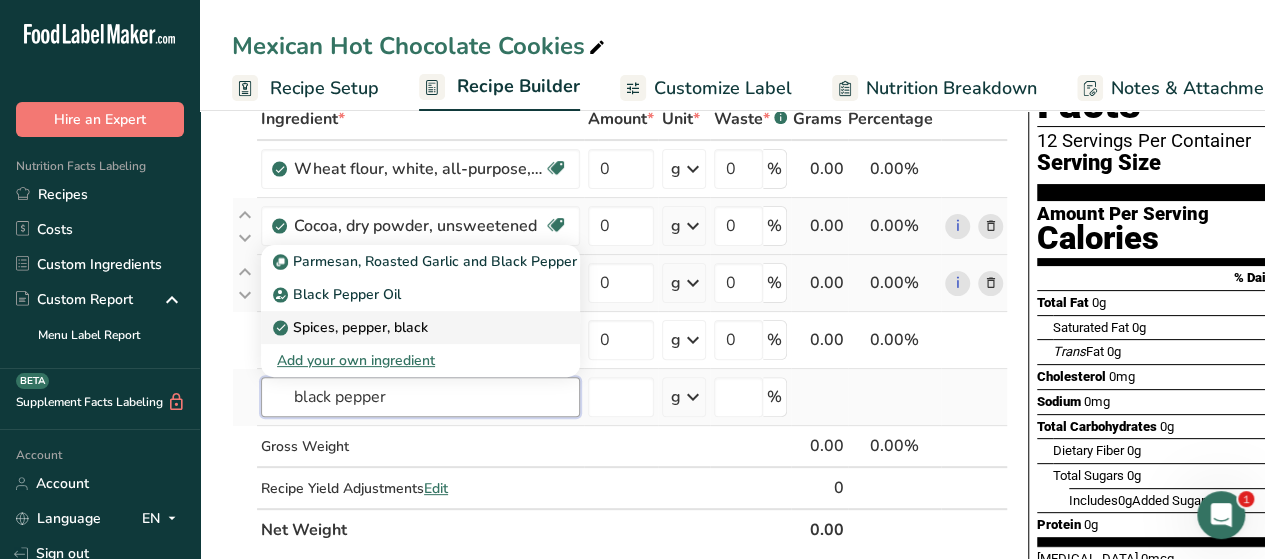 type on "black pepper" 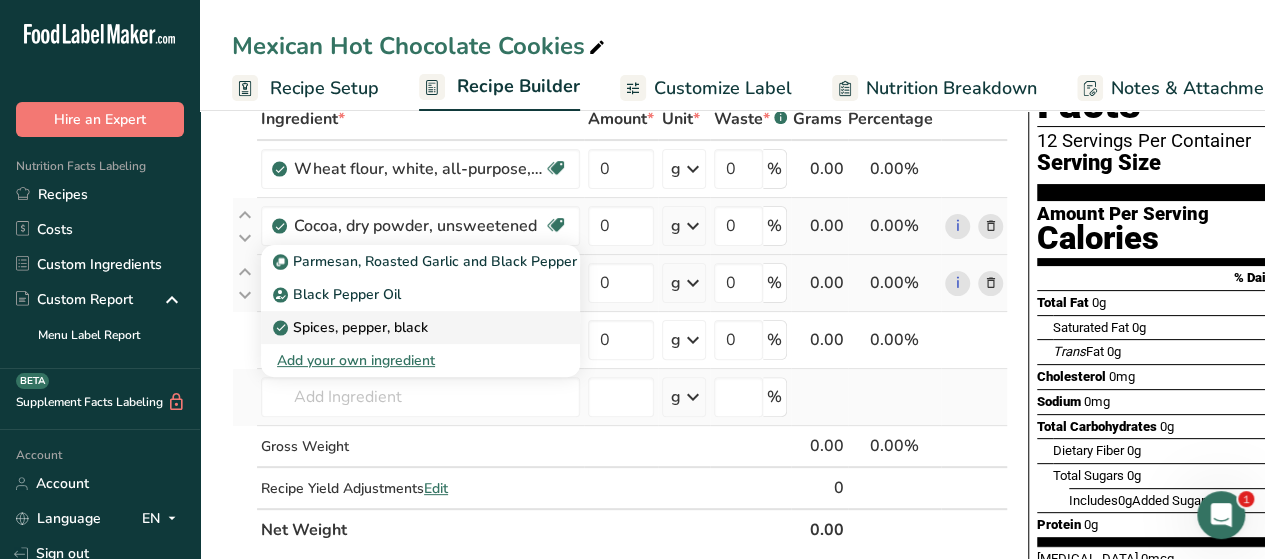 click on "Spices, pepper, black" at bounding box center [352, 327] 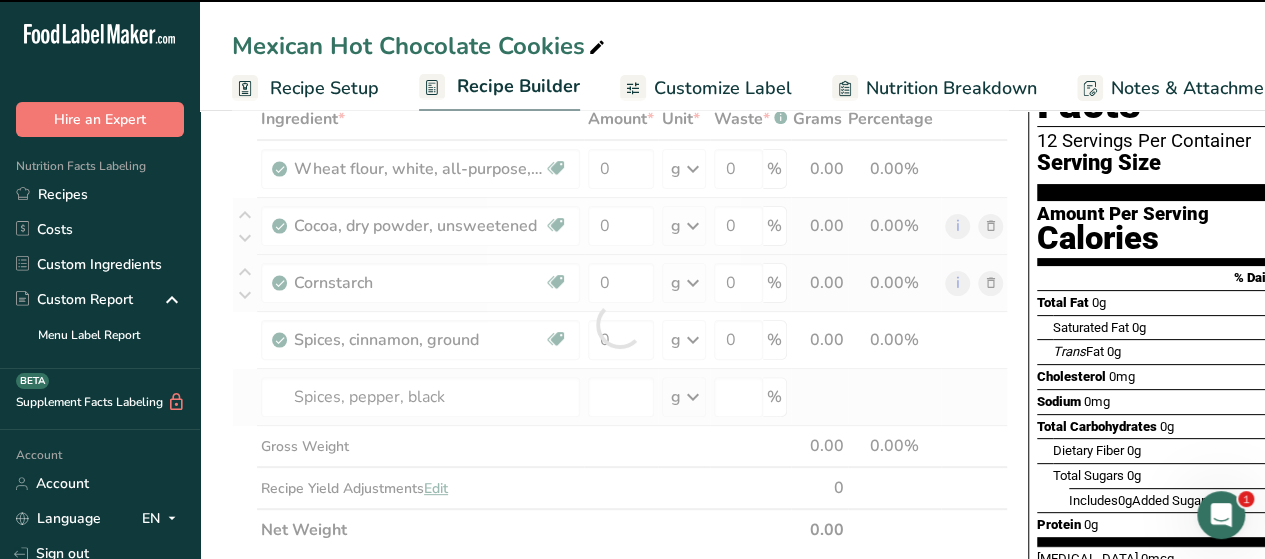 type on "0" 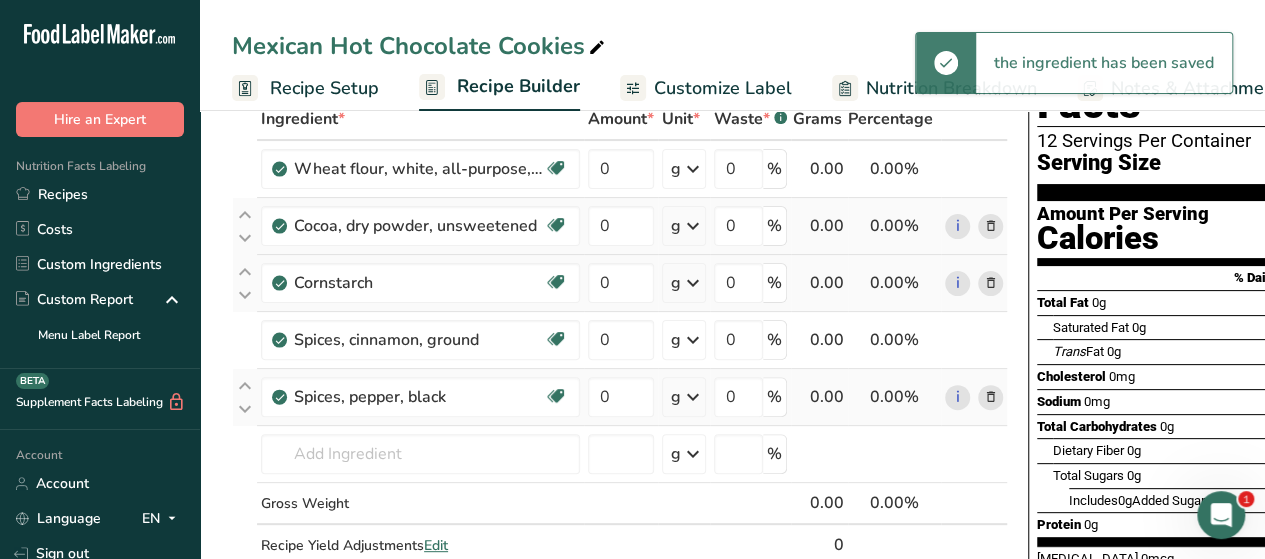 scroll, scrollTop: 109, scrollLeft: 0, axis: vertical 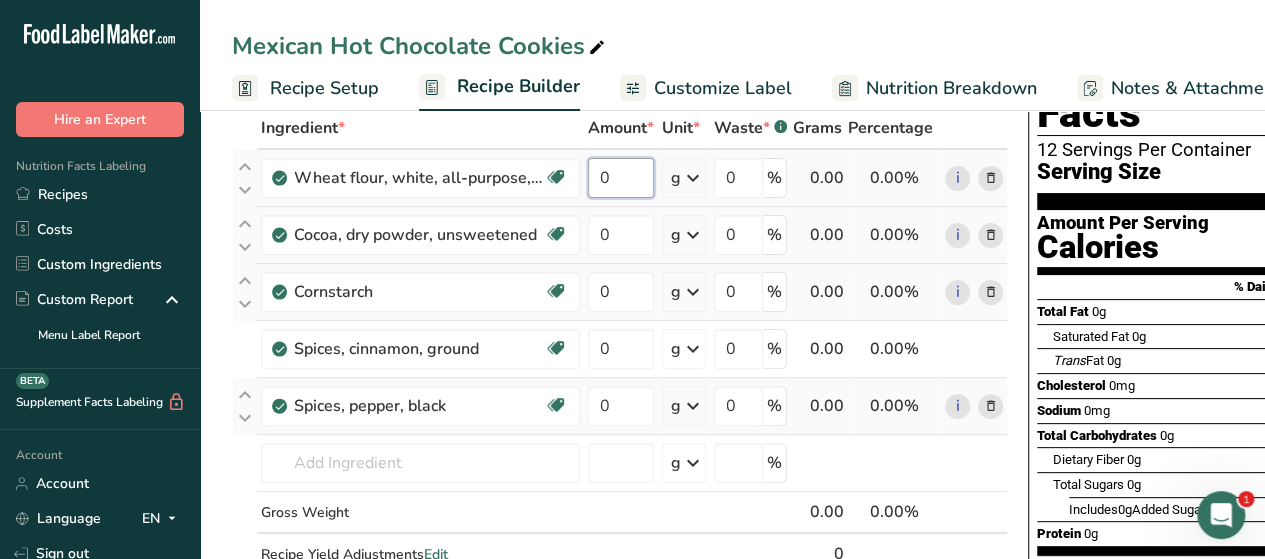 click on "0" at bounding box center [621, 178] 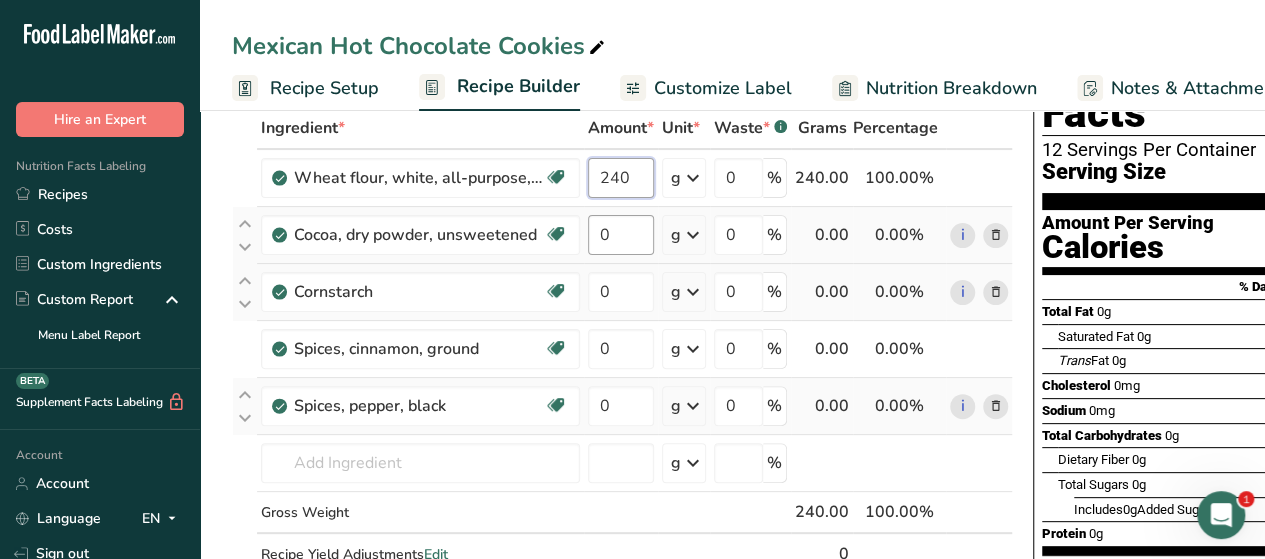 type on "240" 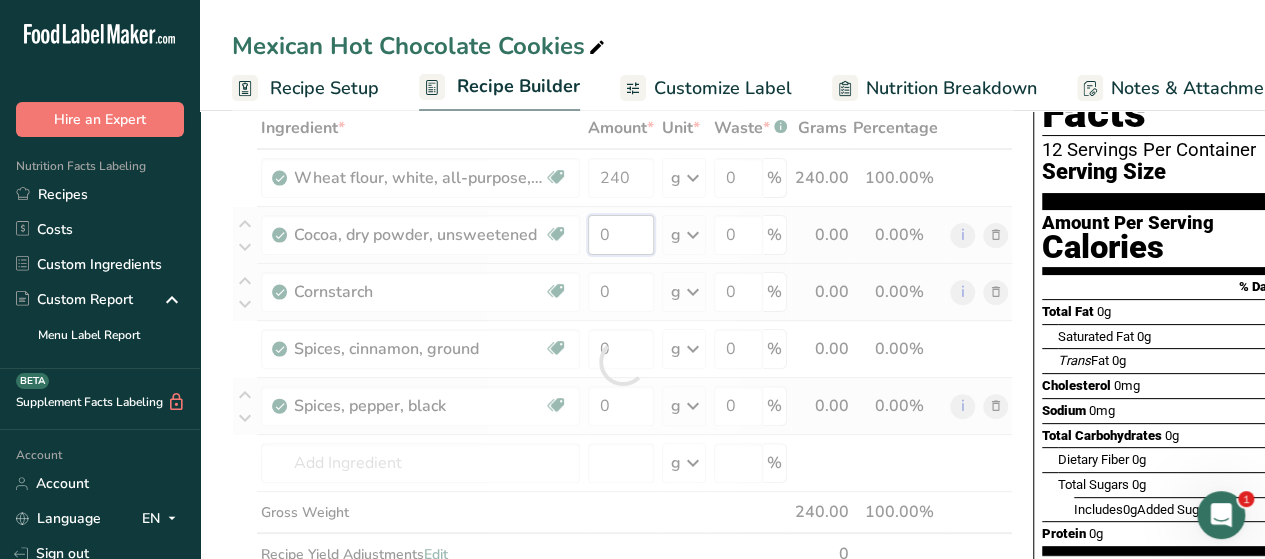 click on "Ingredient *
Amount *
Unit *
Waste *   .a-a{fill:#347362;}.b-a{fill:#fff;}          Grams
Percentage
Wheat flour, white, all-purpose, enriched, unbleached
Dairy free
Vegan
Vegetarian
Soy free
240
g
Portions
1 cup
Weight Units
g
kg
mg
See more
Volume Units
l
Volume units require a density conversion. If you know your ingredient's density enter it below. Otherwise, click on "RIA" our AI Regulatory bot - she will be able to help you
lb/ft3
g/cm3
Confirm
mL
lb/ft3
fl oz" at bounding box center [622, 362] 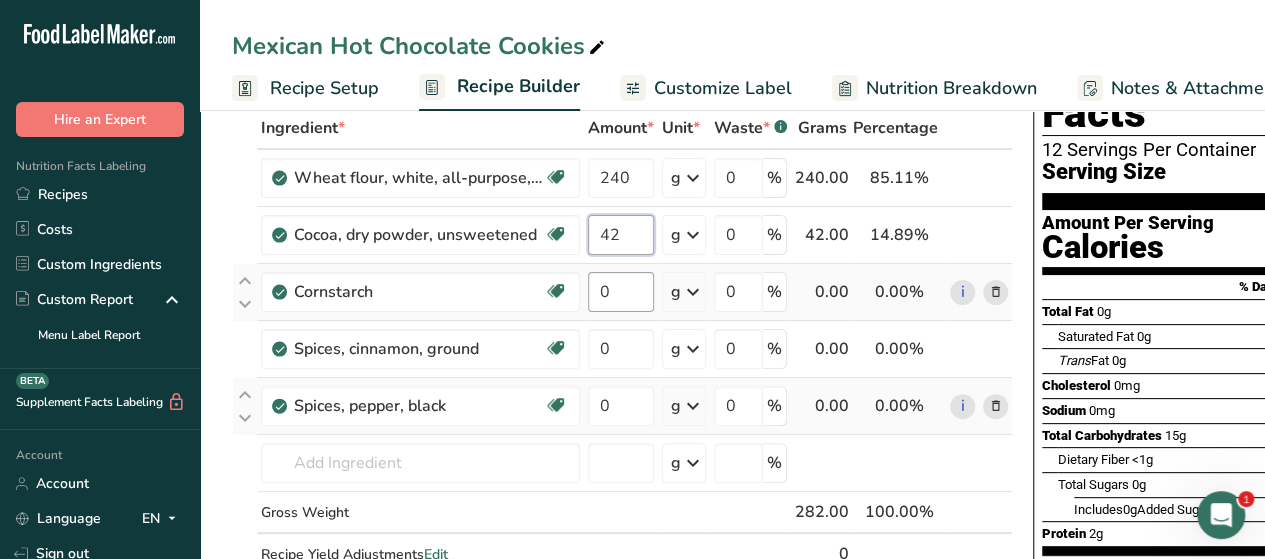 type on "42" 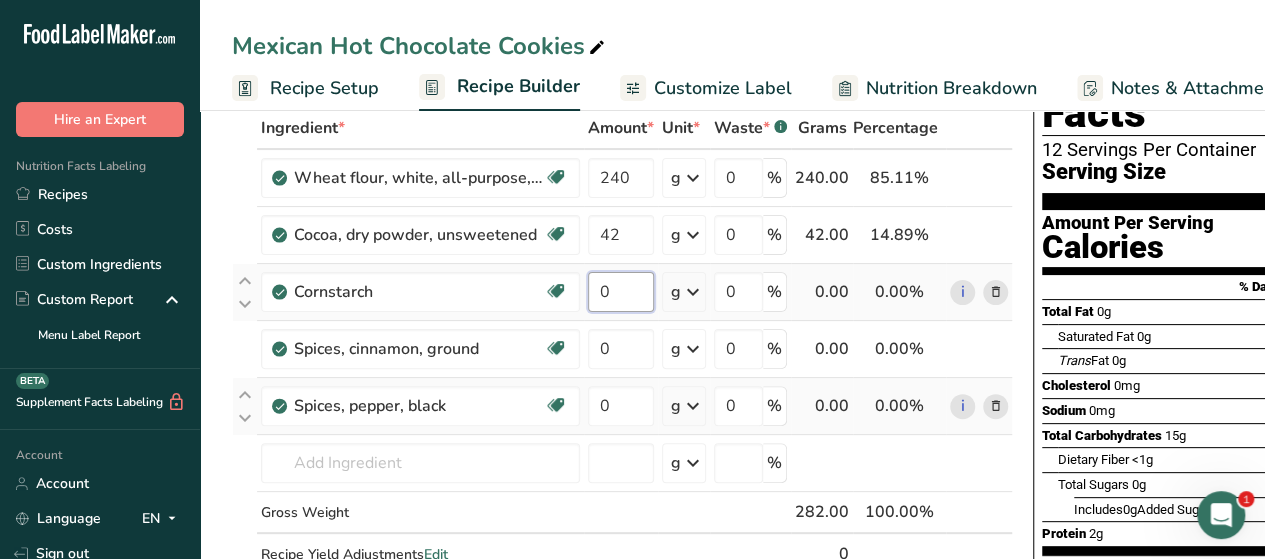 click on "Ingredient *
Amount *
Unit *
Waste *   .a-a{fill:#347362;}.b-a{fill:#fff;}          Grams
Percentage
Wheat flour, white, all-purpose, enriched, unbleached
Dairy free
Vegan
Vegetarian
Soy free
240
g
Portions
1 cup
Weight Units
g
kg
mg
See more
Volume Units
l
Volume units require a density conversion. If you know your ingredient's density enter it below. Otherwise, click on "RIA" our AI Regulatory bot - she will be able to help you
lb/ft3
g/cm3
Confirm
mL
lb/ft3
fl oz" at bounding box center (622, 362) 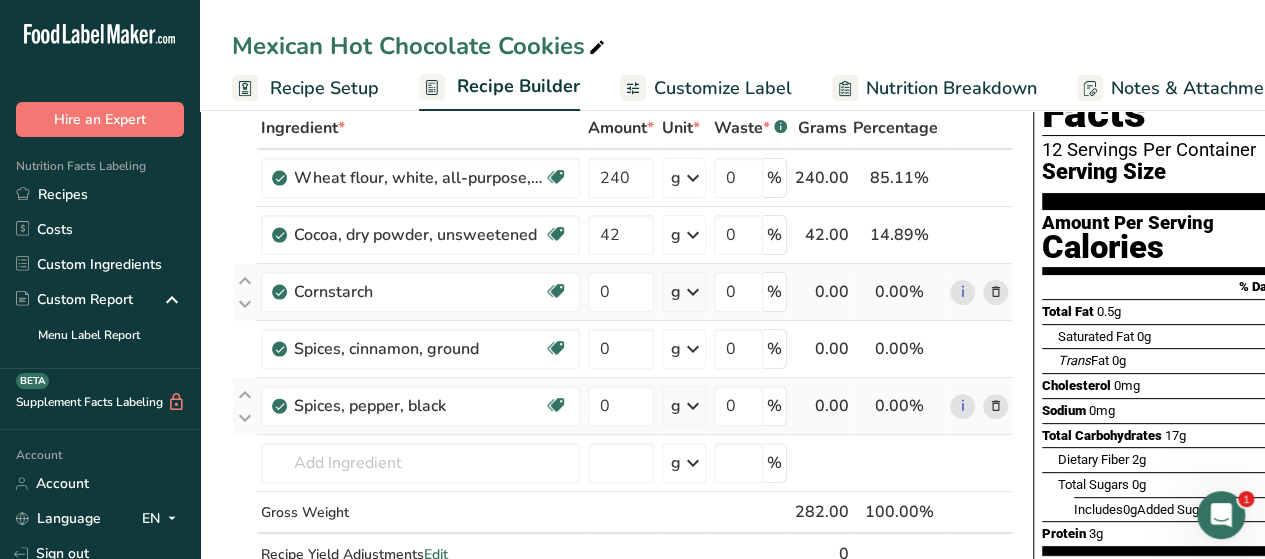 click on "Ingredient *
Amount *
Unit *
Waste *   .a-a{fill:#347362;}.b-a{fill:#fff;}          Grams
Percentage
Wheat flour, white, all-purpose, enriched, unbleached
Dairy free
Vegan
Vegetarian
Soy free
240
g
Portions
1 cup
Weight Units
g
kg
mg
See more
Volume Units
l
Volume units require a density conversion. If you know your ingredient's density enter it below. Otherwise, click on "RIA" our AI Regulatory bot - she will be able to help you
lb/ft3
g/cm3
Confirm
mL
lb/ft3
fl oz" at bounding box center (622, 362) 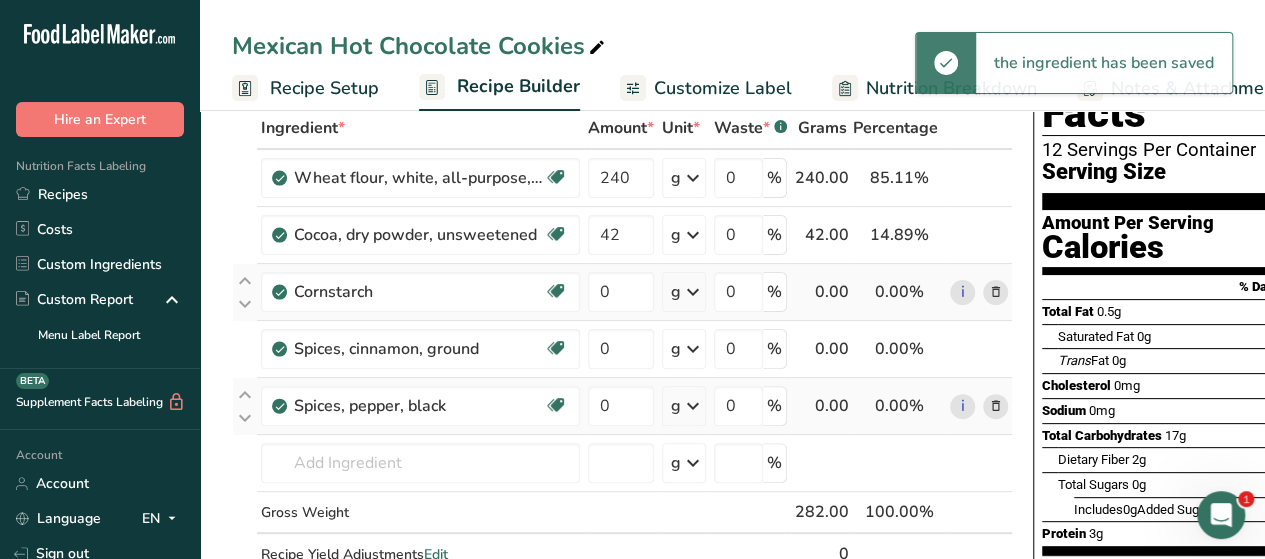 click at bounding box center [693, 292] 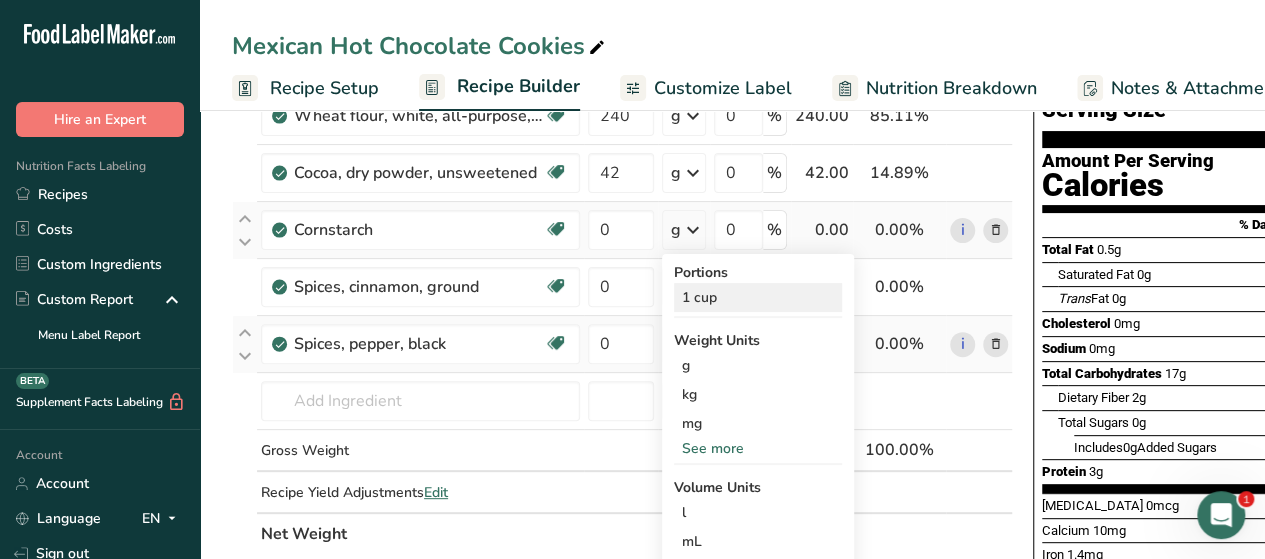 scroll, scrollTop: 161, scrollLeft: 0, axis: vertical 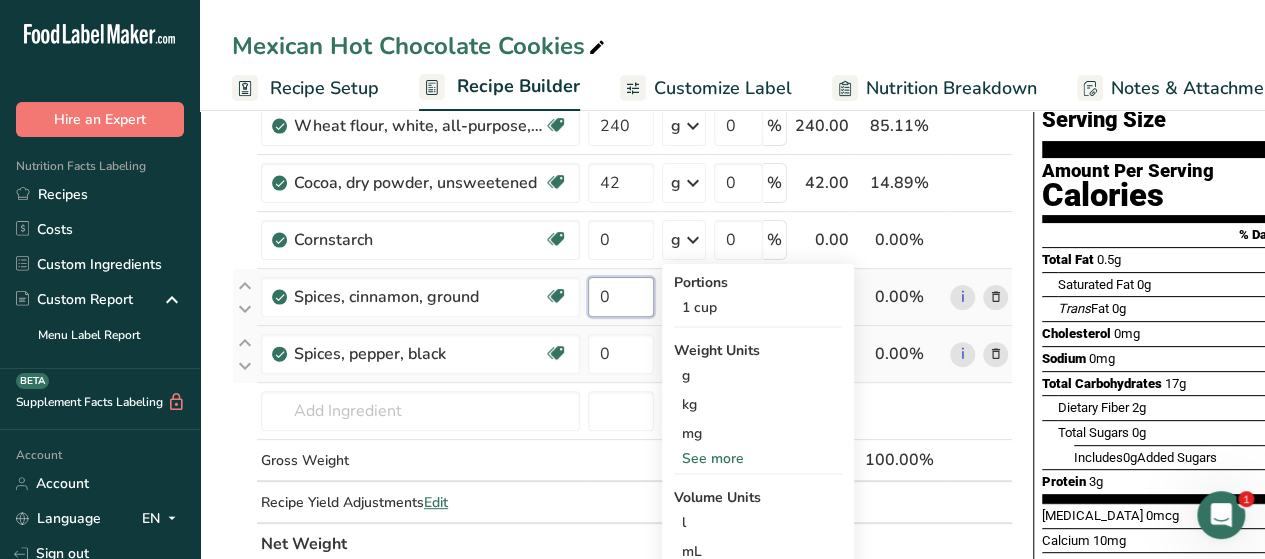 click on "0" at bounding box center (621, 297) 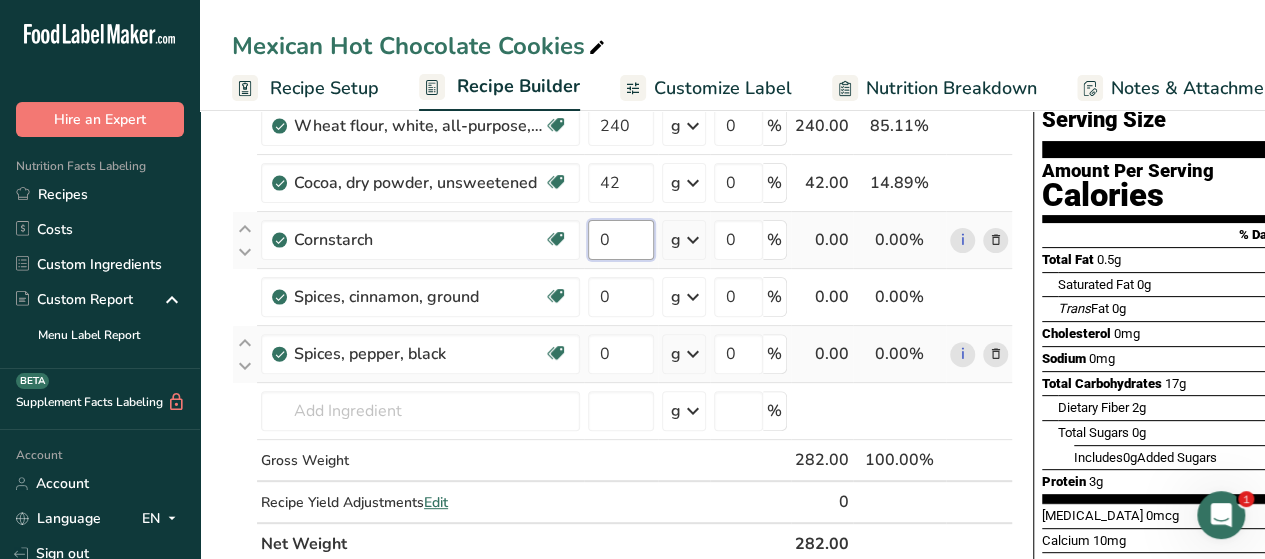 click on "Ingredient *
Amount *
Unit *
Waste *   .a-a{fill:#347362;}.b-a{fill:#fff;}          Grams
Percentage
Wheat flour, white, all-purpose, enriched, unbleached
Dairy free
Vegan
Vegetarian
Soy free
240
g
Portions
1 cup
Weight Units
g
kg
mg
See more
Volume Units
l
Volume units require a density conversion. If you know your ingredient's density enter it below. Otherwise, click on "RIA" our AI Regulatory bot - she will be able to help you
lb/ft3
g/cm3
Confirm
mL
lb/ft3
fl oz" at bounding box center (622, 310) 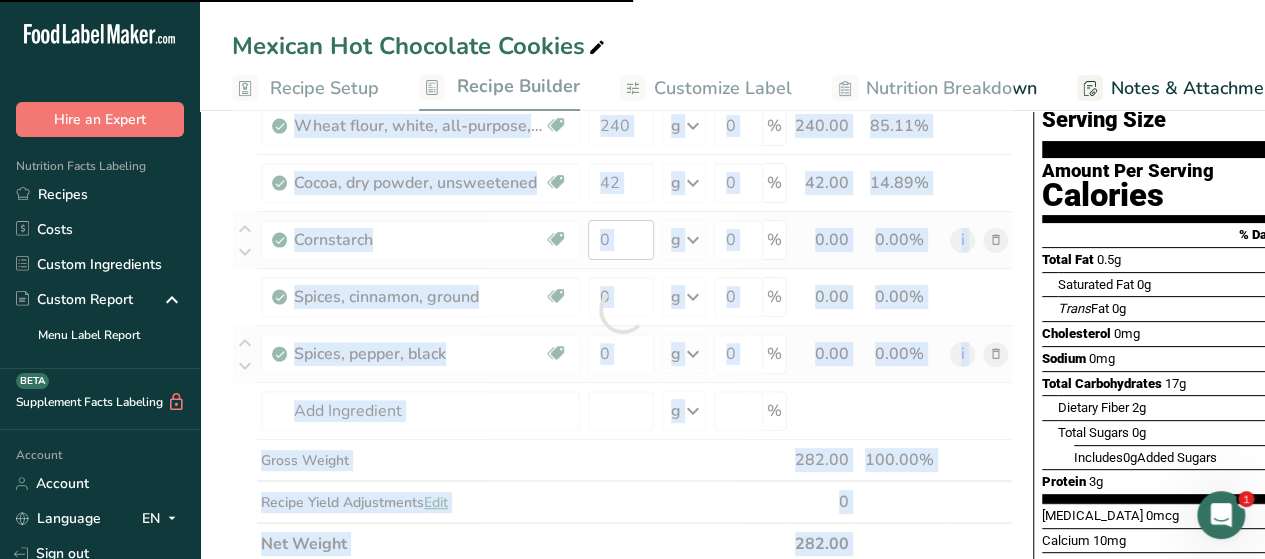 click at bounding box center (622, 310) 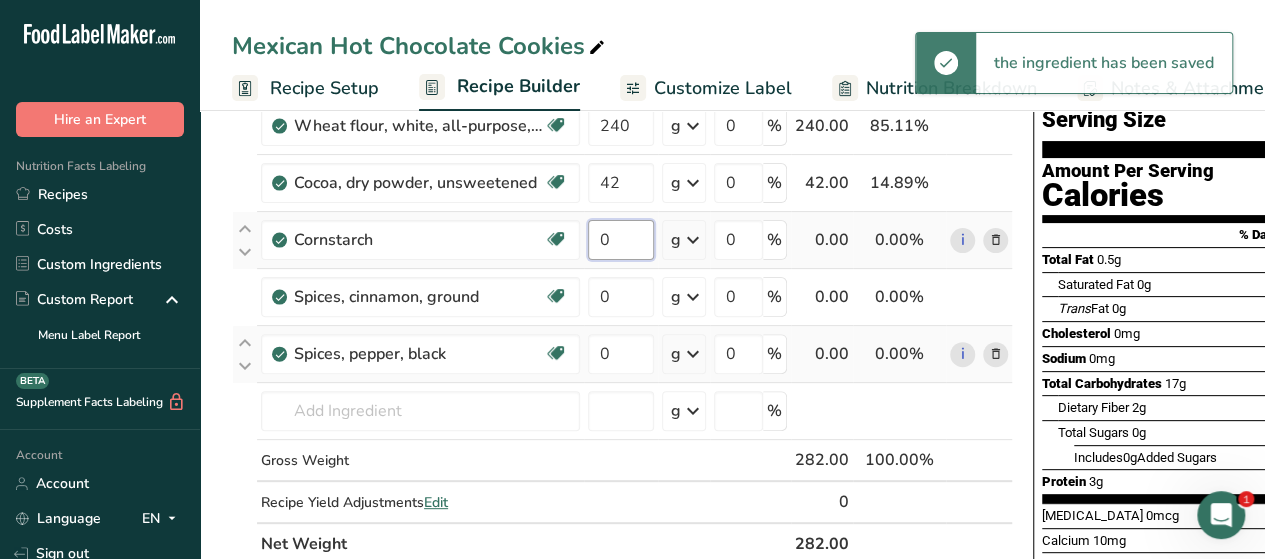 click on "0" at bounding box center [621, 240] 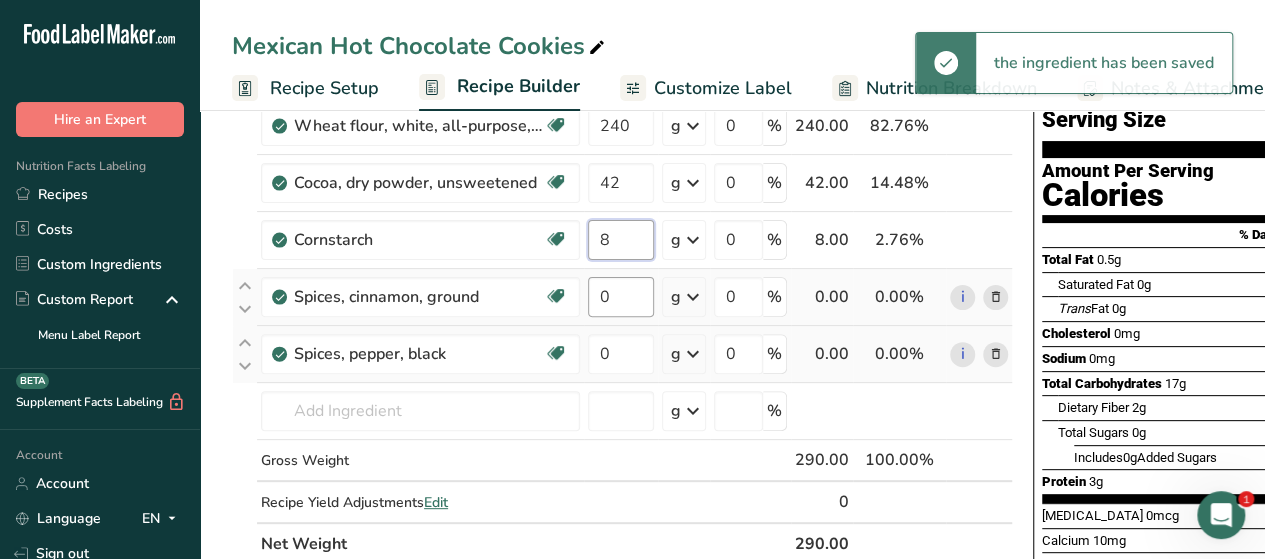 type on "8" 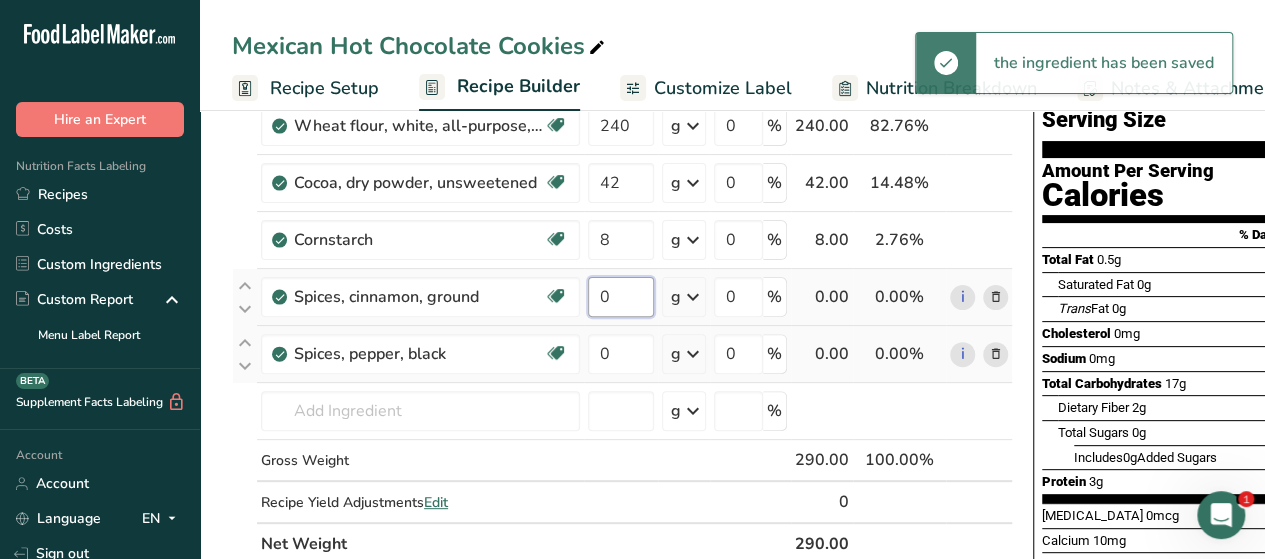 click on "Ingredient *
Amount *
Unit *
Waste *   .a-a{fill:#347362;}.b-a{fill:#fff;}          Grams
Percentage
Wheat flour, white, all-purpose, enriched, unbleached
Dairy free
Vegan
Vegetarian
Soy free
240
g
Portions
1 cup
Weight Units
g
kg
mg
See more
Volume Units
l
Volume units require a density conversion. If you know your ingredient's density enter it below. Otherwise, click on "RIA" our AI Regulatory bot - she will be able to help you
lb/ft3
g/cm3
Confirm
mL
lb/ft3
fl oz" at bounding box center (622, 310) 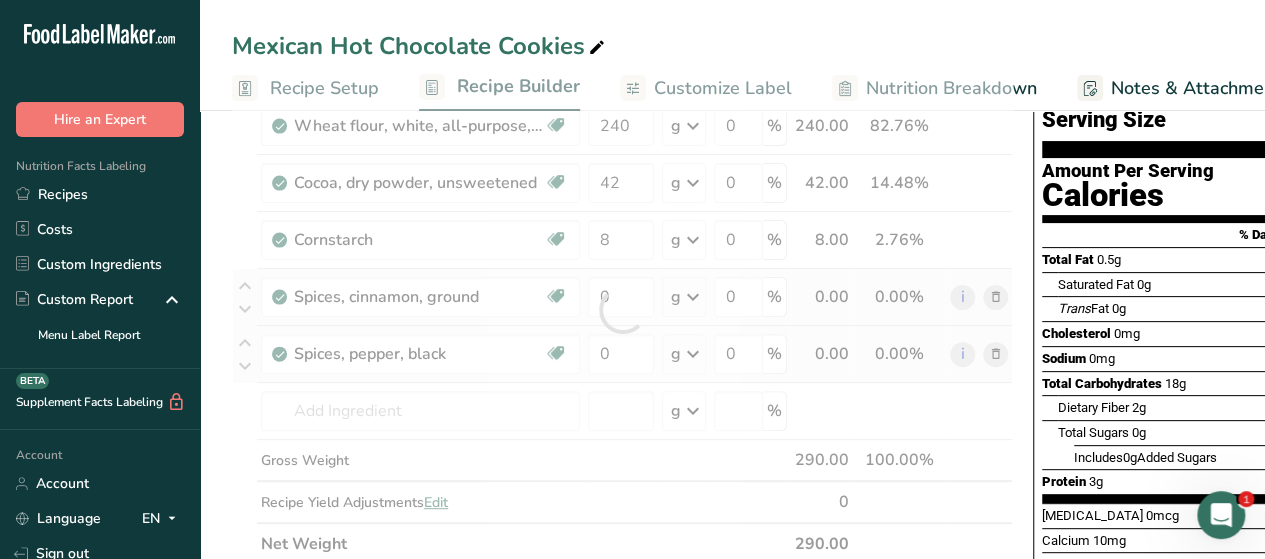 click on "Ingredient *
Amount *
Unit *
Waste *   .a-a{fill:#347362;}.b-a{fill:#fff;}          Grams
Percentage
Wheat flour, white, all-purpose, enriched, unbleached
Dairy free
Vegan
Vegetarian
Soy free
240
g
Portions
1 cup
Weight Units
g
kg
mg
See more
Volume Units
l
Volume units require a density conversion. If you know your ingredient's density enter it below. Otherwise, click on "RIA" our AI Regulatory bot - she will be able to help you
lb/ft3
g/cm3
Confirm
mL
lb/ft3
fl oz" at bounding box center (622, 310) 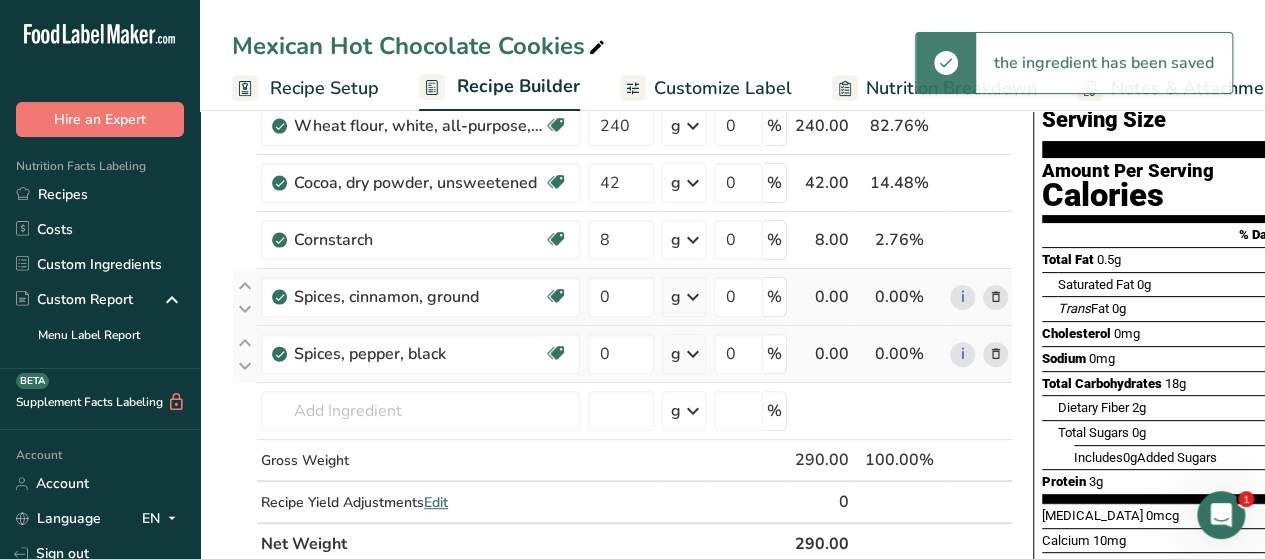 click at bounding box center [693, 297] 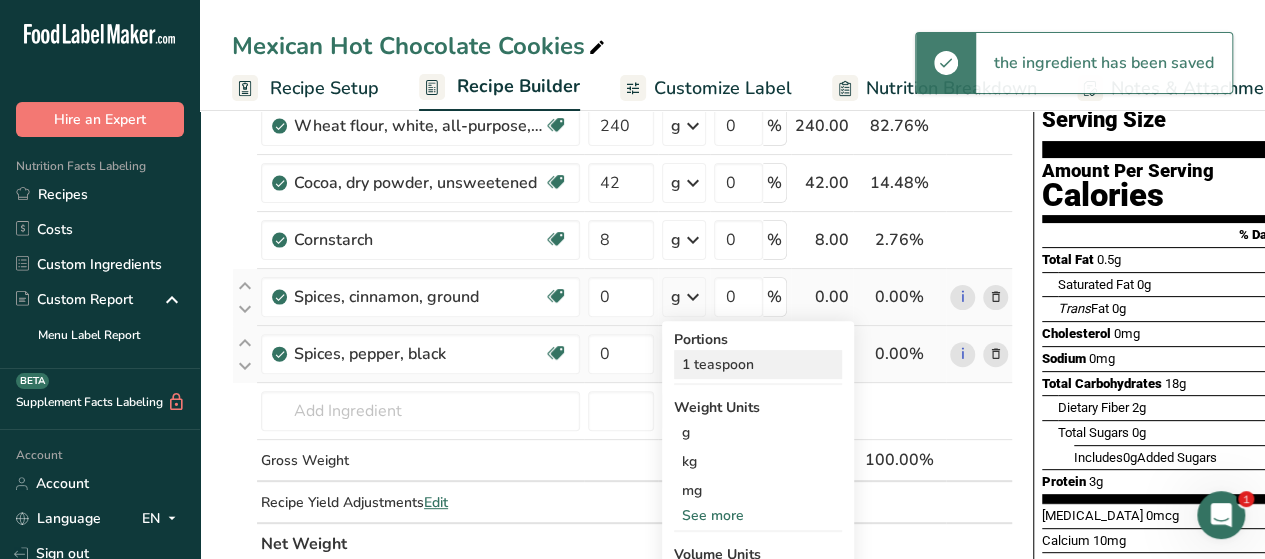click on "1 teaspoon" at bounding box center [758, 364] 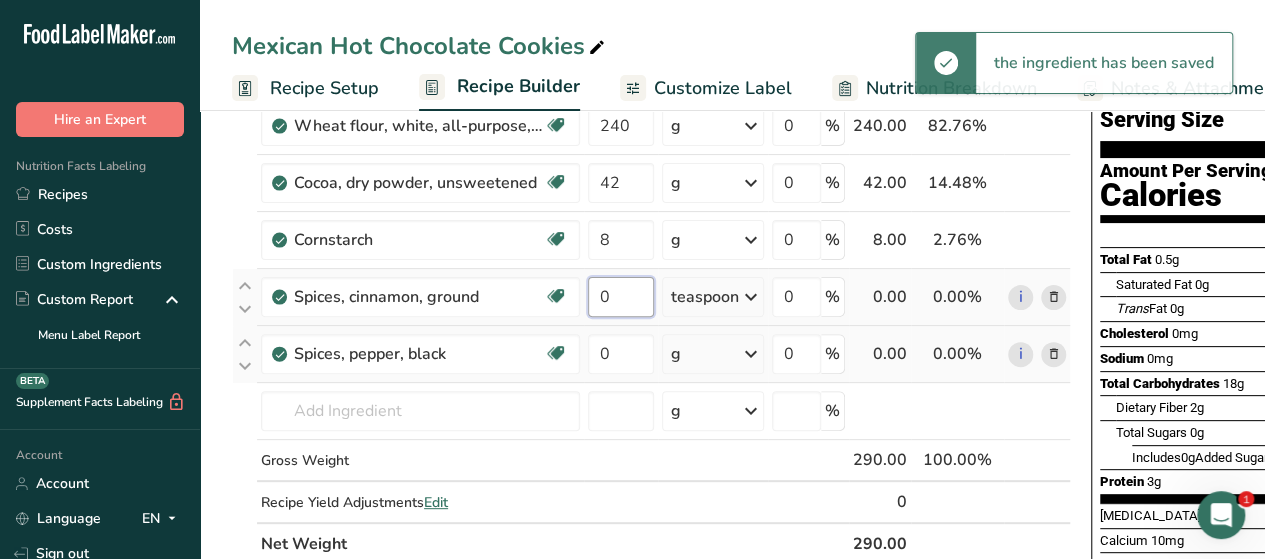 click on "0" at bounding box center [621, 297] 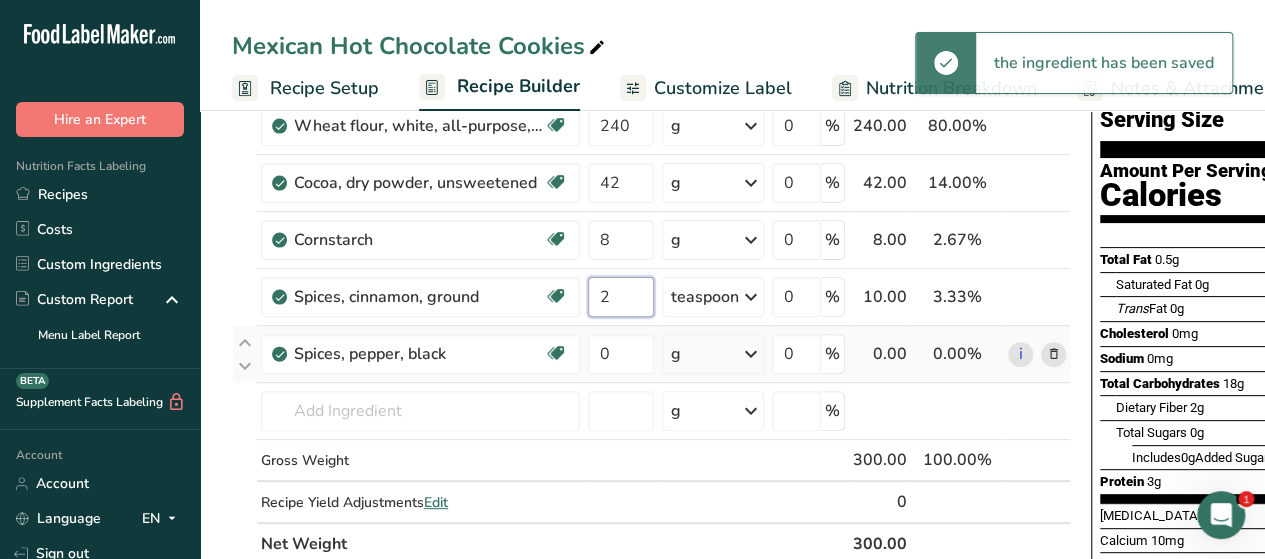 type on "2" 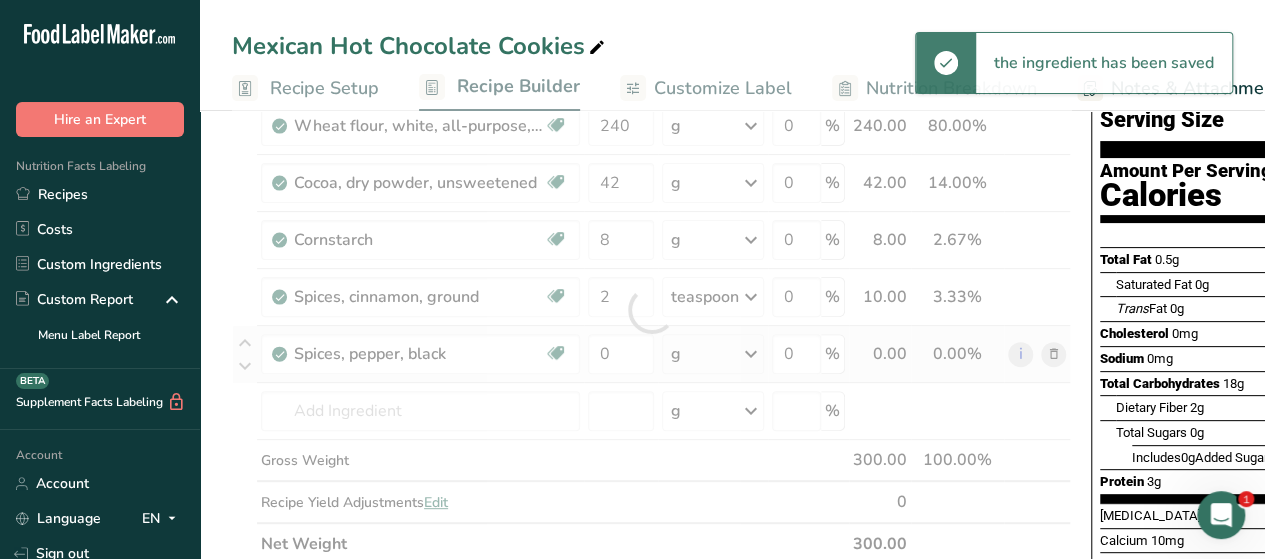 click on "Ingredient *
Amount *
Unit *
Waste *   .a-a{fill:#347362;}.b-a{fill:#fff;}          Grams
Percentage
Wheat flour, white, all-purpose, enriched, unbleached
Dairy free
Vegan
Vegetarian
Soy free
240
g
Portions
1 cup
Weight Units
g
kg
mg
See more
Volume Units
l
Volume units require a density conversion. If you know your ingredient's density enter it below. Otherwise, click on "RIA" our AI Regulatory bot - she will be able to help you
lb/ft3
g/cm3
Confirm
mL
lb/ft3
fl oz" at bounding box center [651, 310] 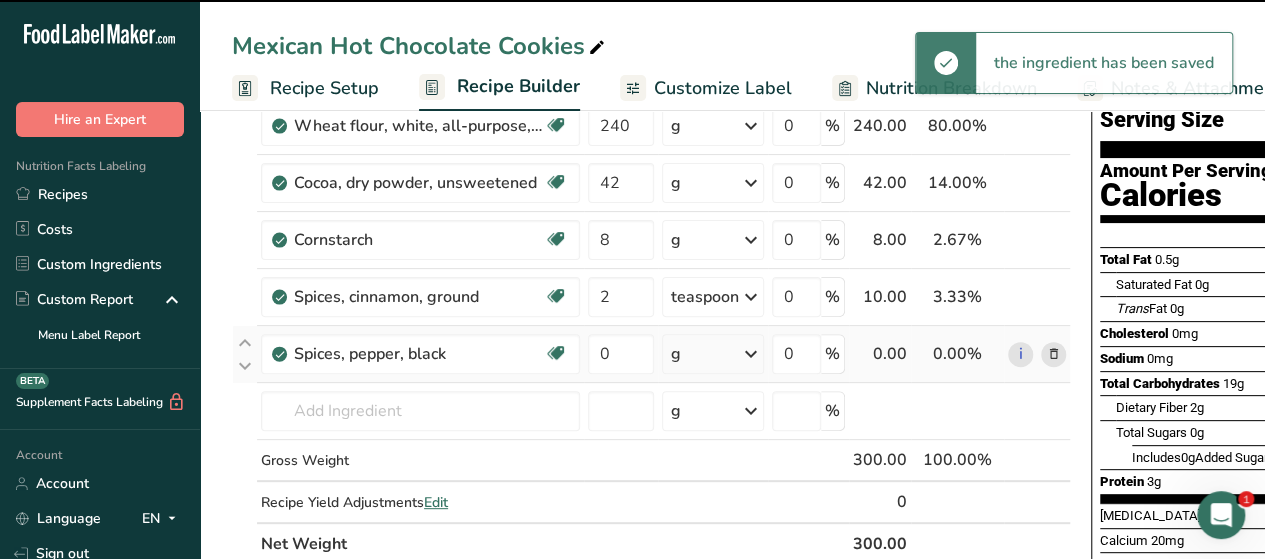 click at bounding box center [751, 354] 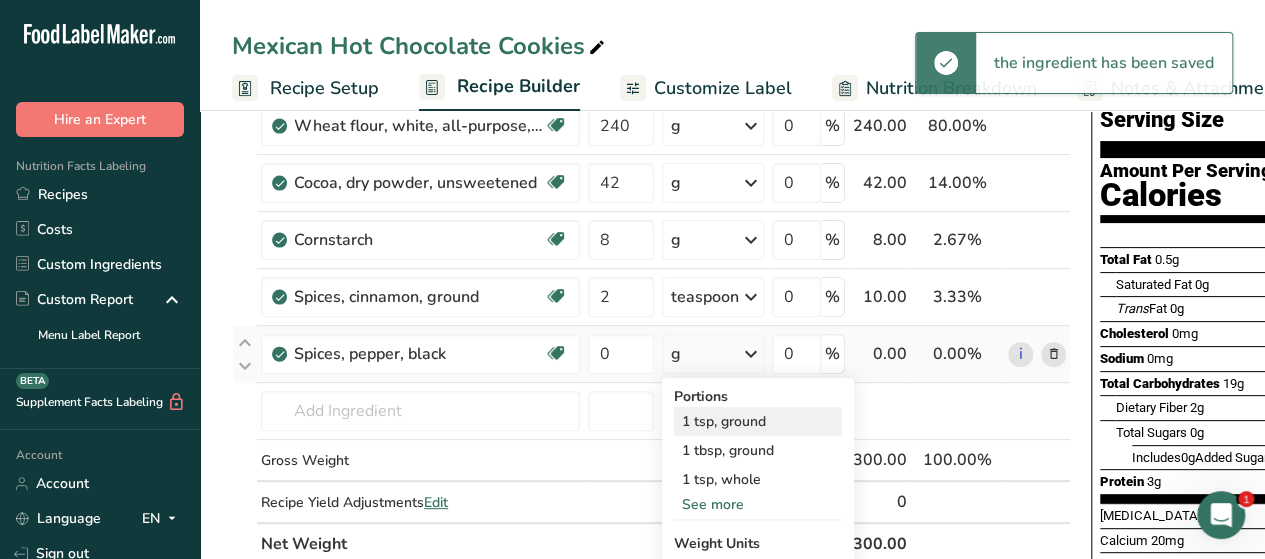 click on "1 tsp, ground" at bounding box center [758, 421] 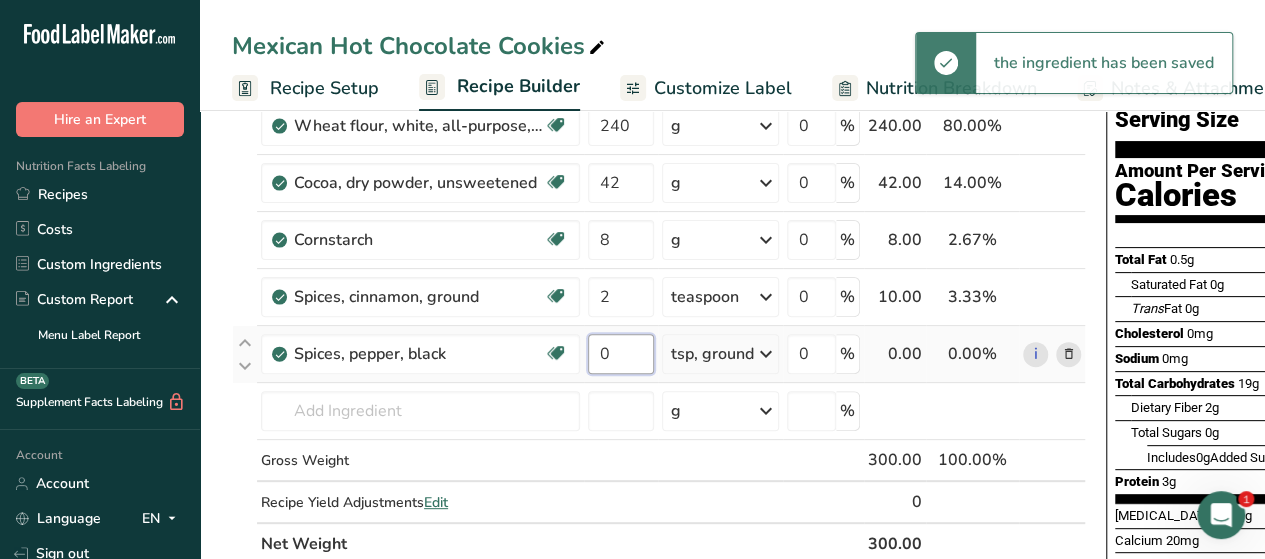 click on "0" at bounding box center (621, 354) 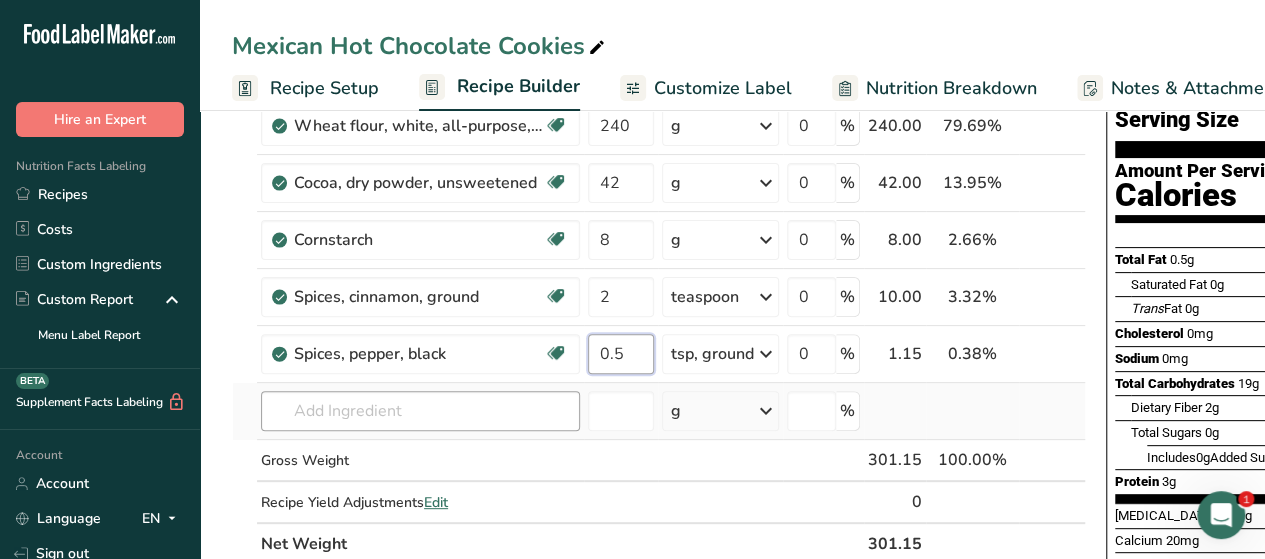 type on "0.5" 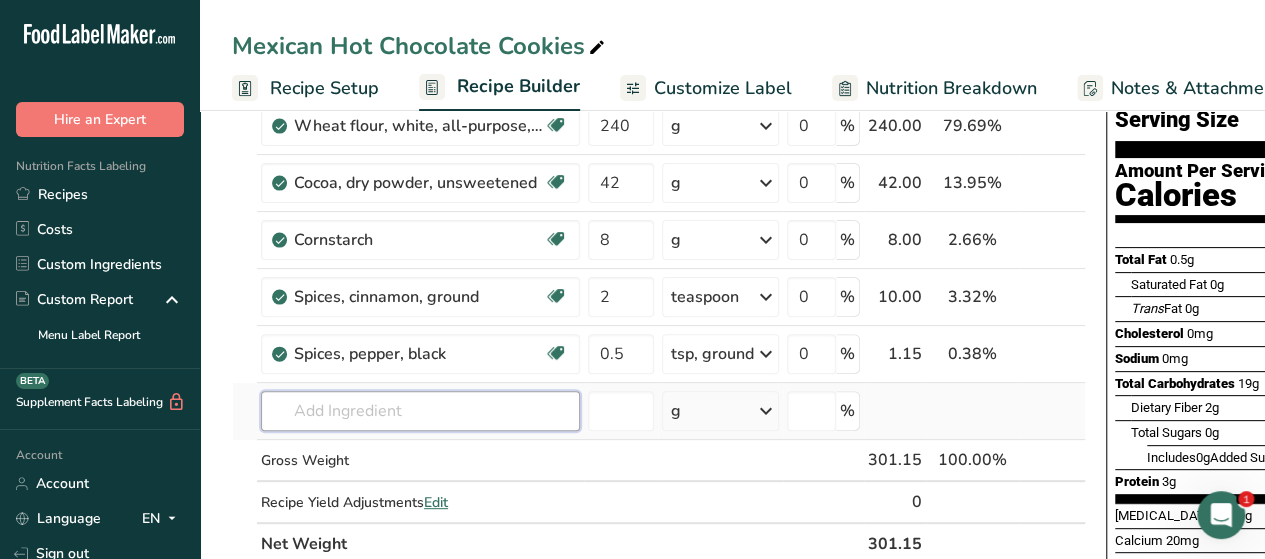 click on "Ingredient *
Amount *
Unit *
Waste *   .a-a{fill:#347362;}.b-a{fill:#fff;}          Grams
Percentage
Wheat flour, white, all-purpose, enriched, unbleached
Dairy free
Vegan
Vegetarian
Soy free
240
g
Portions
1 cup
Weight Units
g
kg
mg
See more
Volume Units
l
Volume units require a density conversion. If you know your ingredient's density enter it below. Otherwise, click on "RIA" our AI Regulatory bot - she will be able to help you
lb/ft3
g/cm3
Confirm
mL
lb/ft3
fl oz" at bounding box center [659, 310] 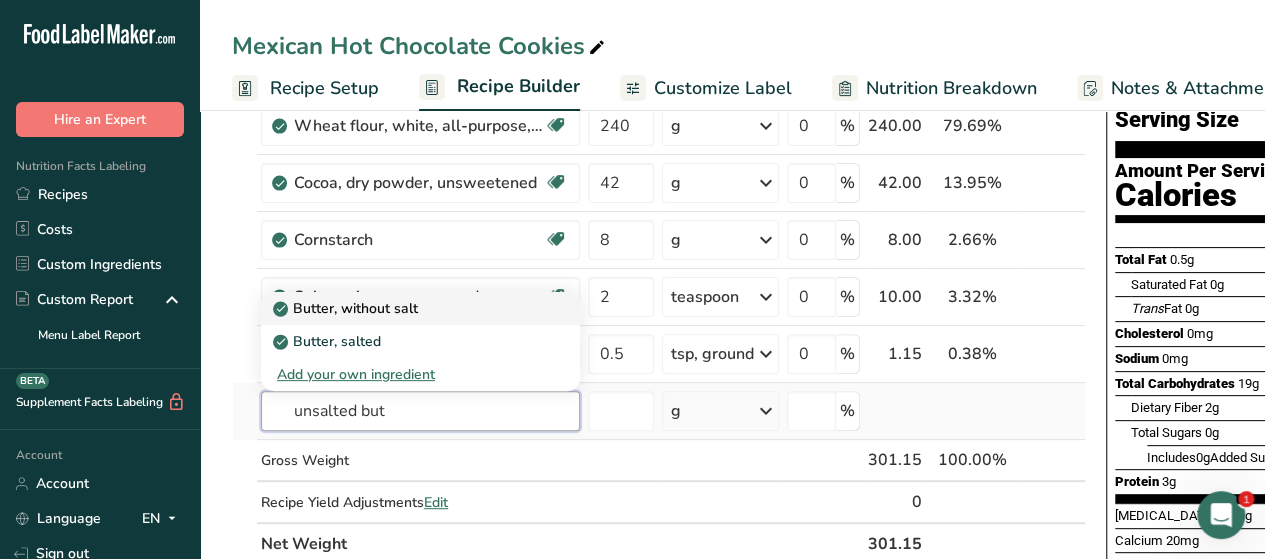 type on "unsalted but" 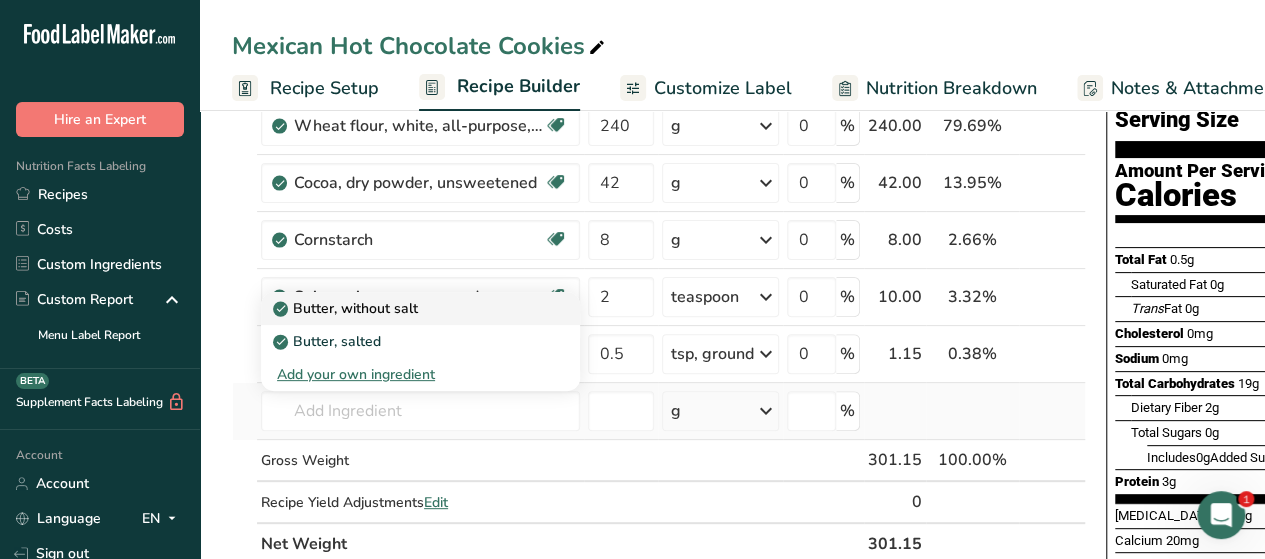 click on "Butter, without salt" at bounding box center (347, 308) 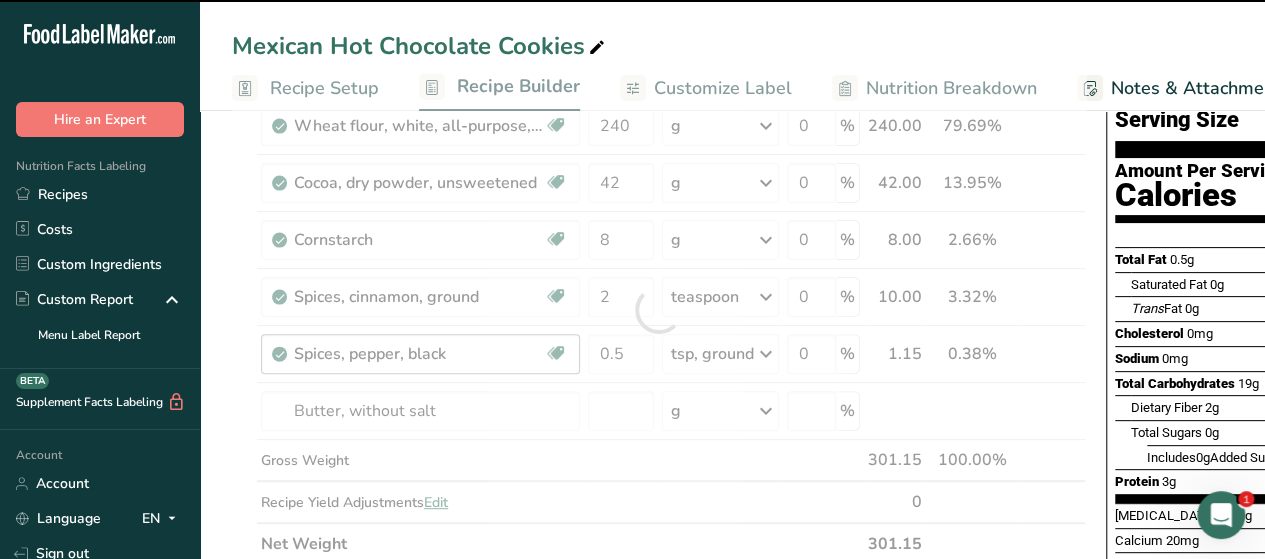type on "0" 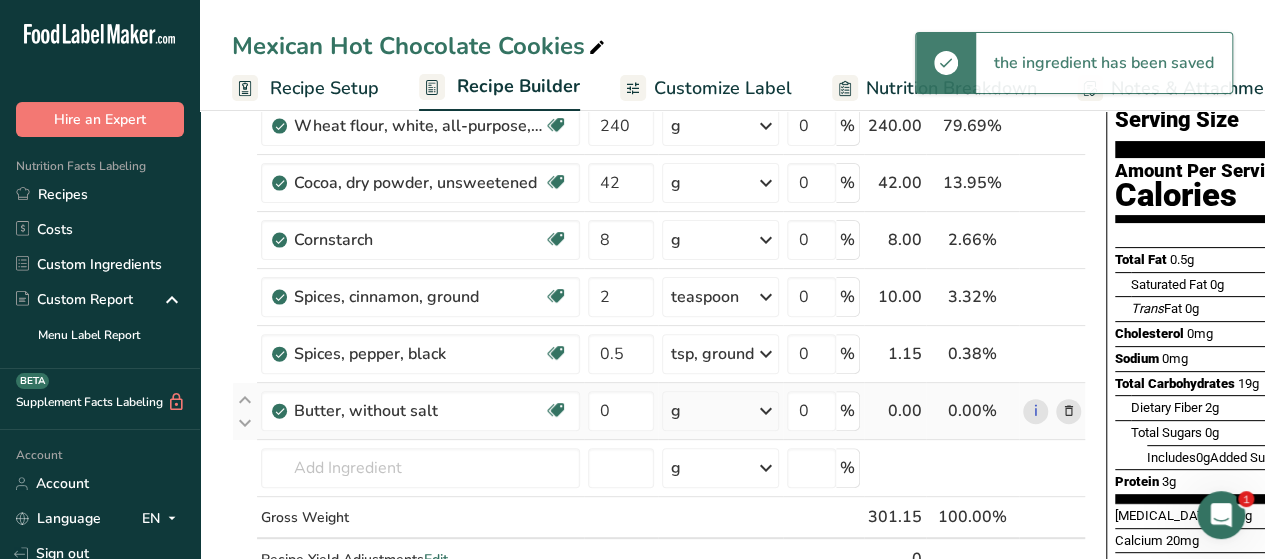 click at bounding box center [766, 411] 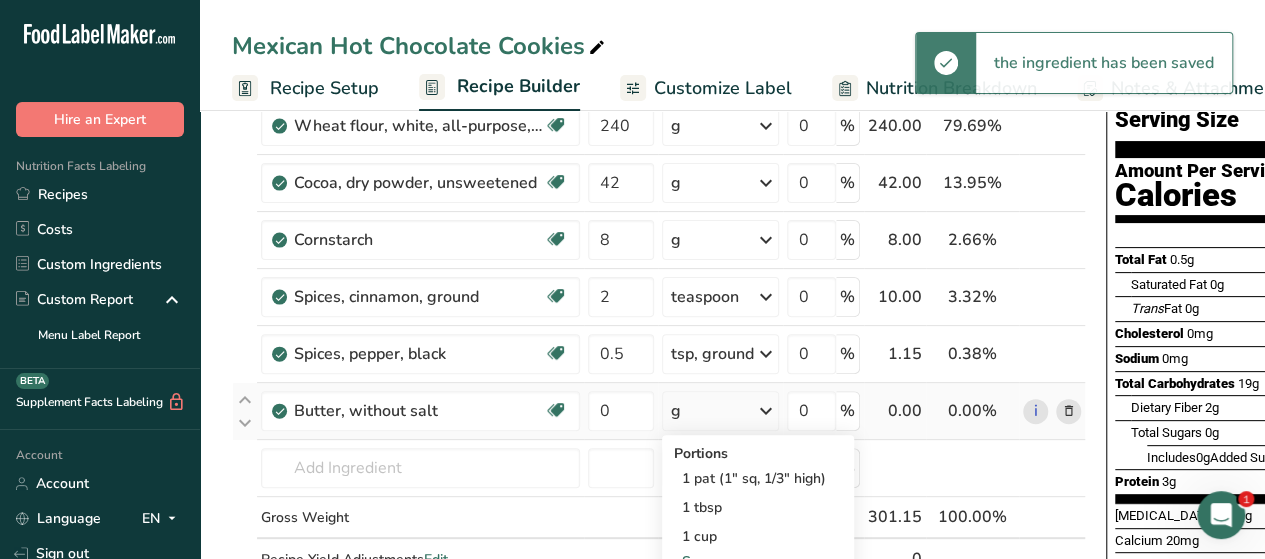 click at bounding box center [766, 411] 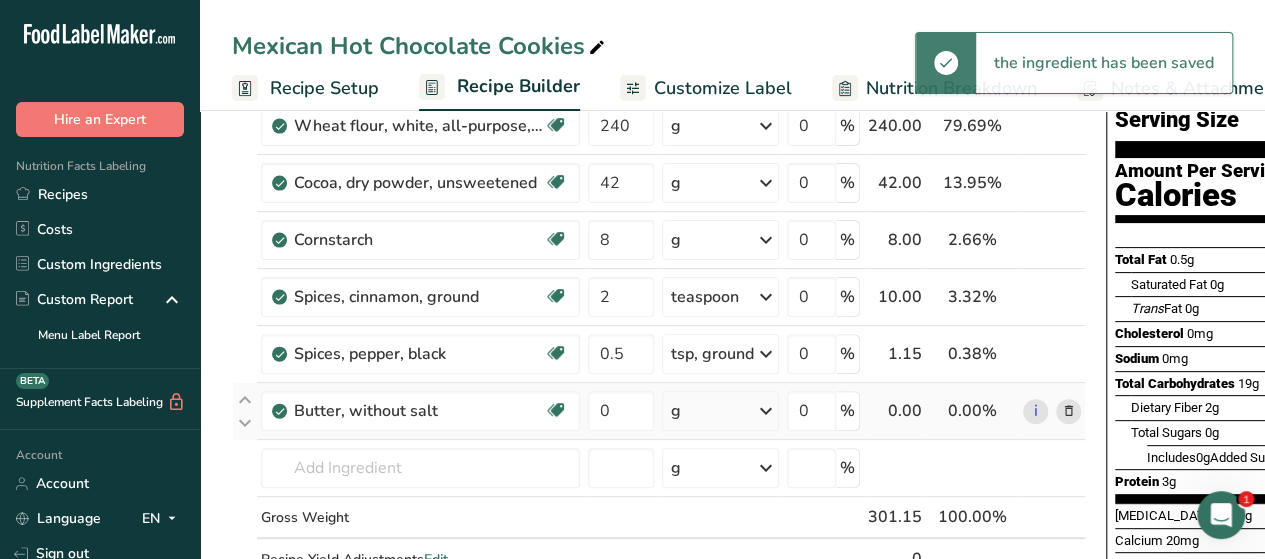 click at bounding box center (766, 411) 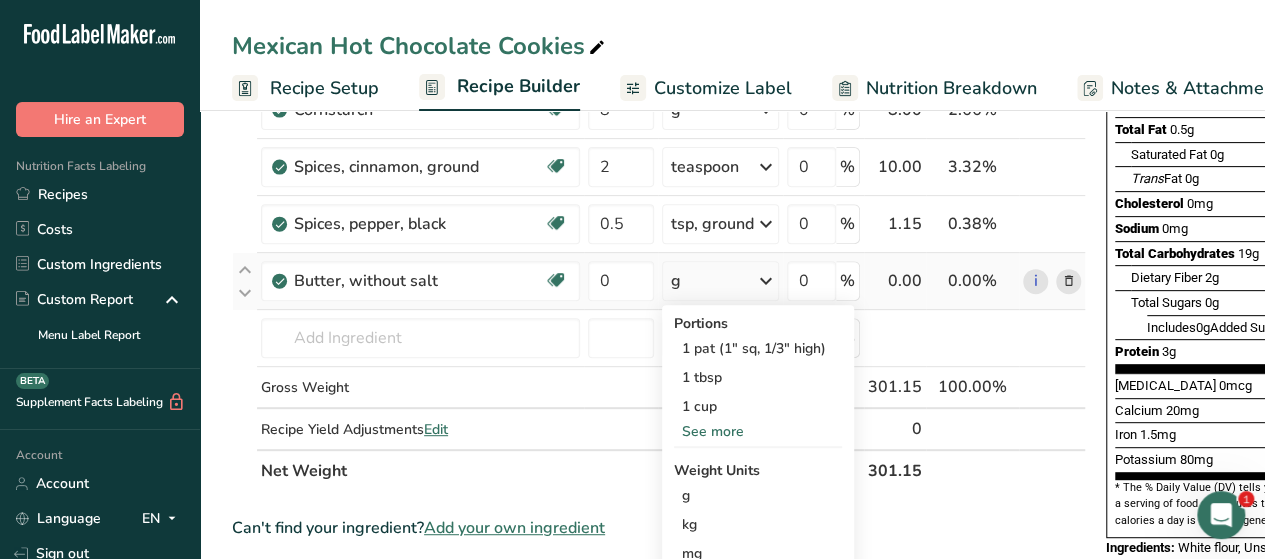scroll, scrollTop: 292, scrollLeft: 0, axis: vertical 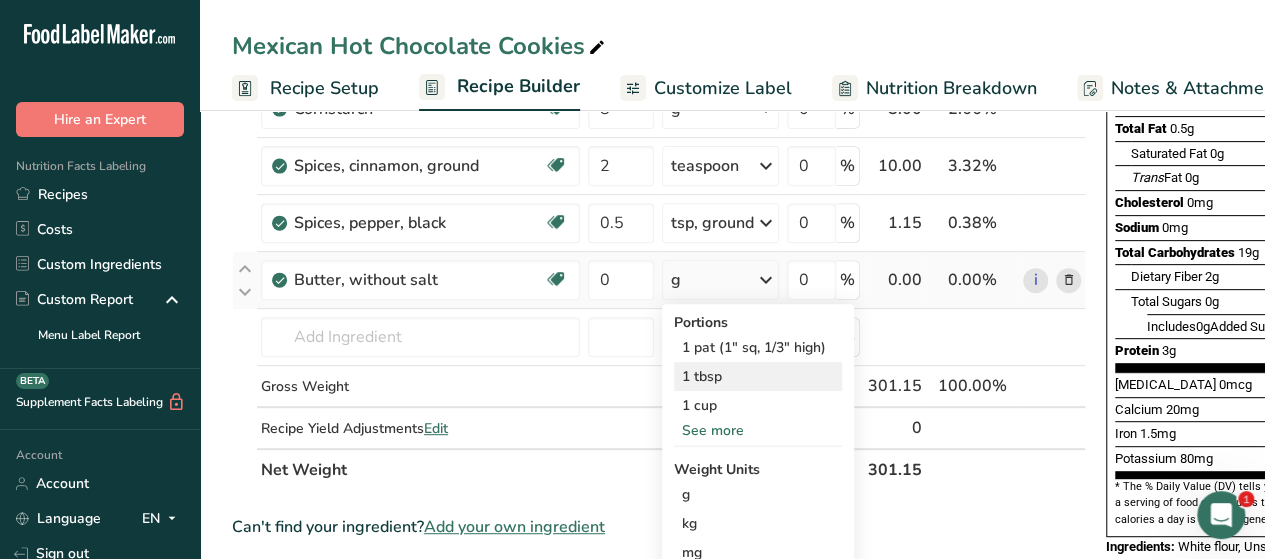 drag, startPoint x: 755, startPoint y: 397, endPoint x: 703, endPoint y: 388, distance: 52.773098 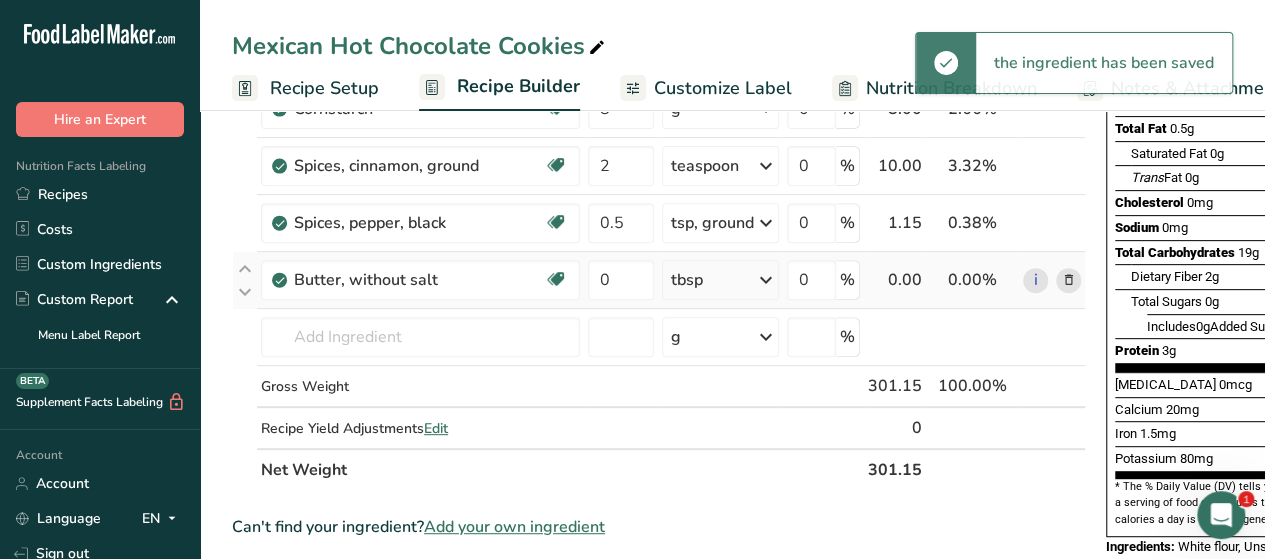 click on "tbsp" at bounding box center [720, 280] 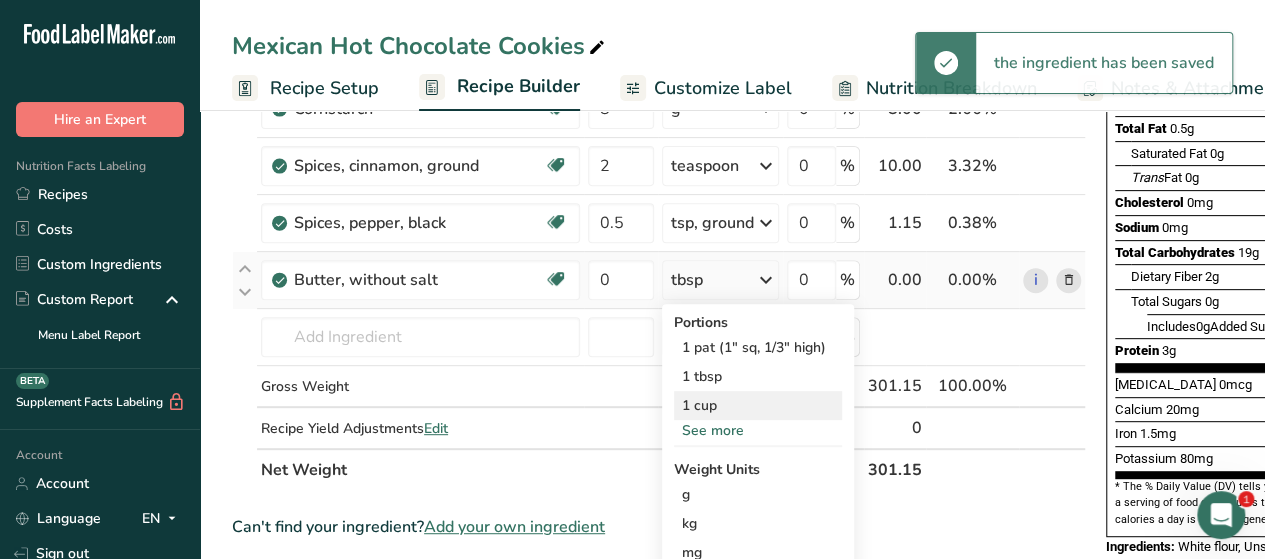 click on "1 cup" at bounding box center (758, 405) 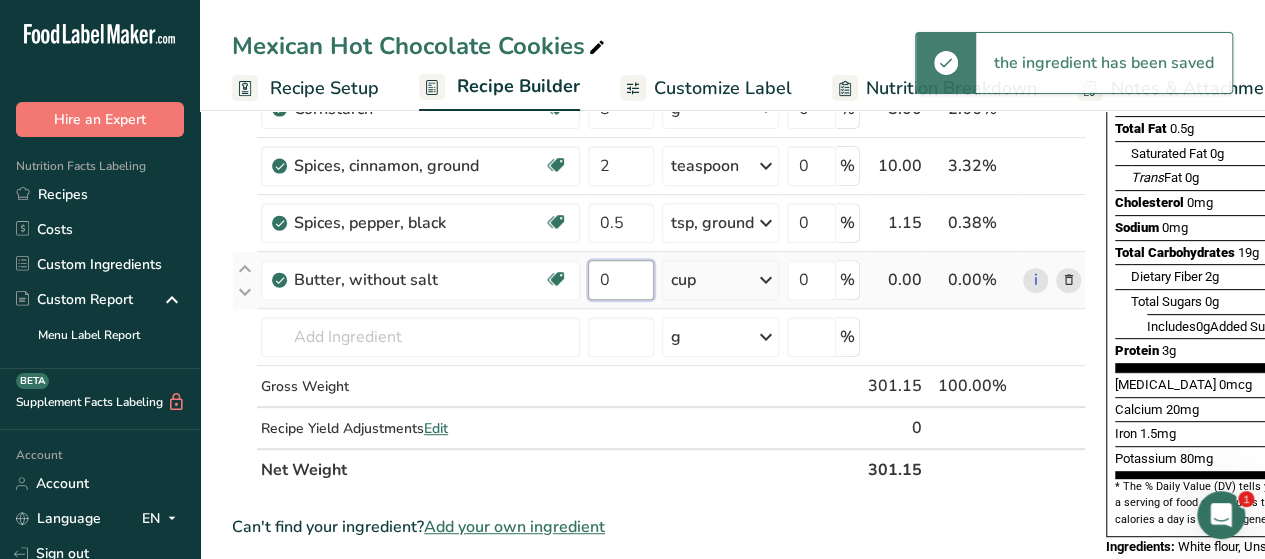 click on "0" at bounding box center [621, 280] 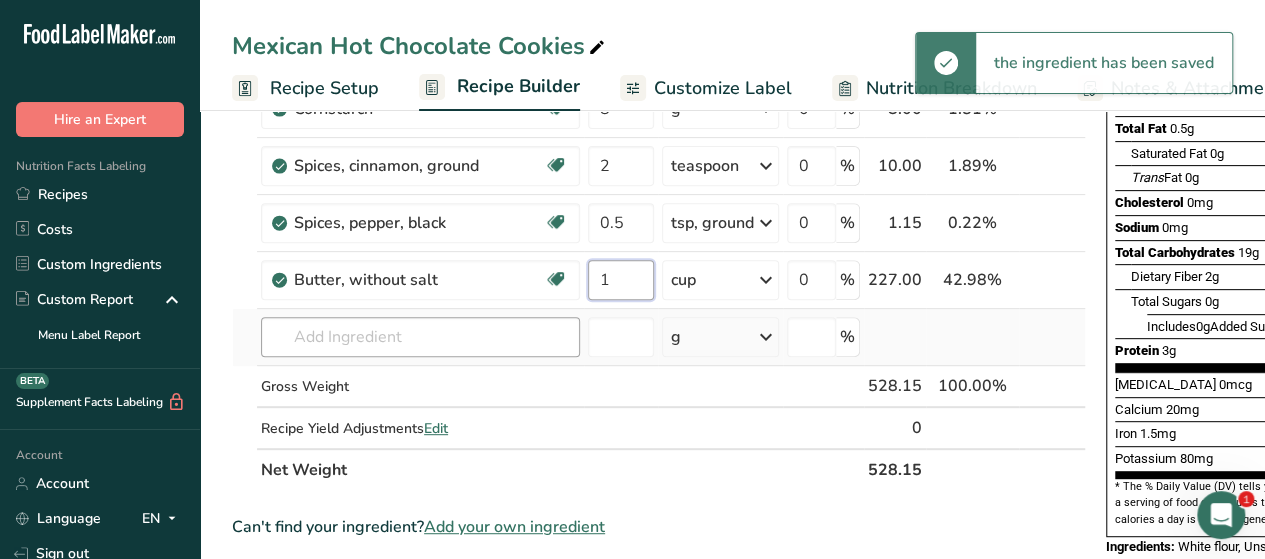 type on "1" 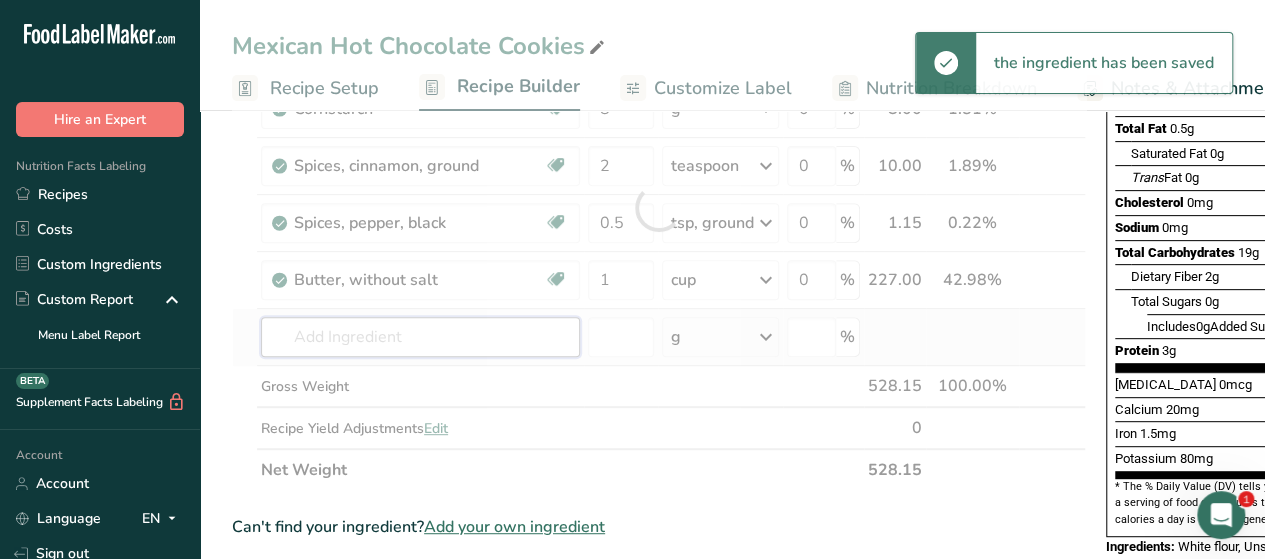 click on "Ingredient *
Amount *
Unit *
Waste *   .a-a{fill:#347362;}.b-a{fill:#fff;}          Grams
Percentage
Wheat flour, white, all-purpose, enriched, unbleached
Dairy free
Vegan
Vegetarian
Soy free
240
g
Portions
1 cup
Weight Units
g
kg
mg
See more
Volume Units
l
Volume units require a density conversion. If you know your ingredient's density enter it below. Otherwise, click on "RIA" our AI Regulatory bot - she will be able to help you
lb/ft3
g/cm3
Confirm
mL
lb/ft3
fl oz" at bounding box center (659, 207) 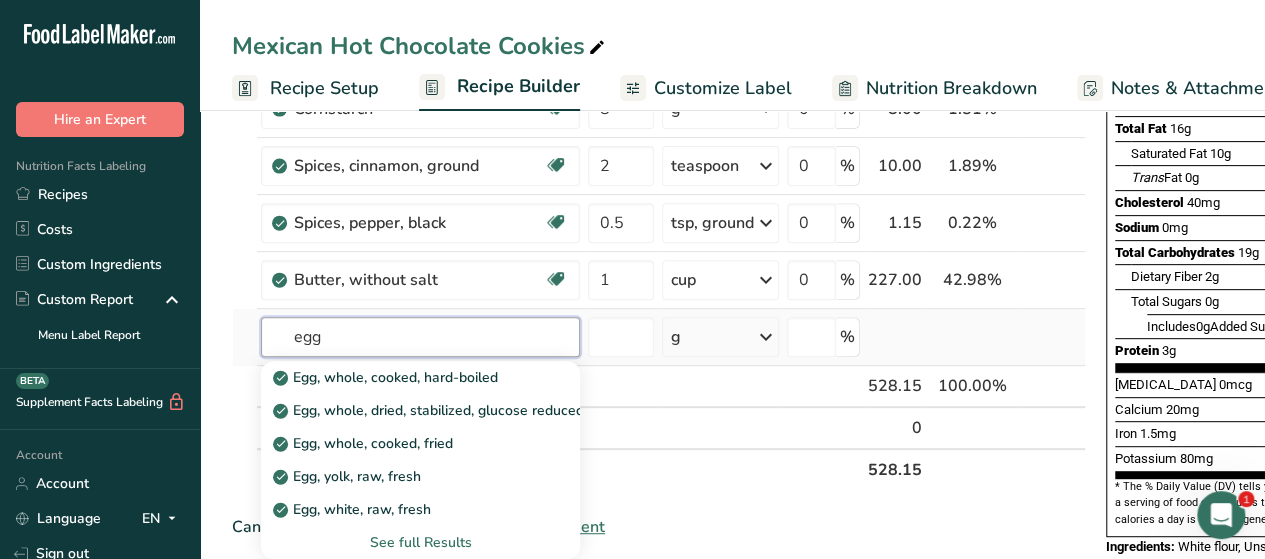 type on "egg" 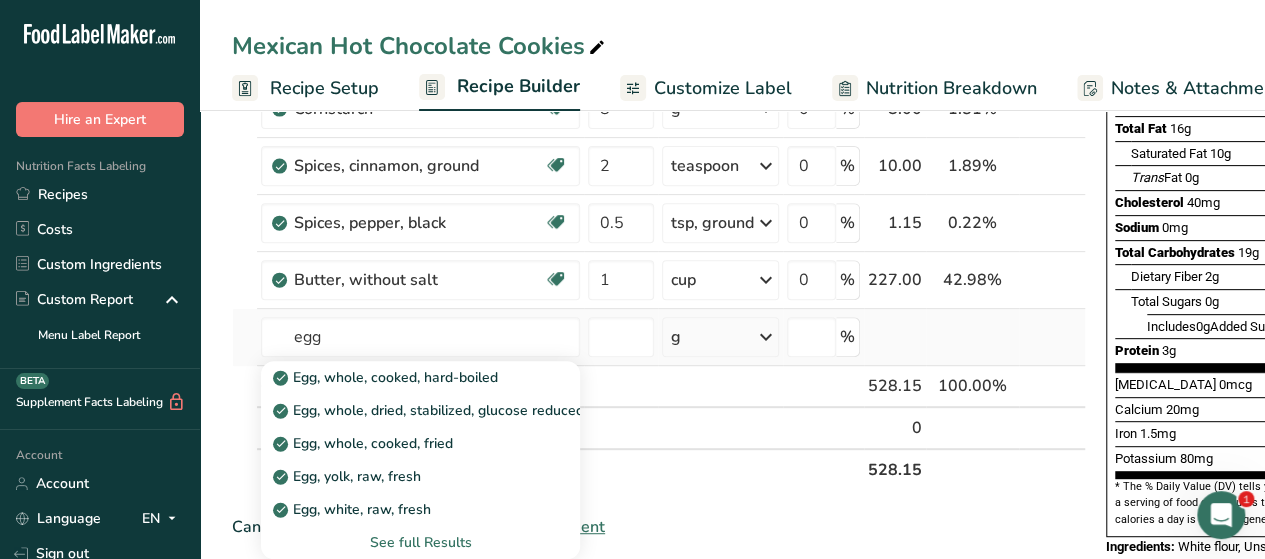 type 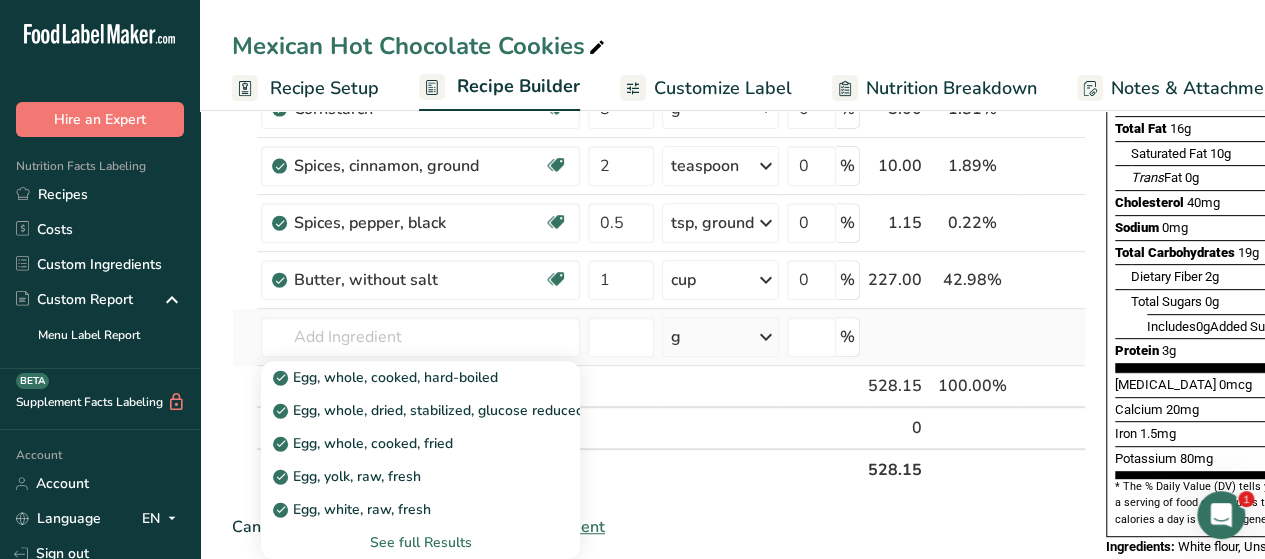 click on "See full Results" at bounding box center (420, 542) 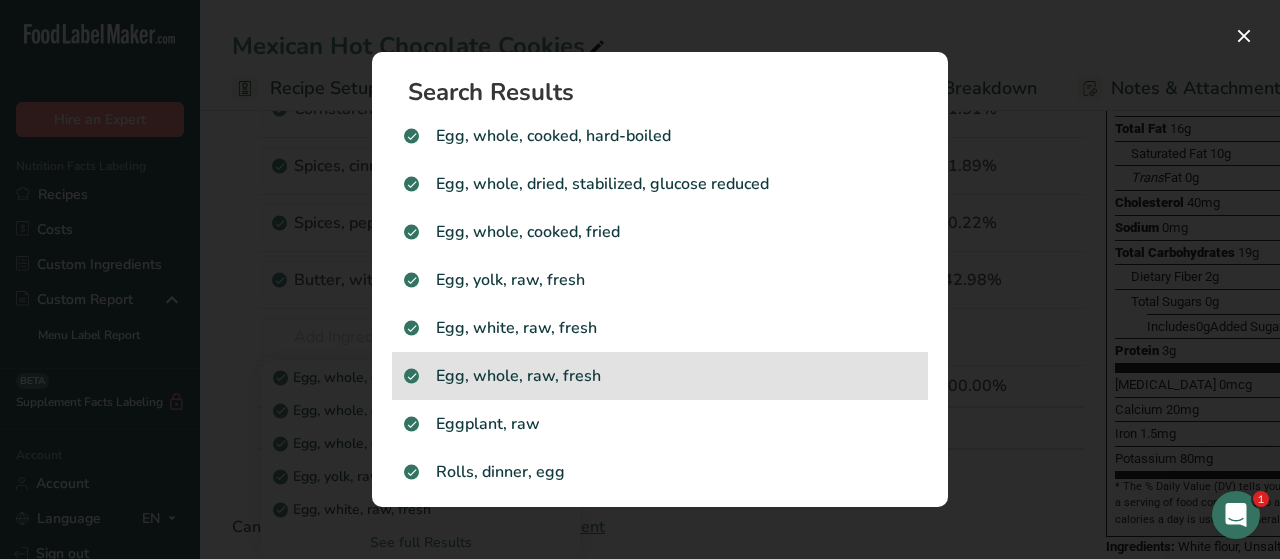 click on "Egg, whole, raw, fresh" at bounding box center [660, 376] 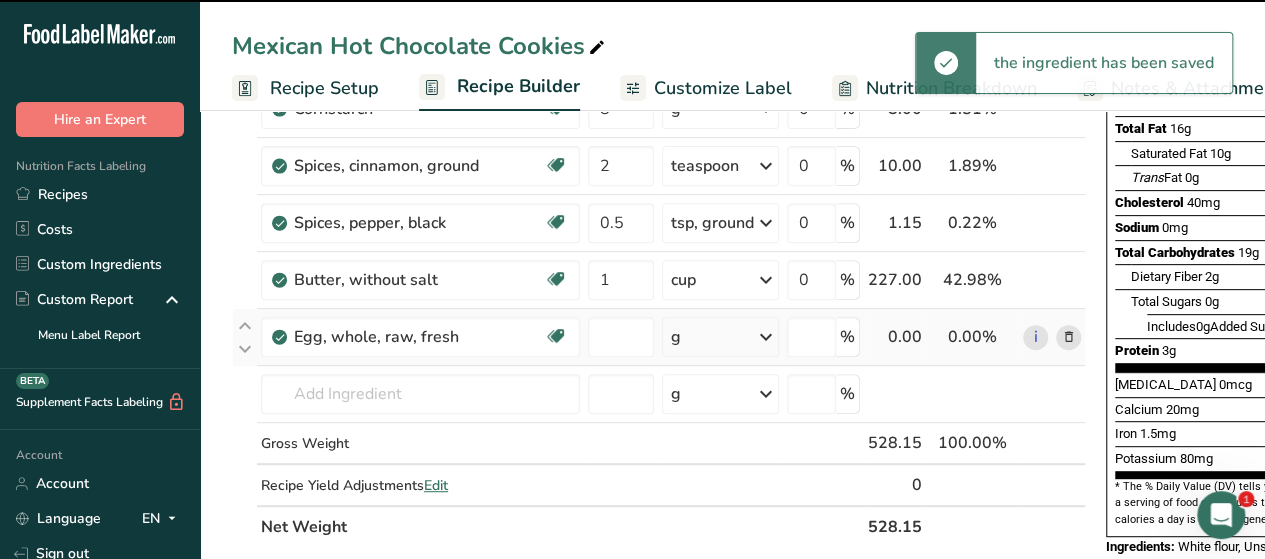 type on "0" 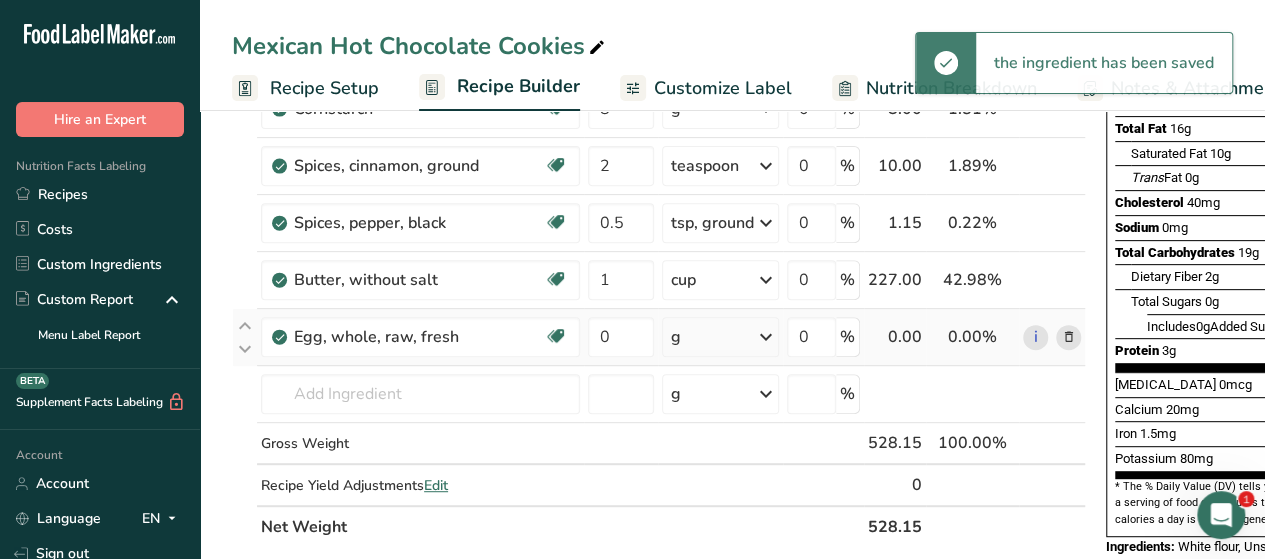 click at bounding box center (766, 337) 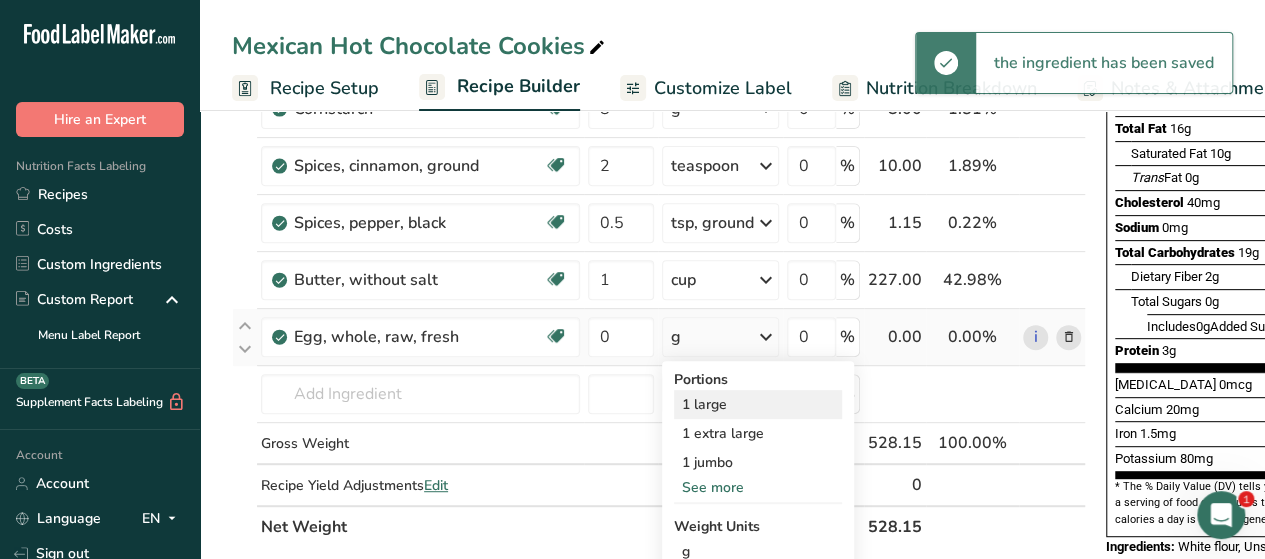 click on "1 large" at bounding box center [758, 404] 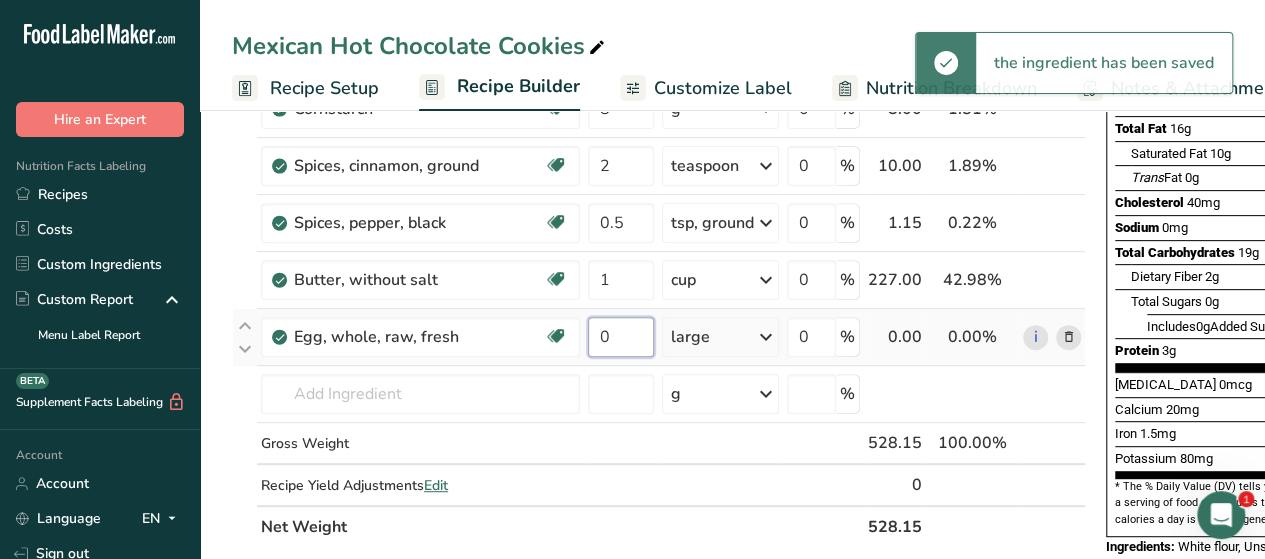click on "0" at bounding box center [621, 337] 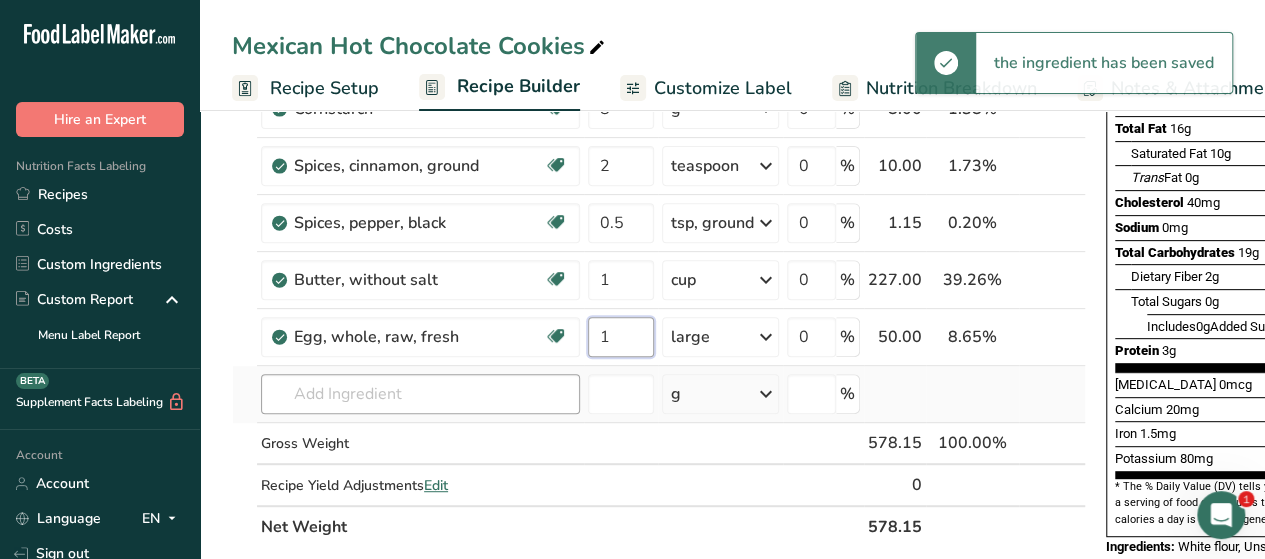 type on "1" 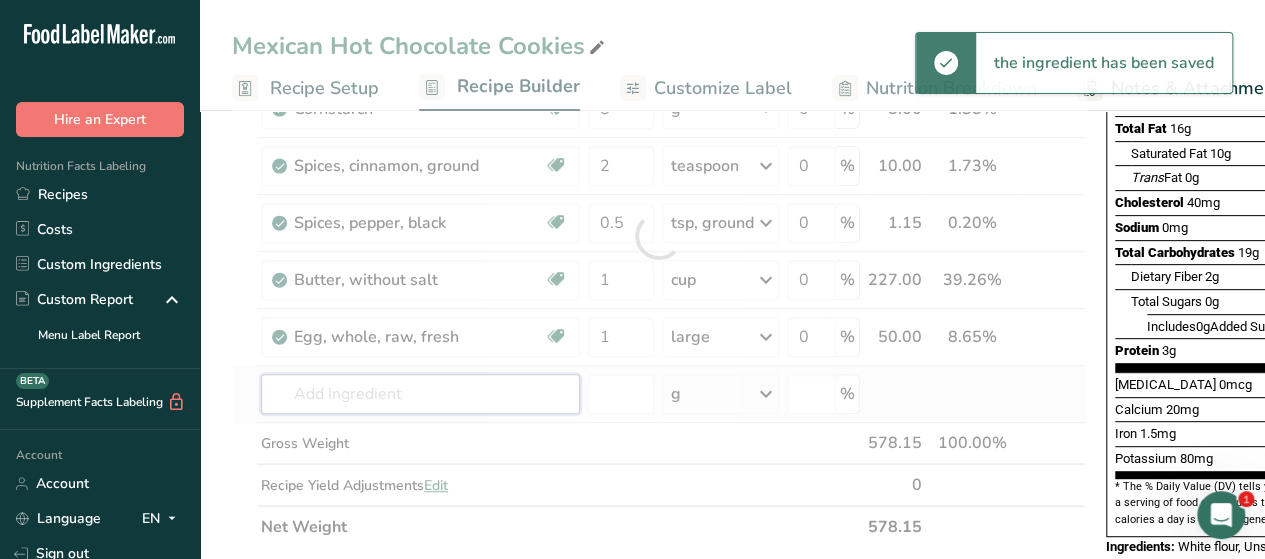 click on "Ingredient *
Amount *
Unit *
Waste *   .a-a{fill:#347362;}.b-a{fill:#fff;}          Grams
Percentage
Wheat flour, white, all-purpose, enriched, unbleached
Dairy free
Vegan
Vegetarian
Soy free
240
g
Portions
1 cup
Weight Units
g
kg
mg
See more
Volume Units
l
Volume units require a density conversion. If you know your ingredient's density enter it below. Otherwise, click on "RIA" our AI Regulatory bot - she will be able to help you
lb/ft3
g/cm3
Confirm
mL
lb/ft3
fl oz" at bounding box center (659, 236) 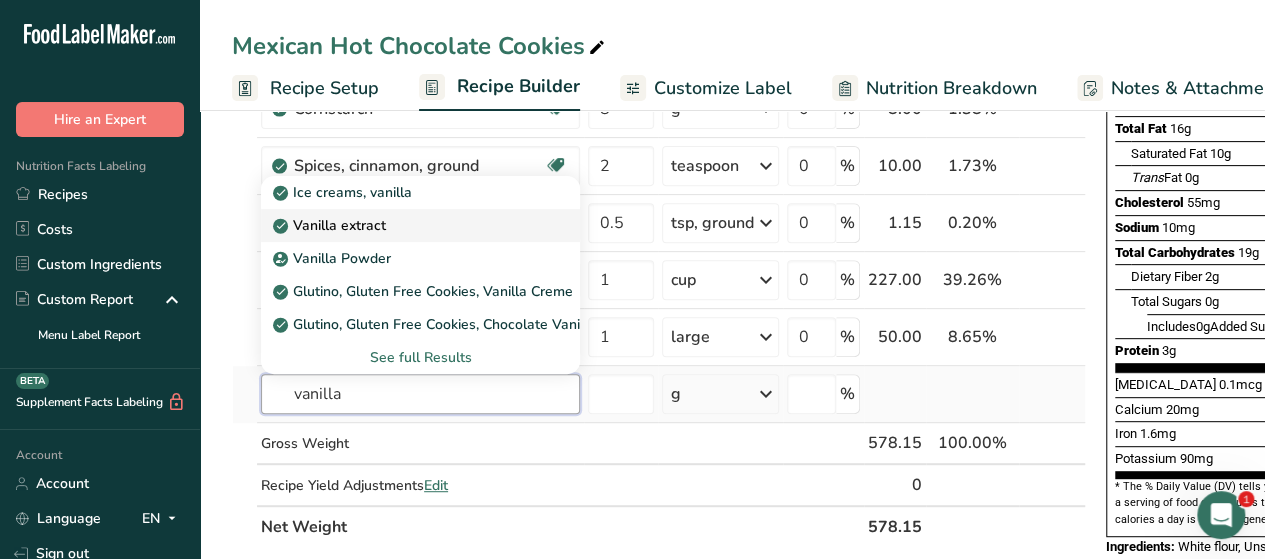 type on "vanilla" 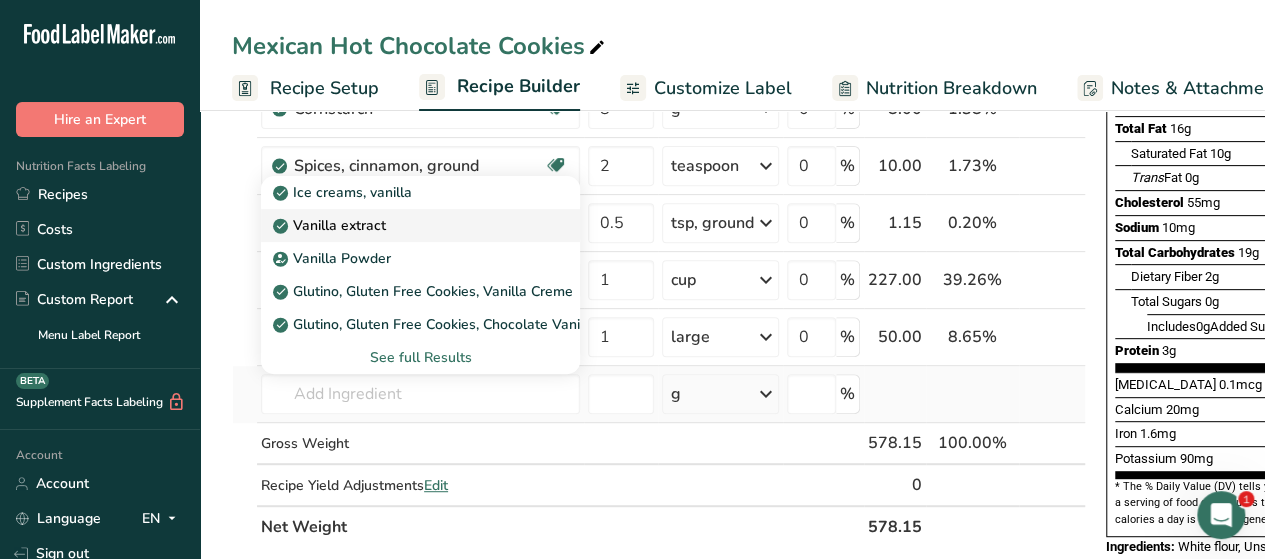 click on "Vanilla extract" at bounding box center (331, 225) 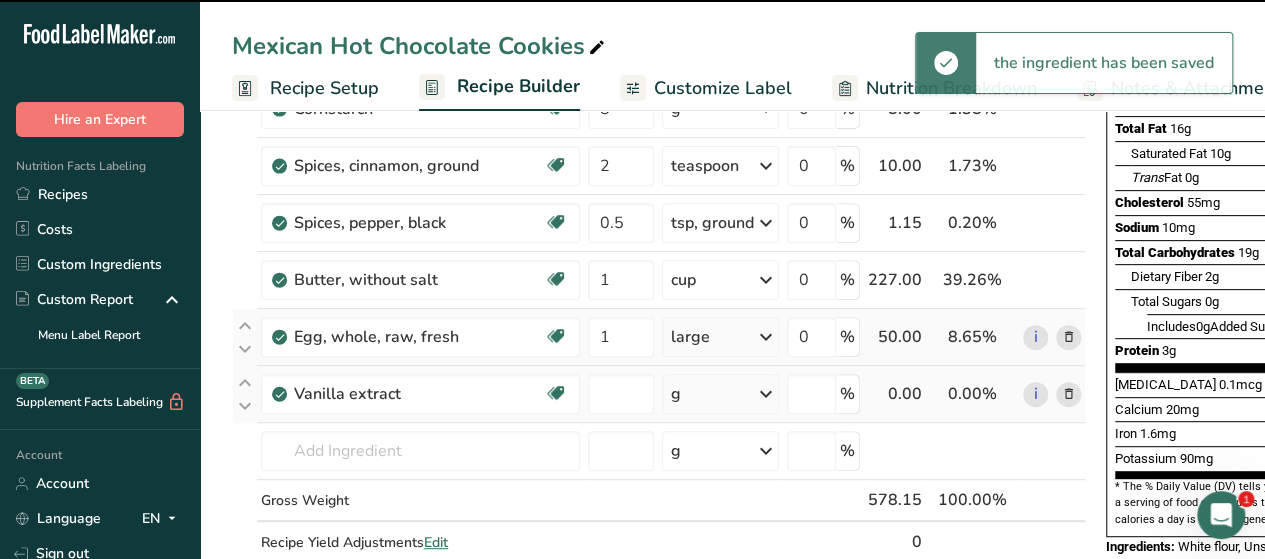type on "0" 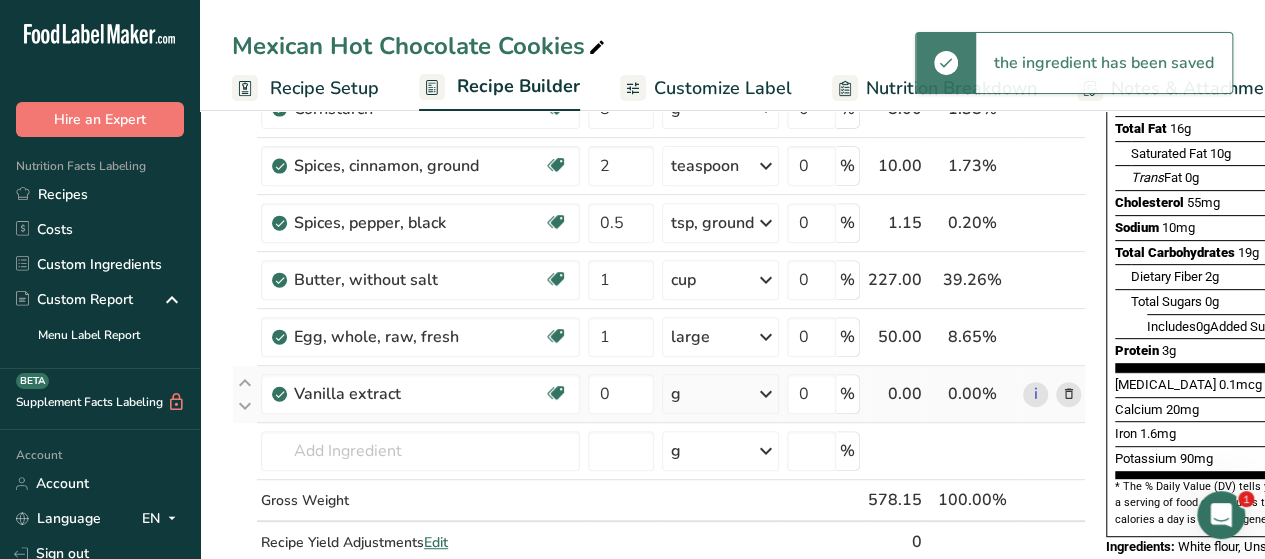 click at bounding box center [766, 394] 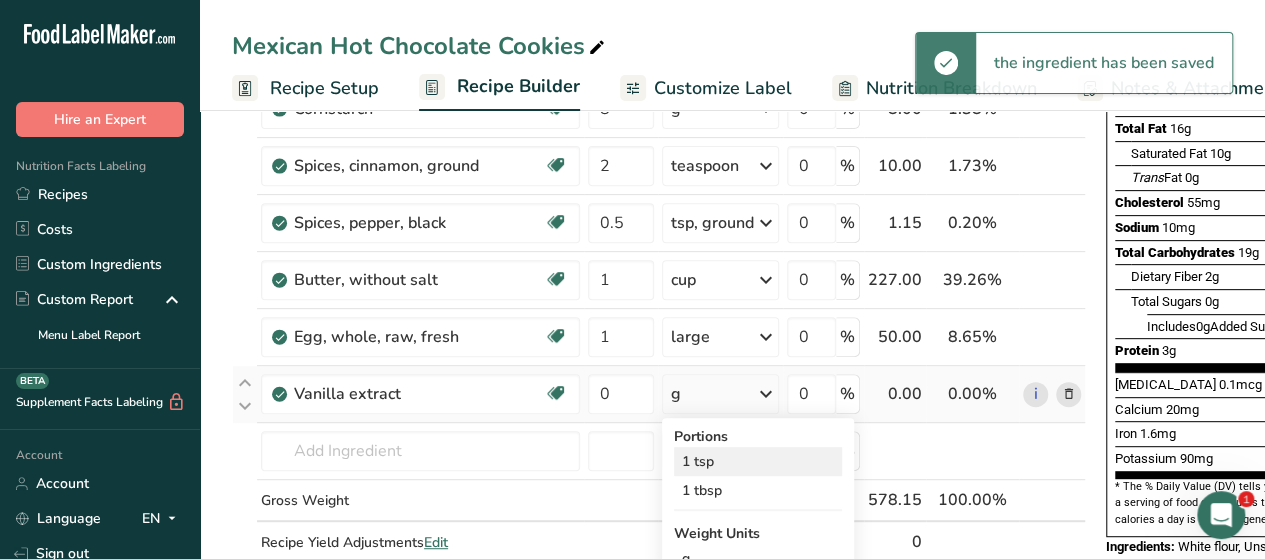 click on "1 tsp" at bounding box center [758, 461] 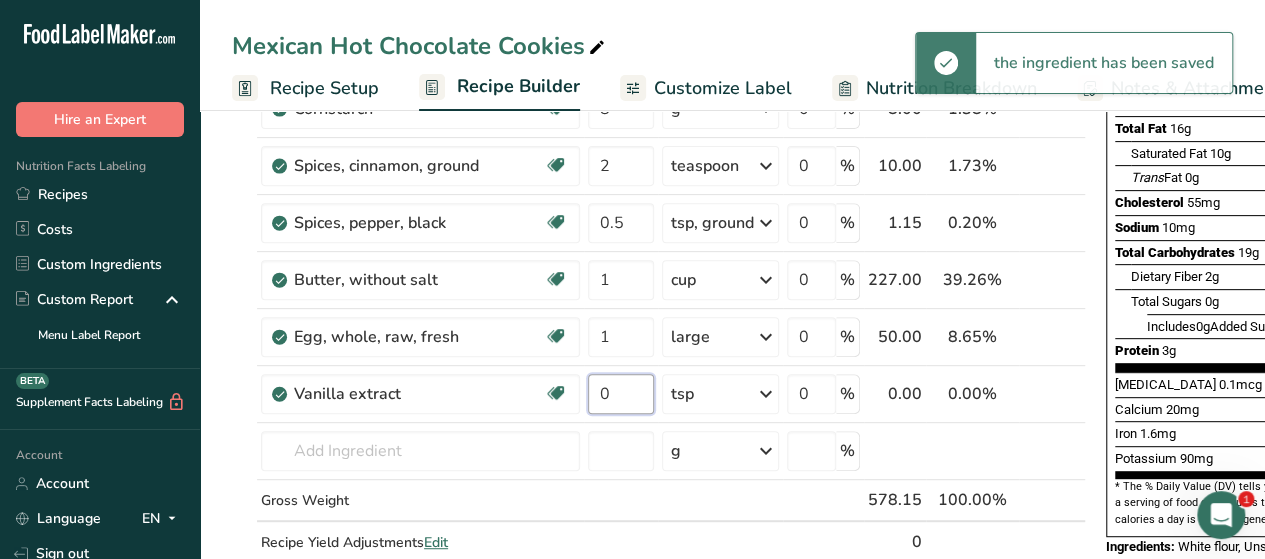 click on "0" at bounding box center [621, 394] 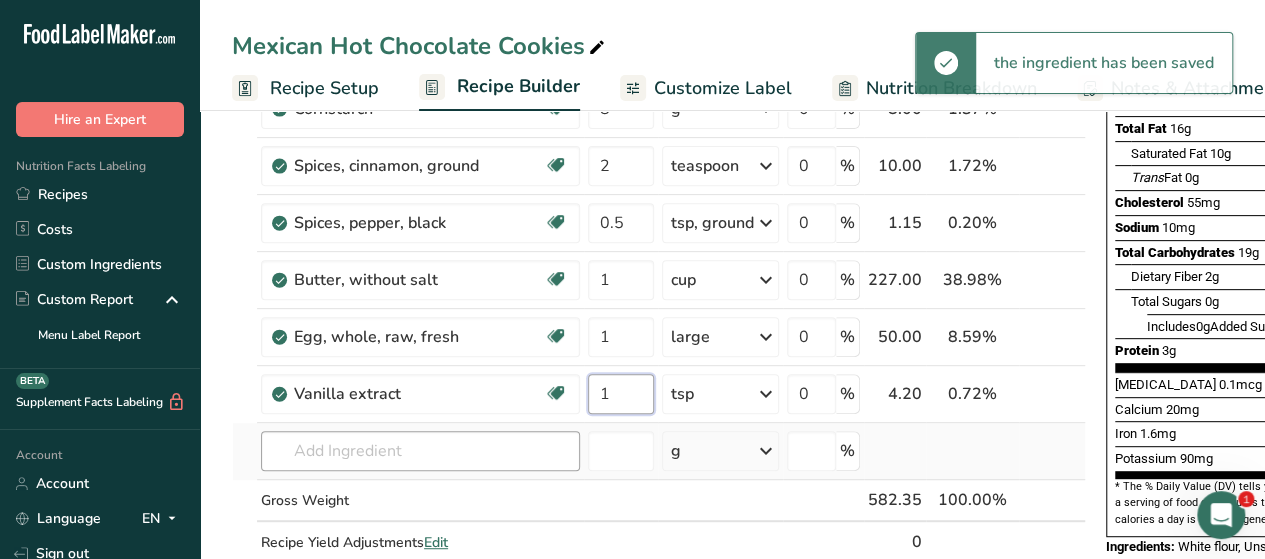 type on "1" 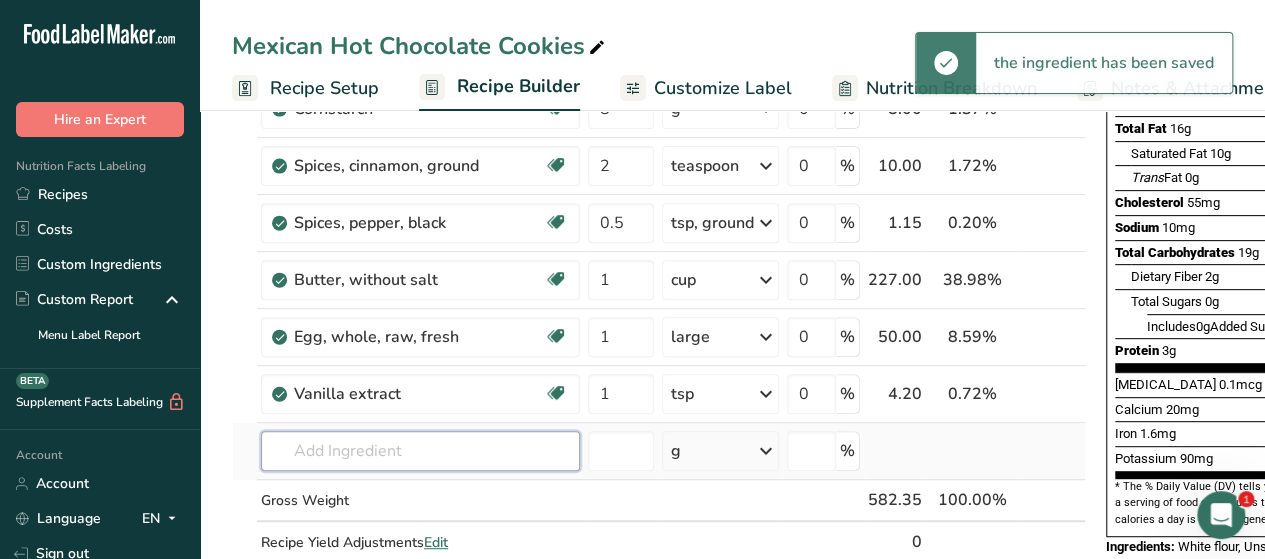 click on "Ingredient *
Amount *
Unit *
Waste *   .a-a{fill:#347362;}.b-a{fill:#fff;}          Grams
Percentage
Wheat flour, white, all-purpose, enriched, unbleached
Dairy free
Vegan
Vegetarian
Soy free
240
g
Portions
1 cup
Weight Units
g
kg
mg
See more
Volume Units
l
Volume units require a density conversion. If you know your ingredient's density enter it below. Otherwise, click on "RIA" our AI Regulatory bot - she will be able to help you
lb/ft3
g/cm3
Confirm
mL
lb/ft3
fl oz" at bounding box center (659, 264) 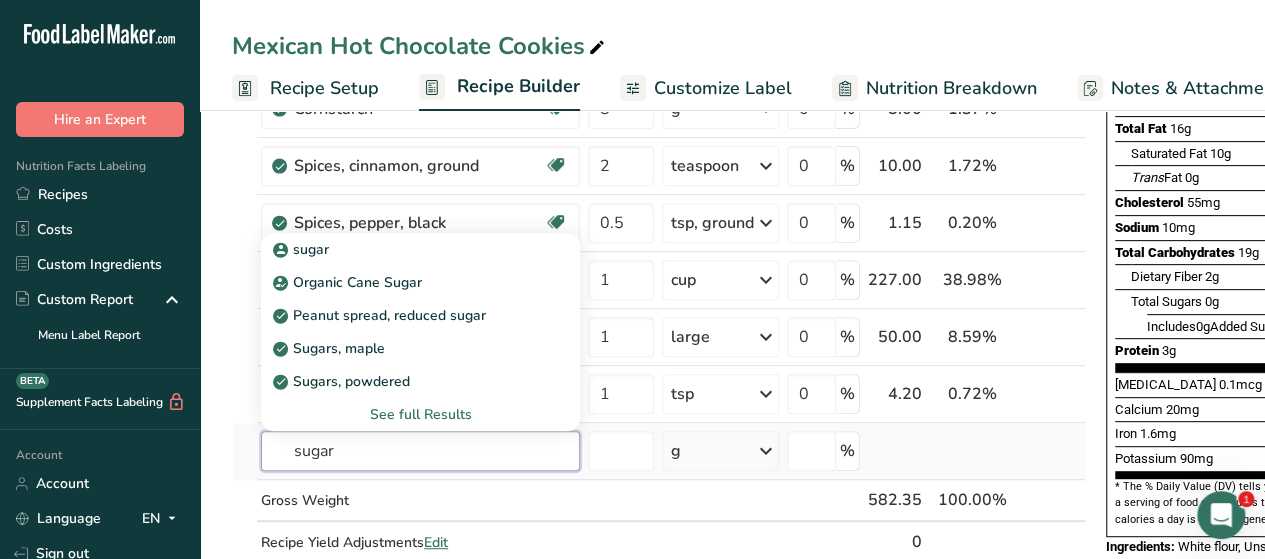 type on "sugar" 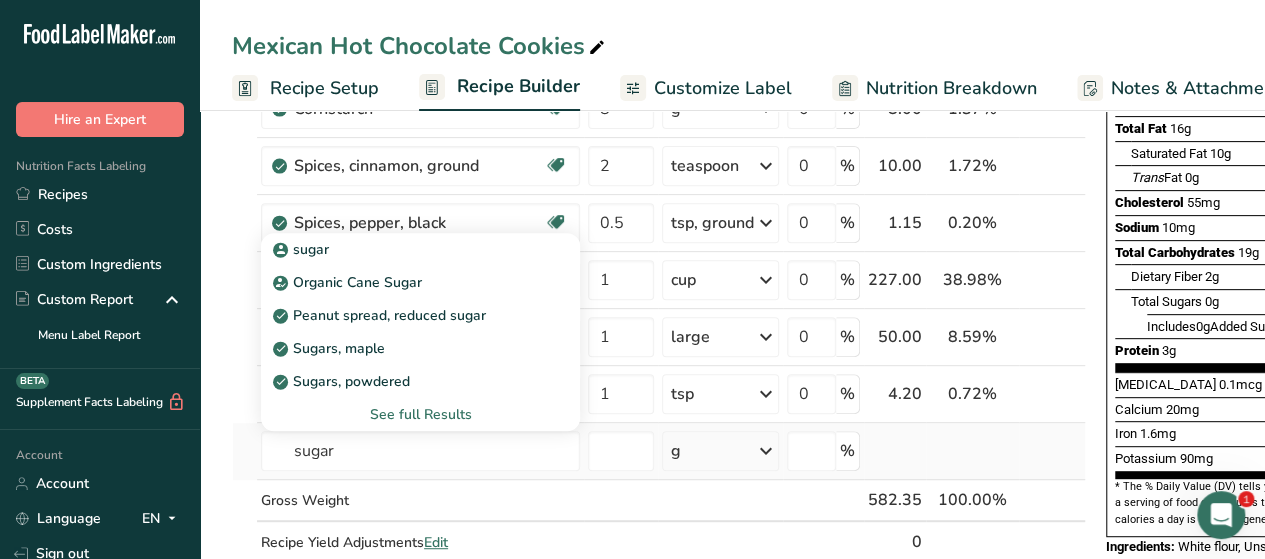 type 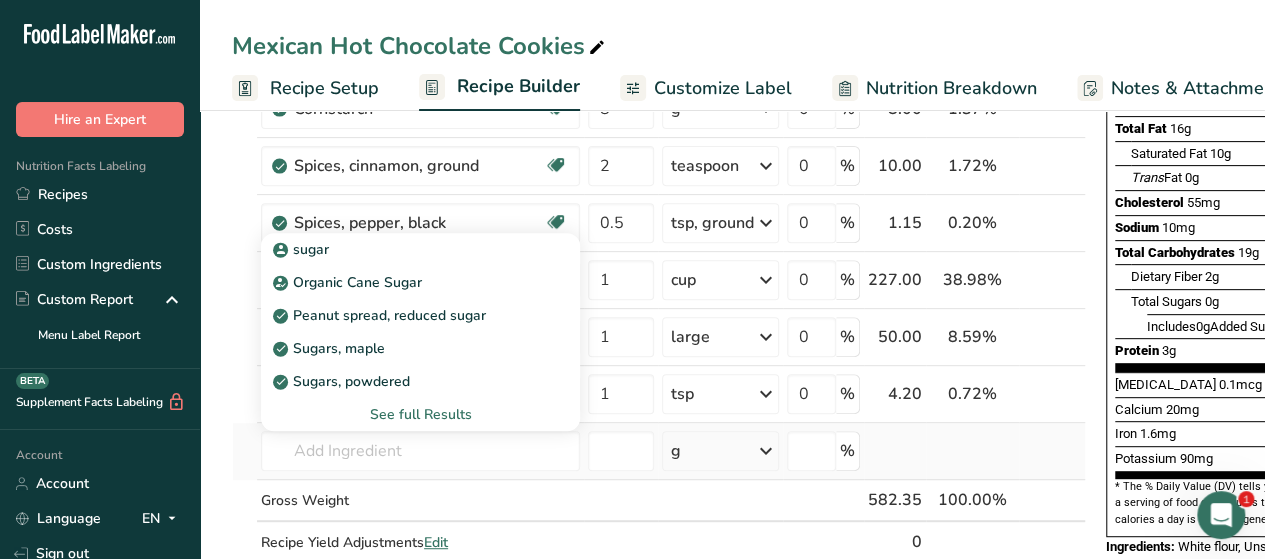 click on "See full Results" at bounding box center [420, 414] 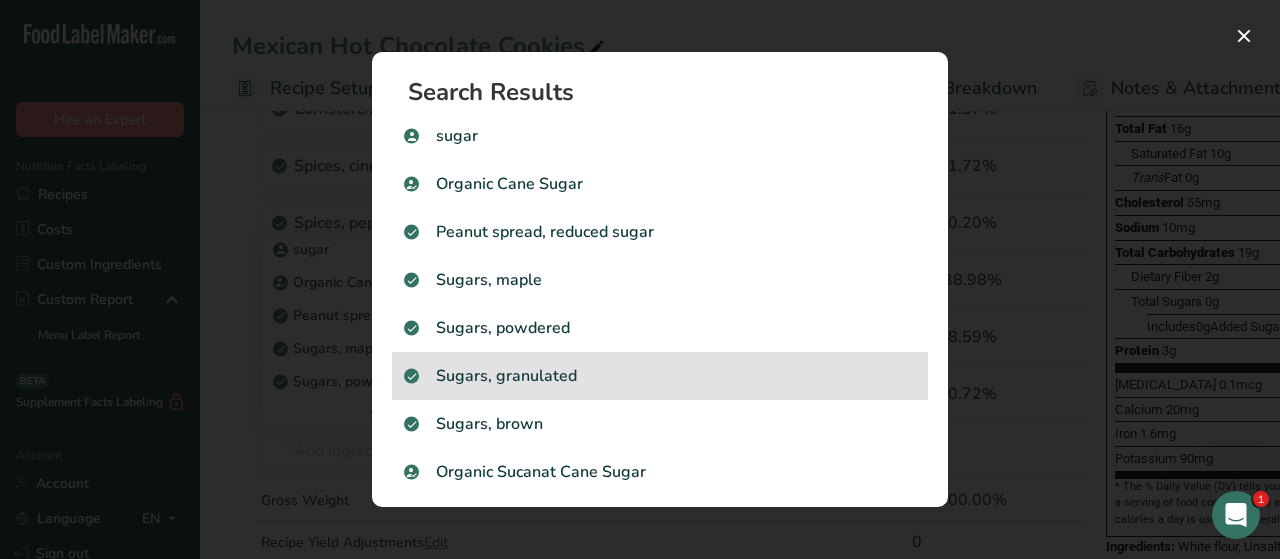 click on "Sugars, granulated" at bounding box center (660, 376) 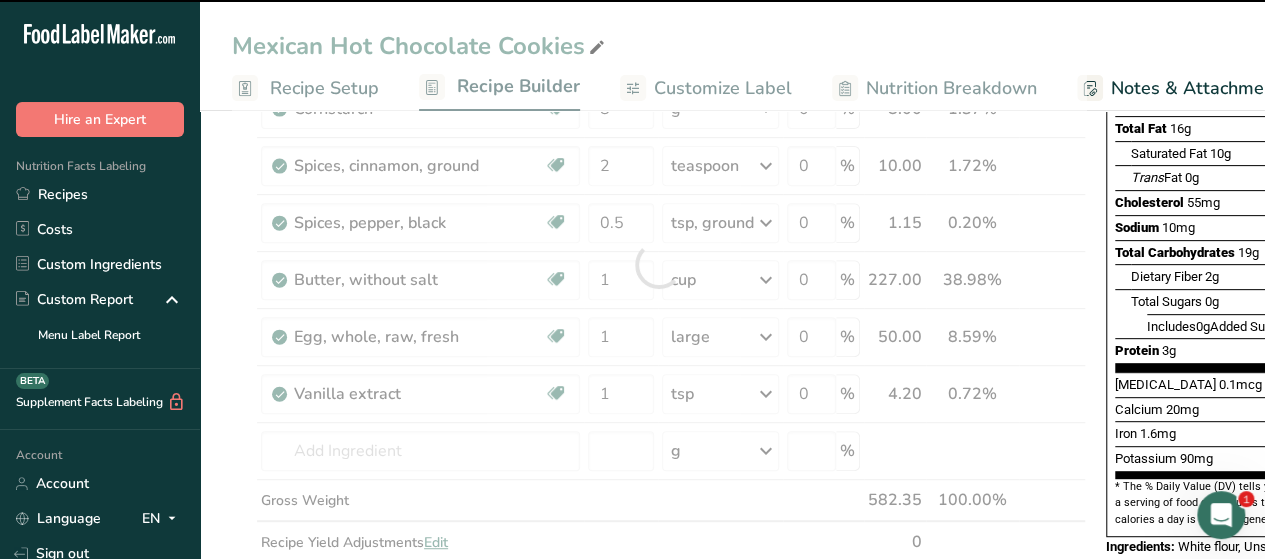type on "0" 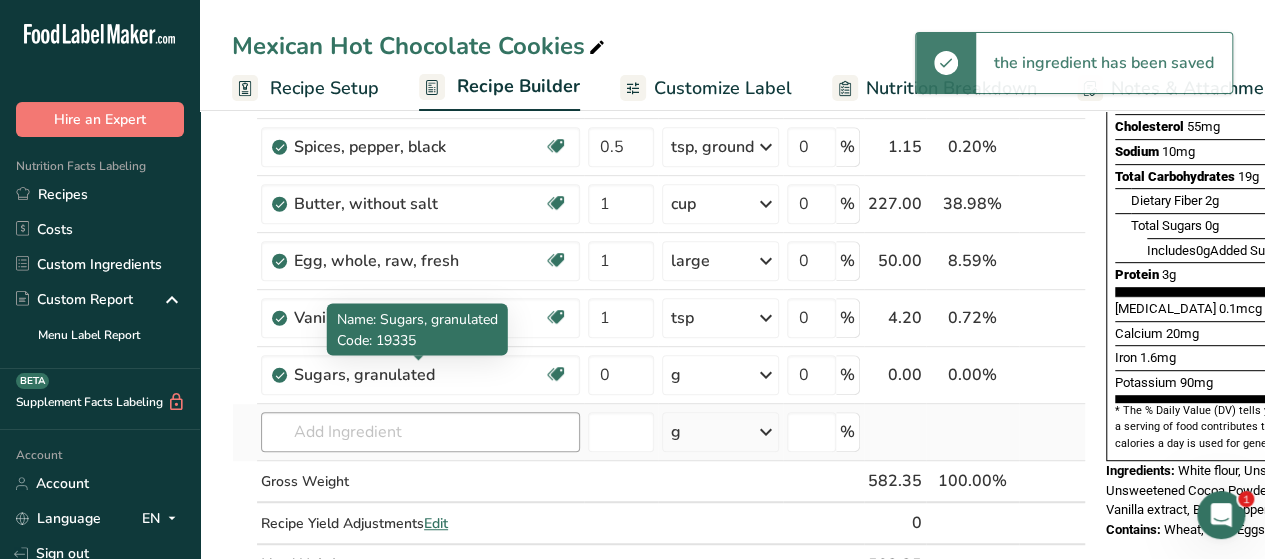scroll, scrollTop: 366, scrollLeft: 0, axis: vertical 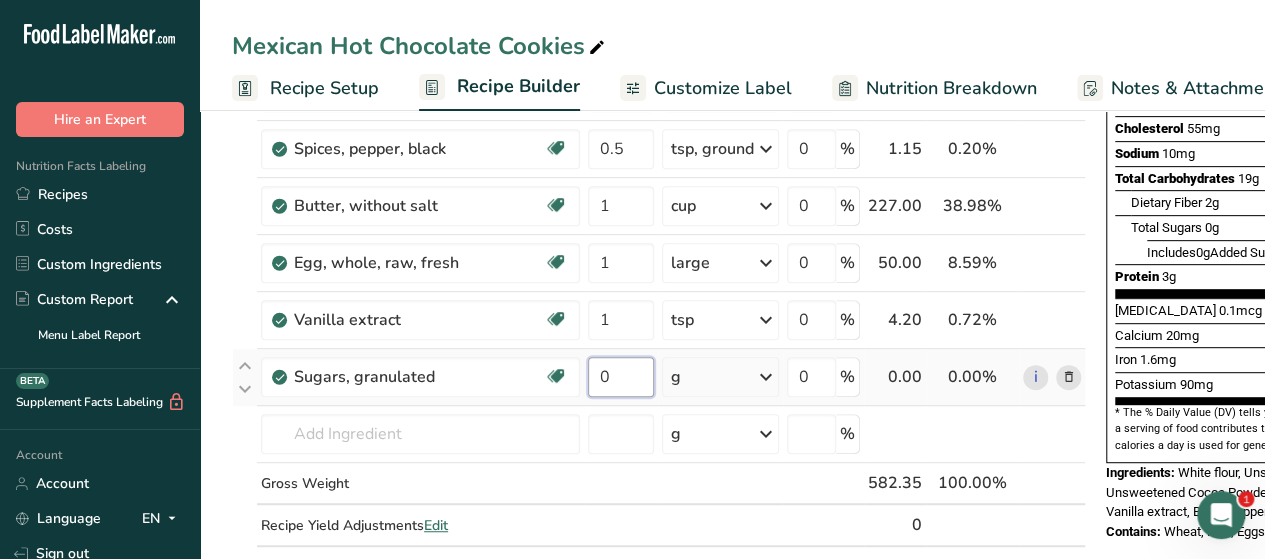click on "0" at bounding box center (621, 377) 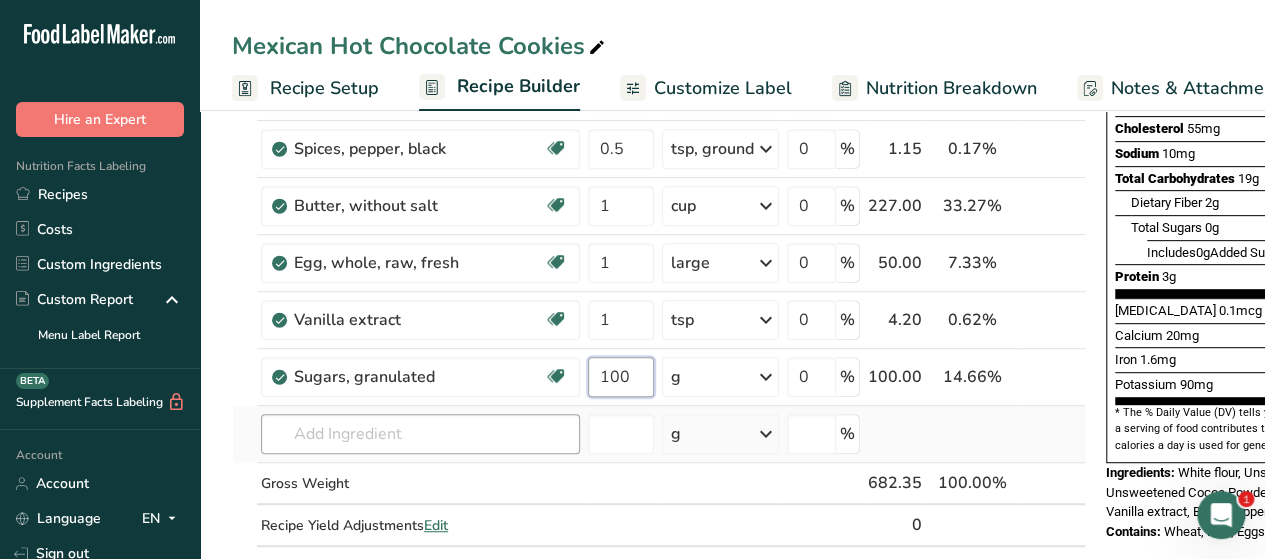 type on "100" 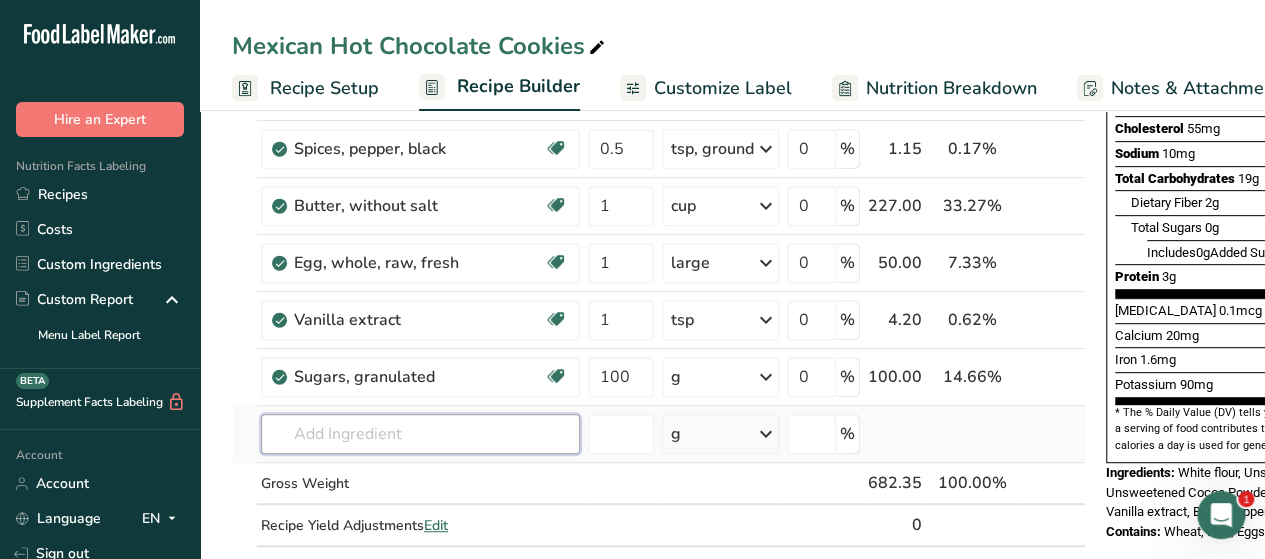 click on "Ingredient *
Amount *
Unit *
Waste *   .a-a{fill:#347362;}.b-a{fill:#fff;}          Grams
Percentage
Wheat flour, white, all-purpose, enriched, unbleached
Dairy free
Vegan
Vegetarian
Soy free
240
g
Portions
1 cup
Weight Units
g
kg
mg
See more
Volume Units
l
Volume units require a density conversion. If you know your ingredient's density enter it below. Otherwise, click on "RIA" our AI Regulatory bot - she will be able to help you
lb/ft3
g/cm3
Confirm
mL
lb/ft3
fl oz" at bounding box center [659, 219] 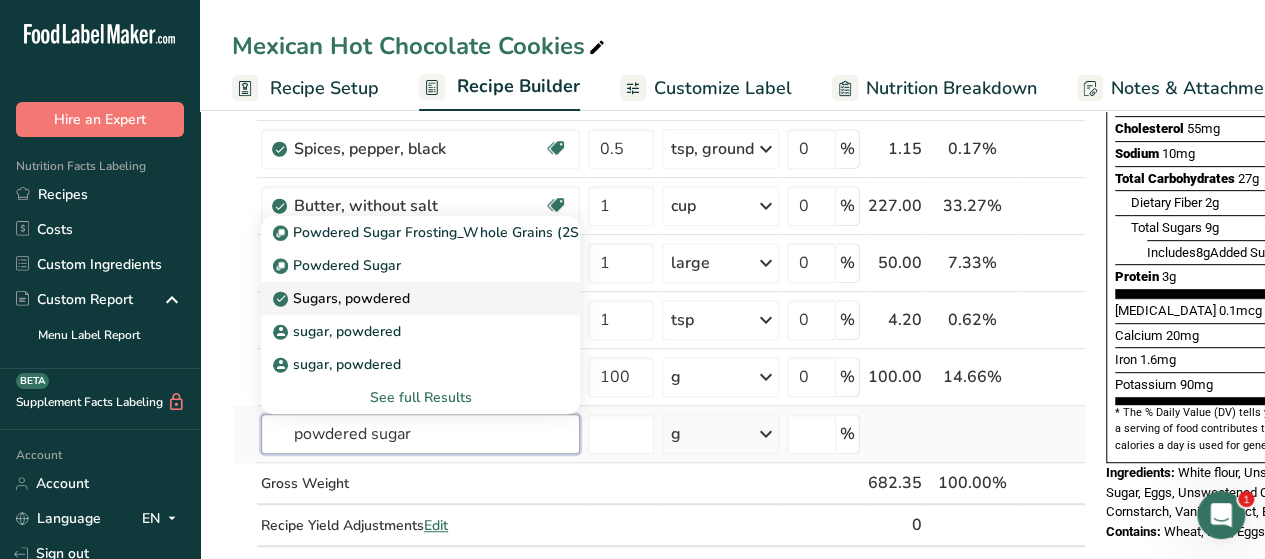 type on "powdered sugar" 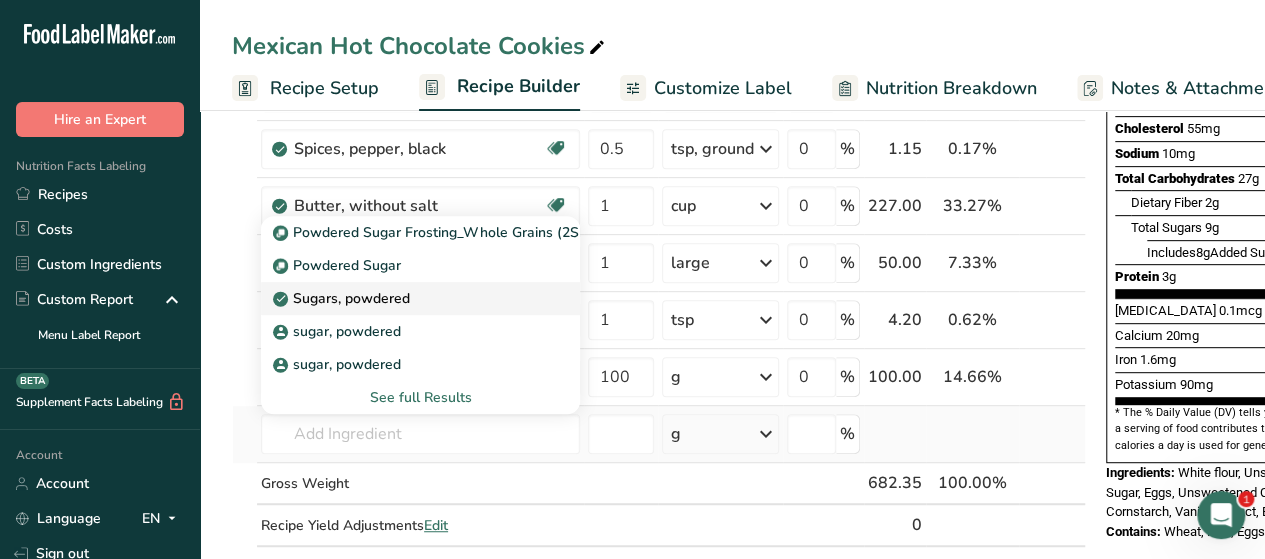 click on "Sugars, powdered" at bounding box center [343, 298] 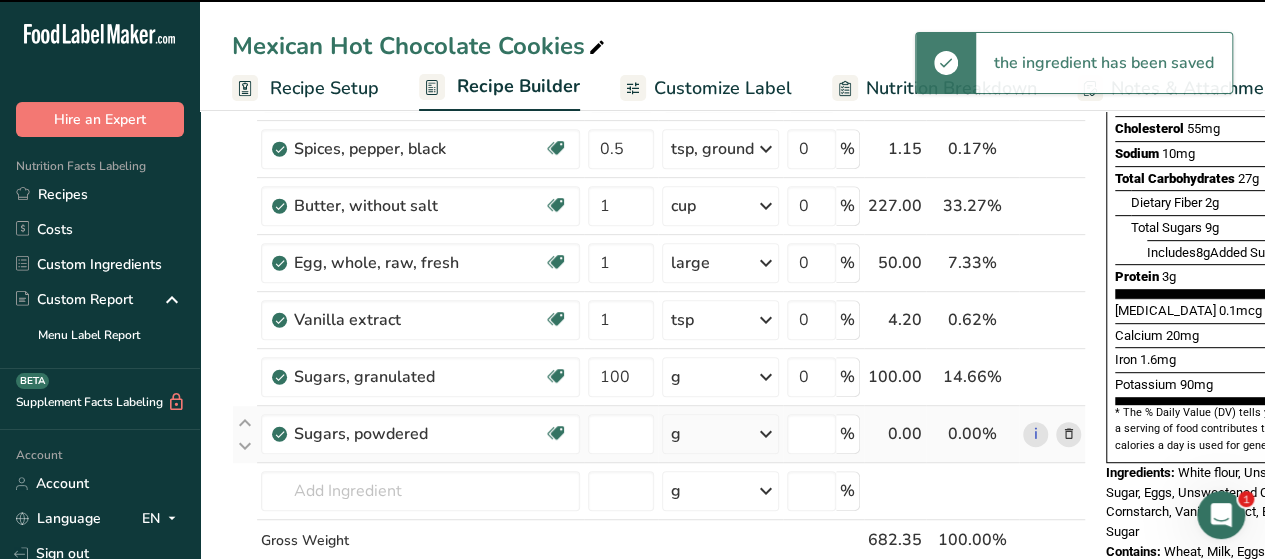 type on "0" 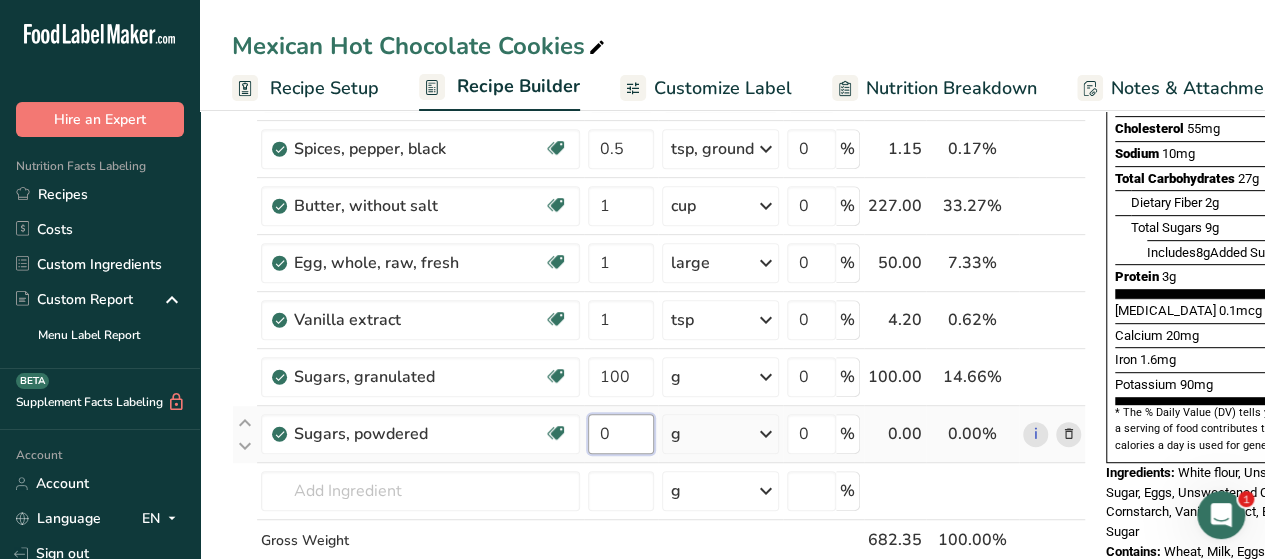 click on "0" at bounding box center (621, 434) 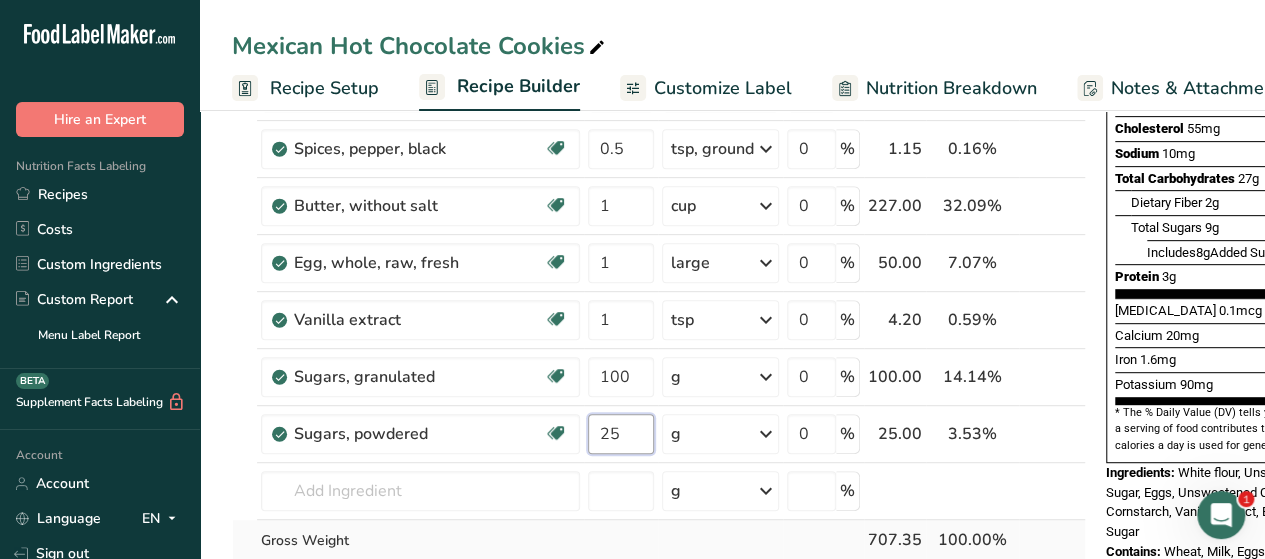 type on "25" 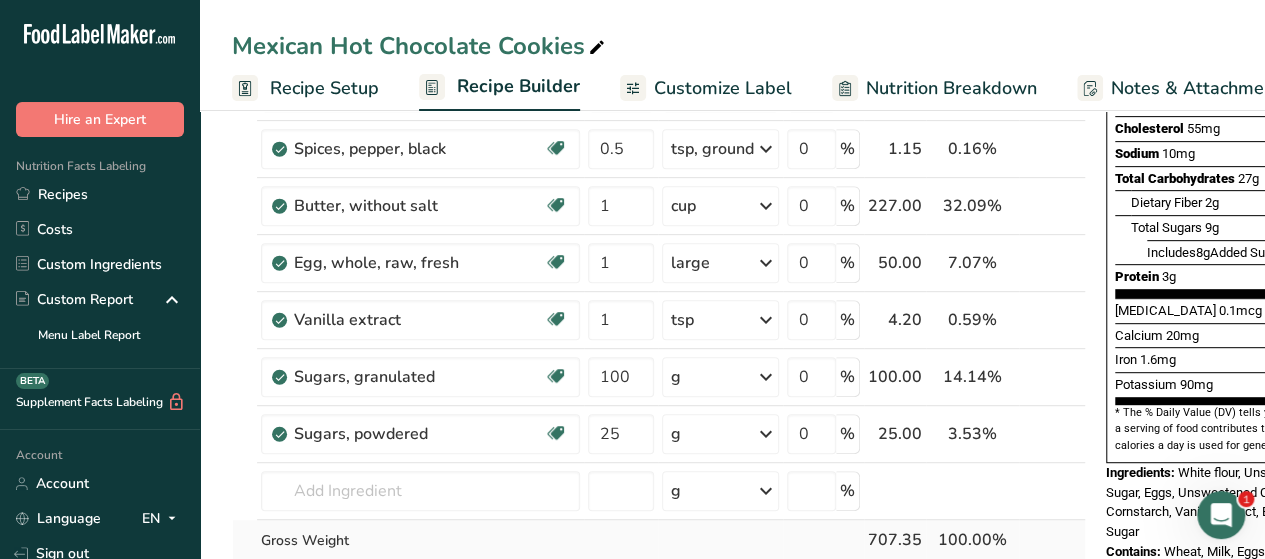 click on "Ingredient *
Amount *
Unit *
Waste *   .a-a{fill:#347362;}.b-a{fill:#fff;}          Grams
Percentage
Wheat flour, white, all-purpose, enriched, unbleached
Dairy free
Vegan
Vegetarian
Soy free
240
g
Portions
1 cup
Weight Units
g
kg
mg
See more
Volume Units
l
Volume units require a density conversion. If you know your ingredient's density enter it below. Otherwise, click on "RIA" our AI Regulatory bot - she will be able to help you
lb/ft3
g/cm3
Confirm
mL
lb/ft3
fl oz" at bounding box center (659, 247) 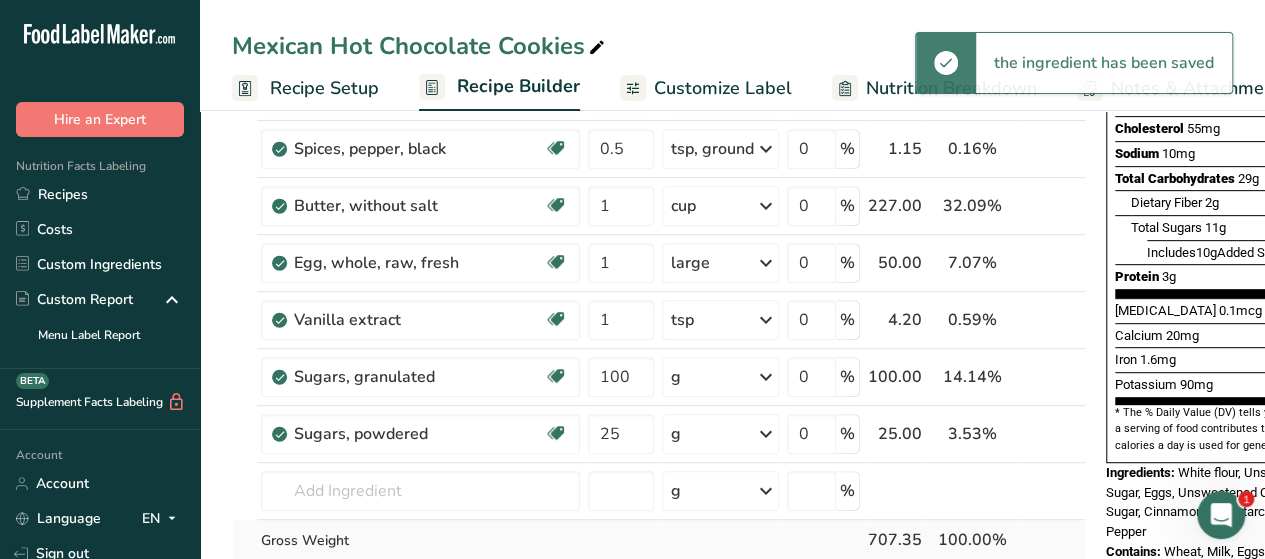 scroll, scrollTop: 0, scrollLeft: 48, axis: horizontal 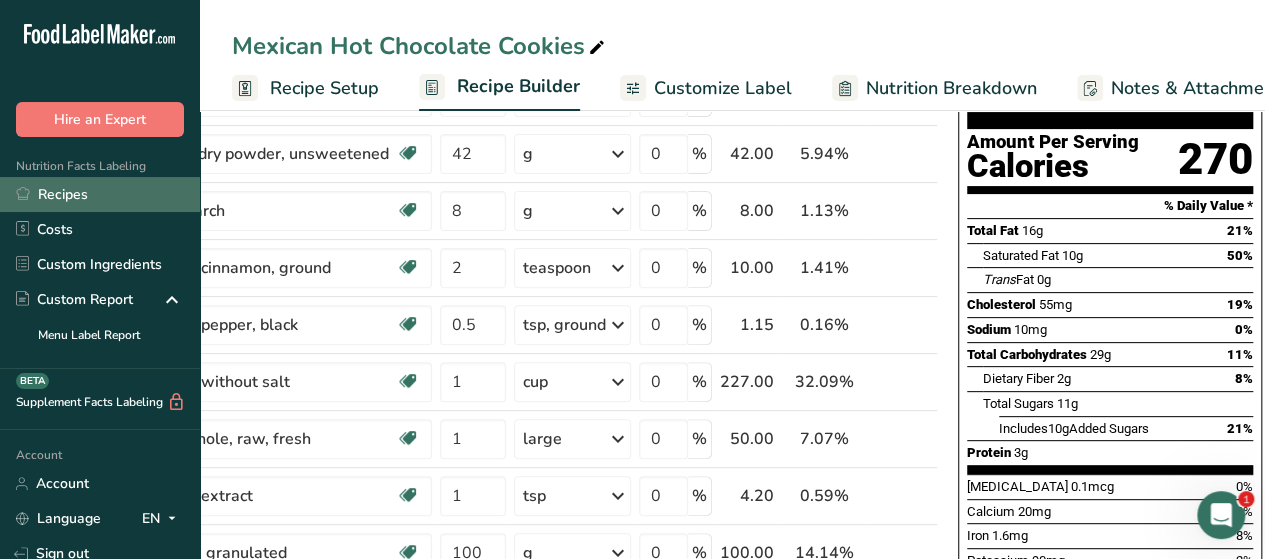 click on "Recipes" at bounding box center (100, 194) 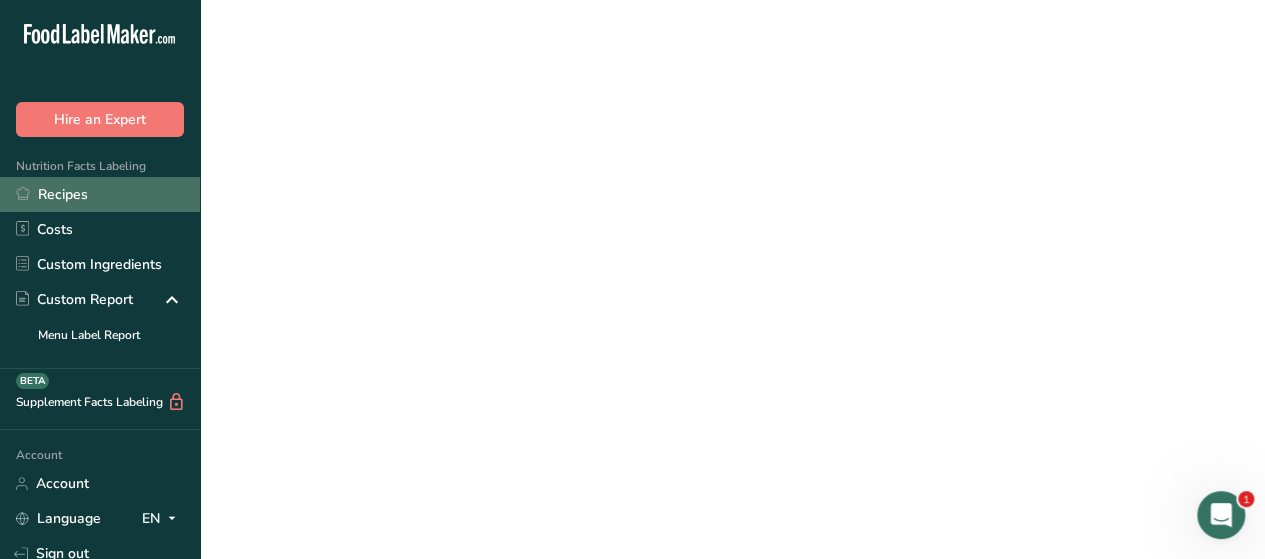 scroll, scrollTop: 0, scrollLeft: 0, axis: both 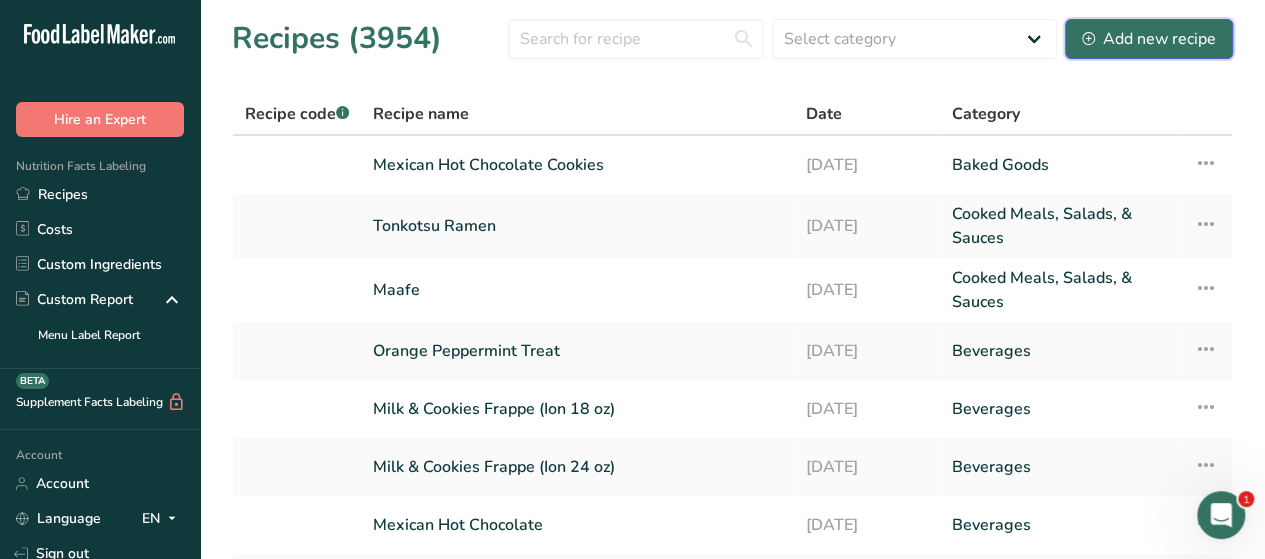 click on "Add new recipe" at bounding box center [1149, 39] 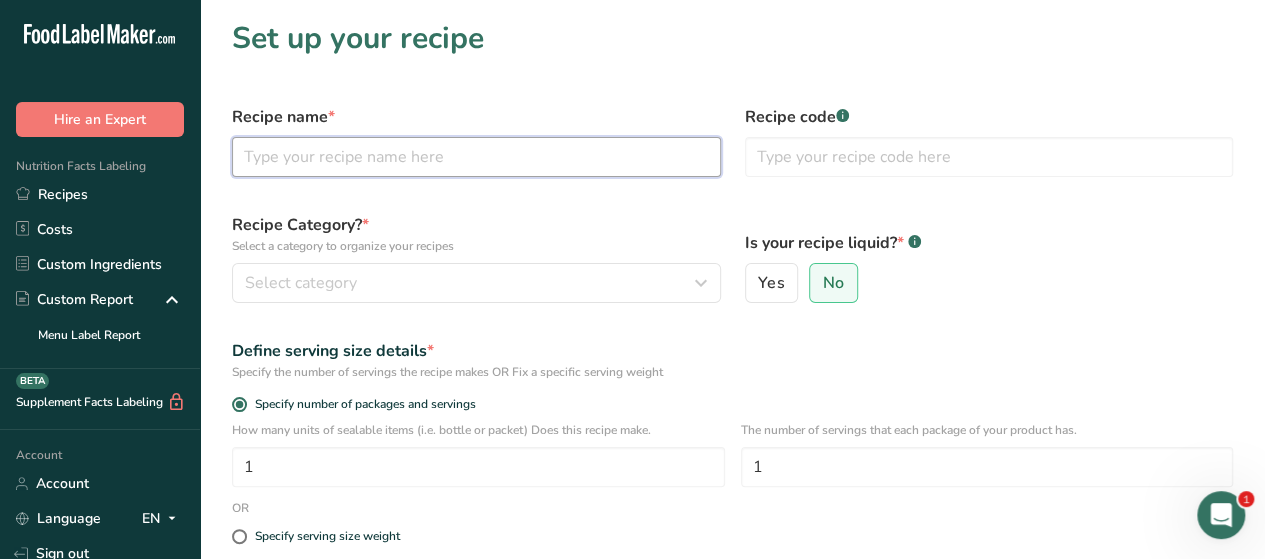 click at bounding box center [476, 157] 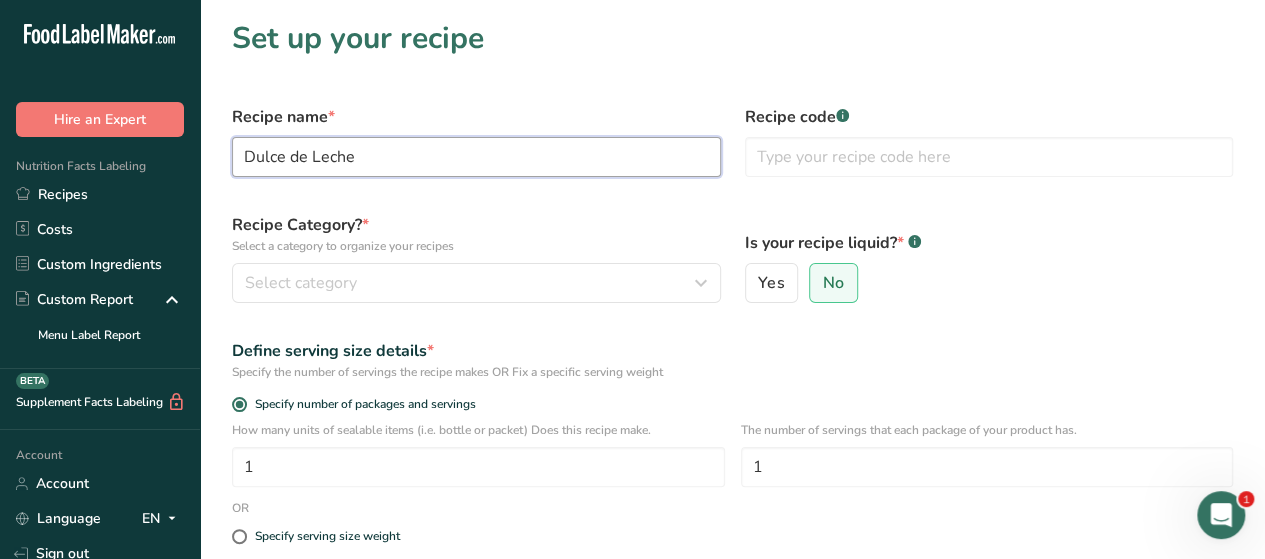 type on "Dulce de Leche" 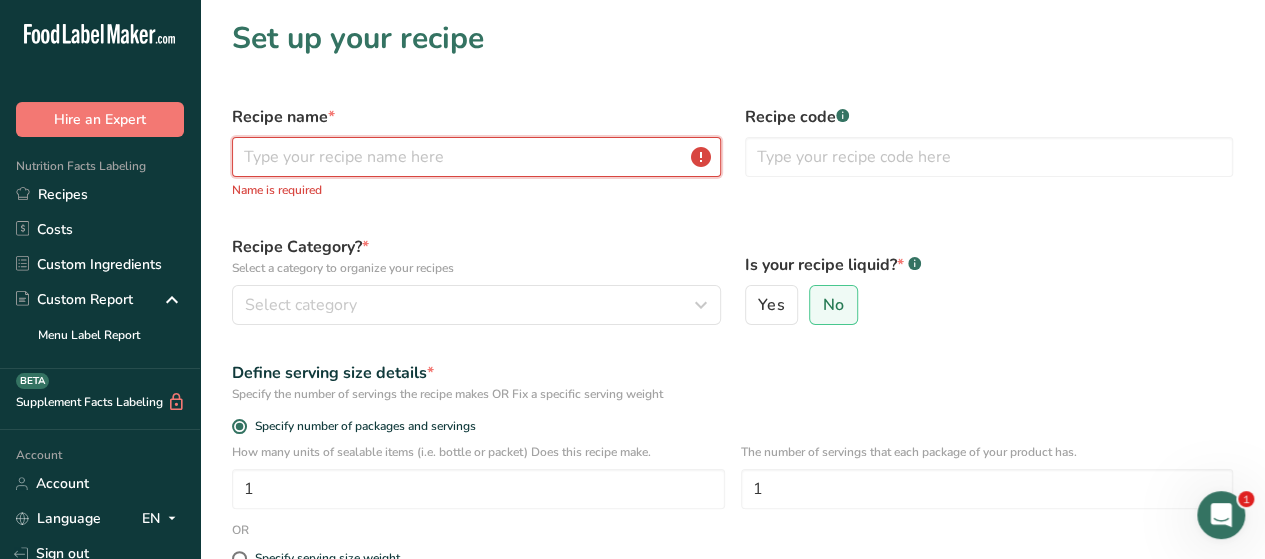 paste on "[PERSON_NAME] Crème Brûlée" 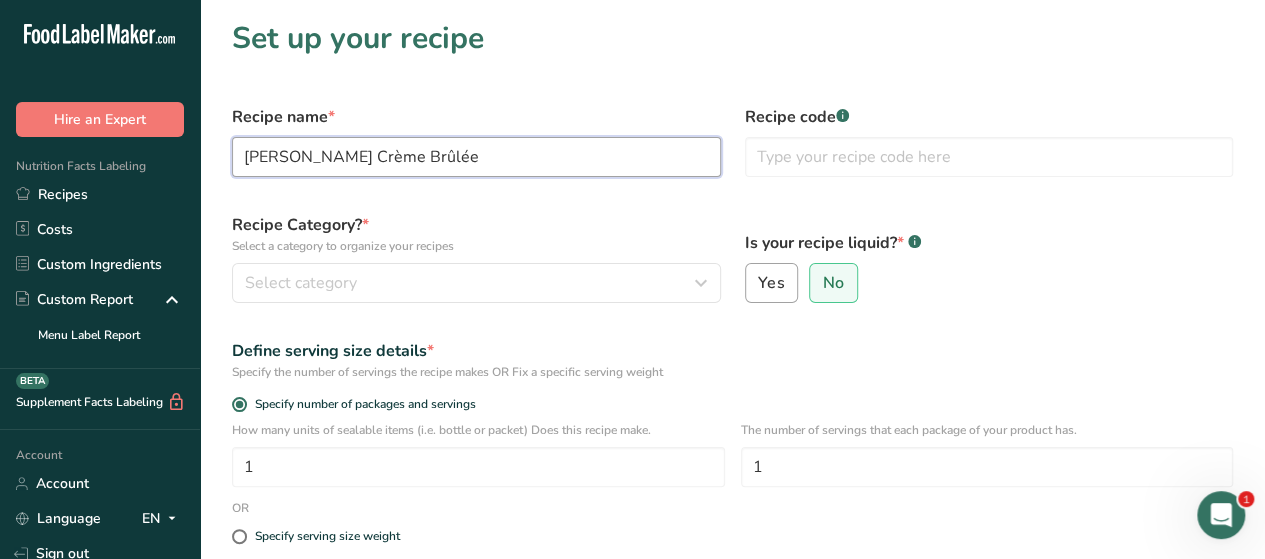type on "[PERSON_NAME] Crème Brûlée" 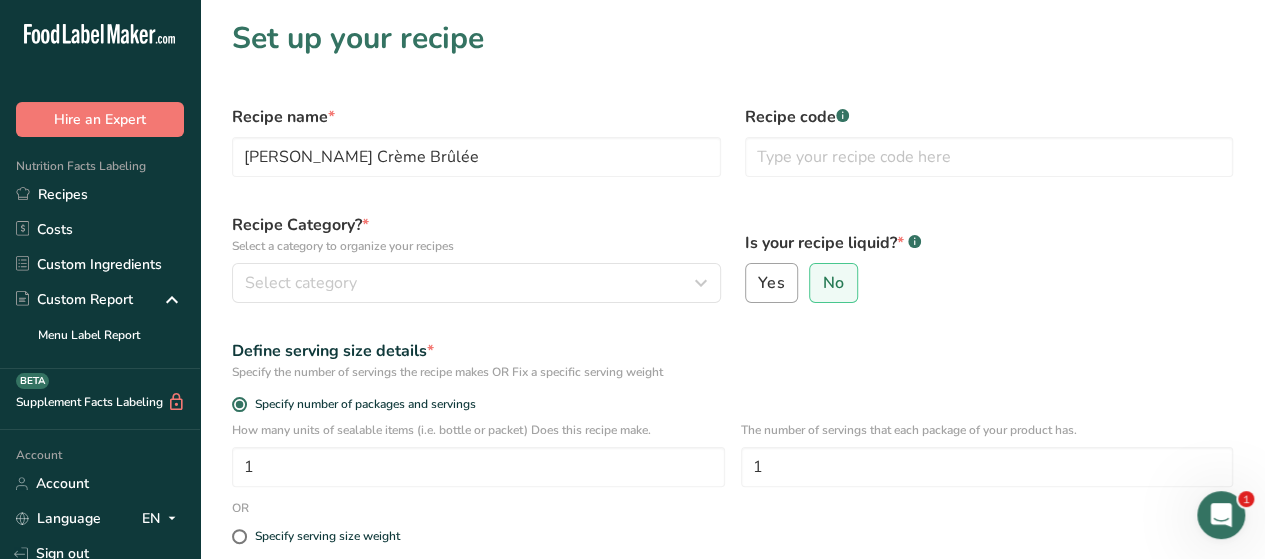 click on "Yes" at bounding box center [771, 283] 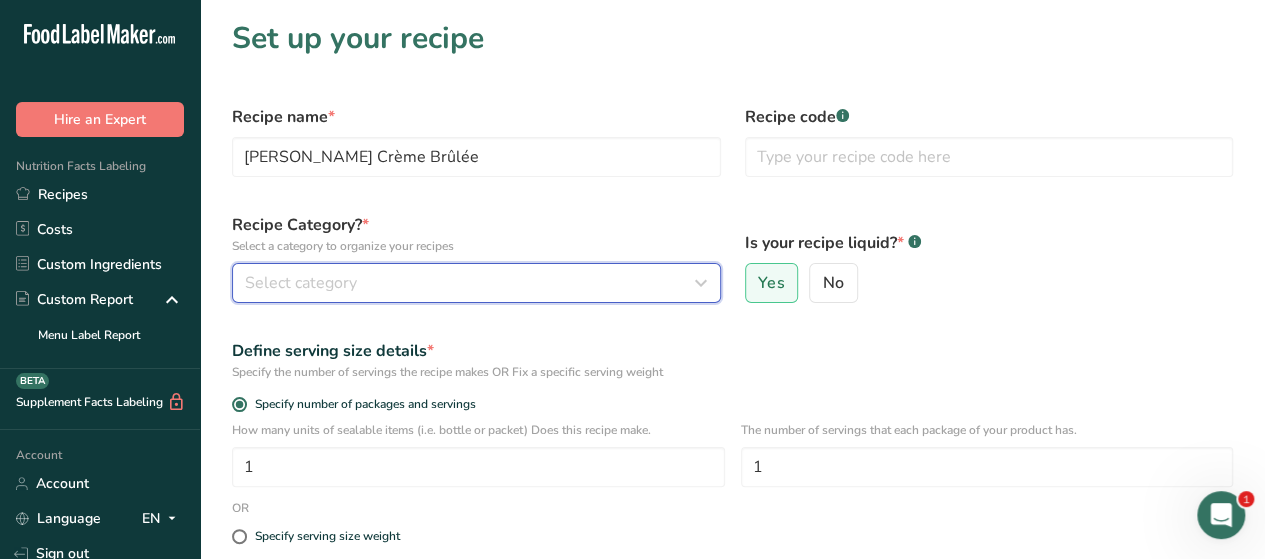 click on "Select category" at bounding box center [470, 283] 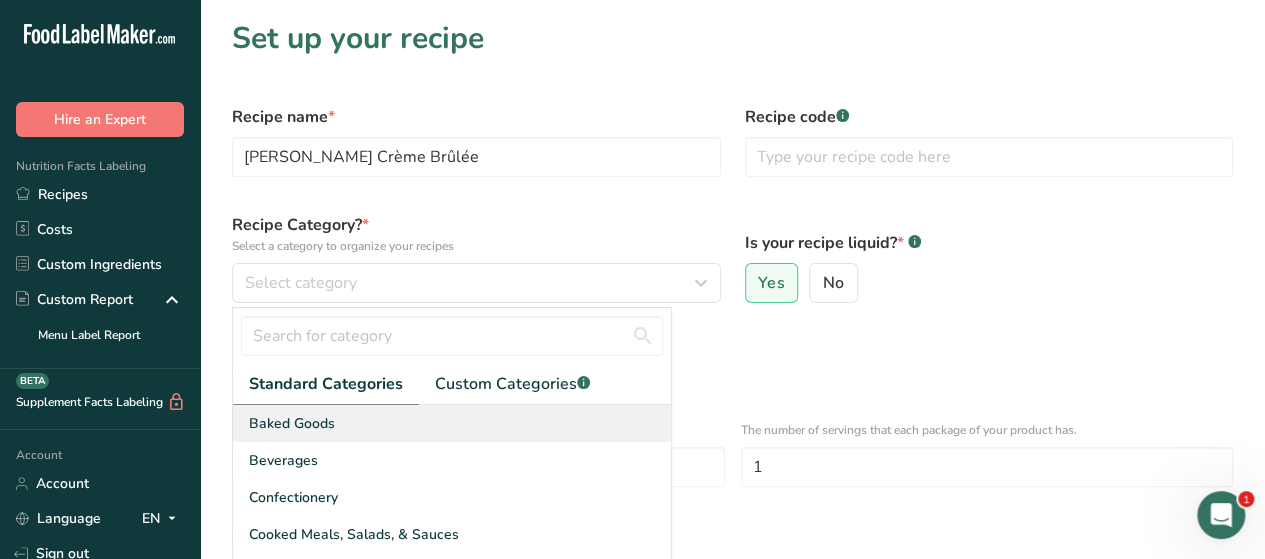 click on "Baked Goods" at bounding box center [292, 423] 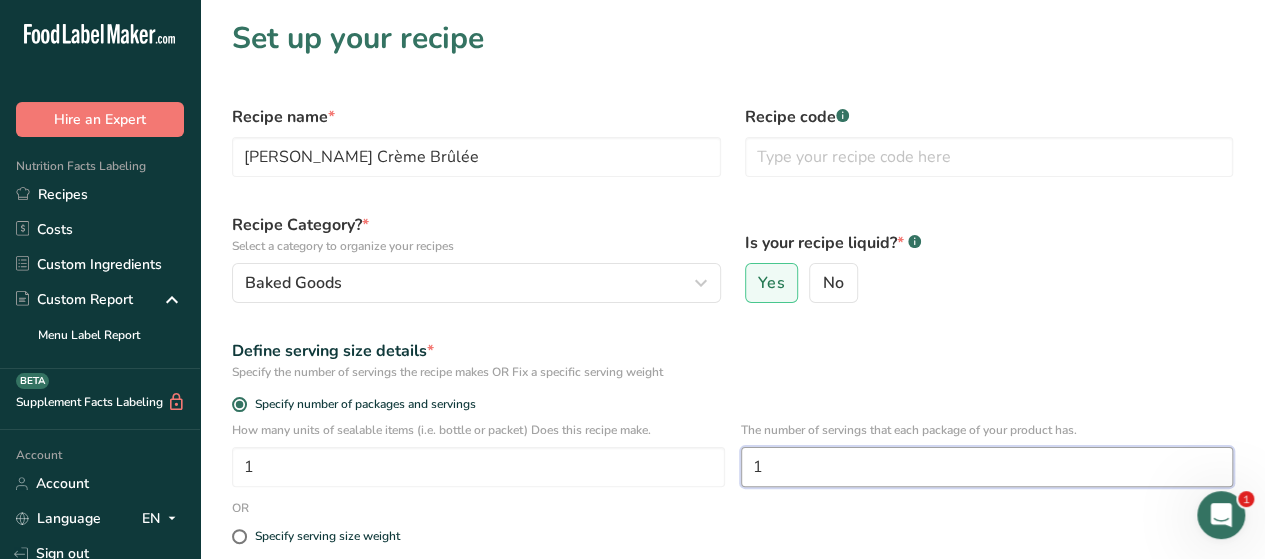 click on "1" at bounding box center (987, 467) 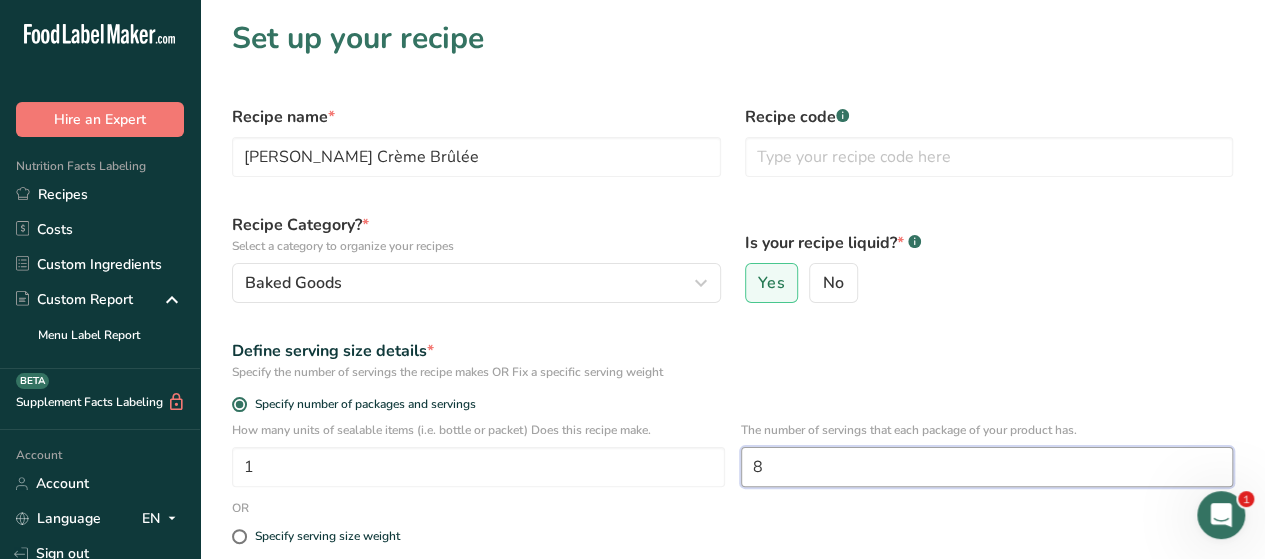 type on "8" 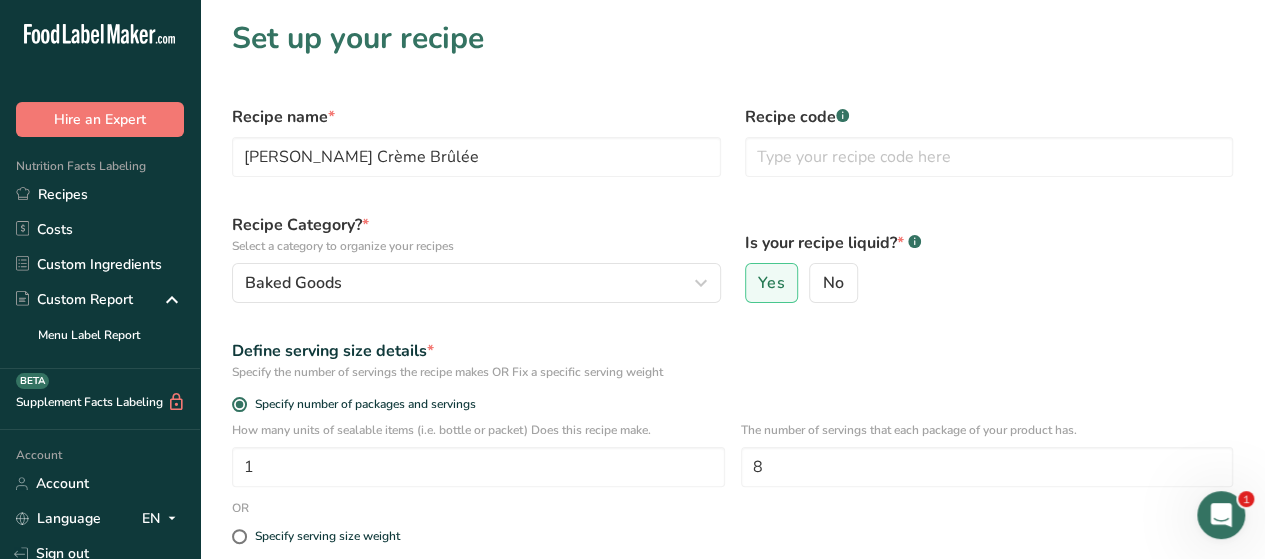 click on "Define serving size details *" at bounding box center (732, 351) 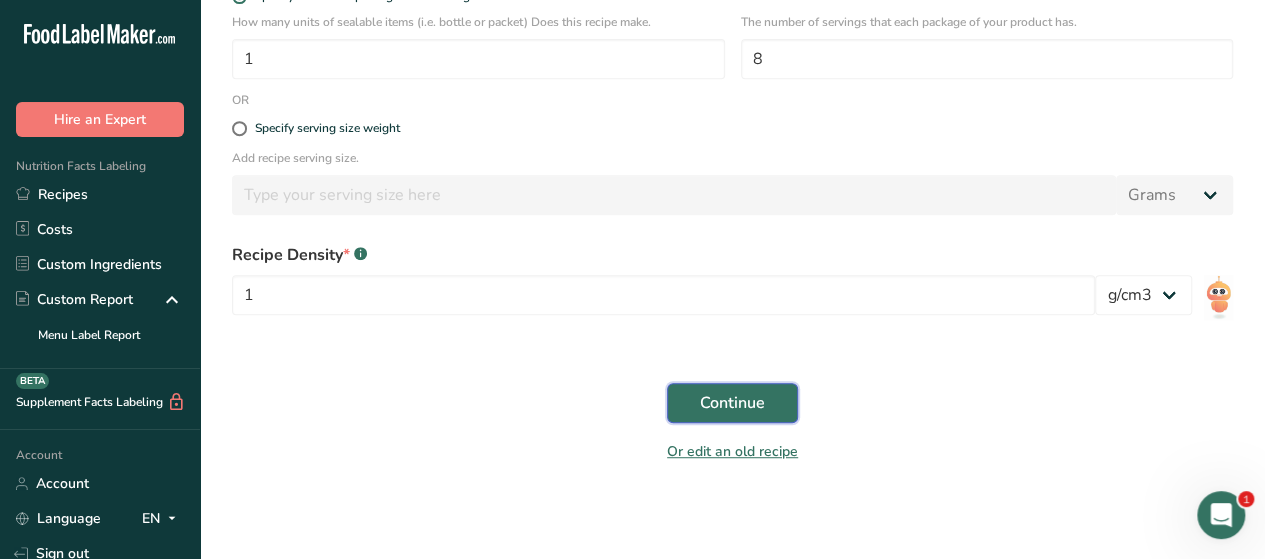 click on "Continue" at bounding box center (732, 403) 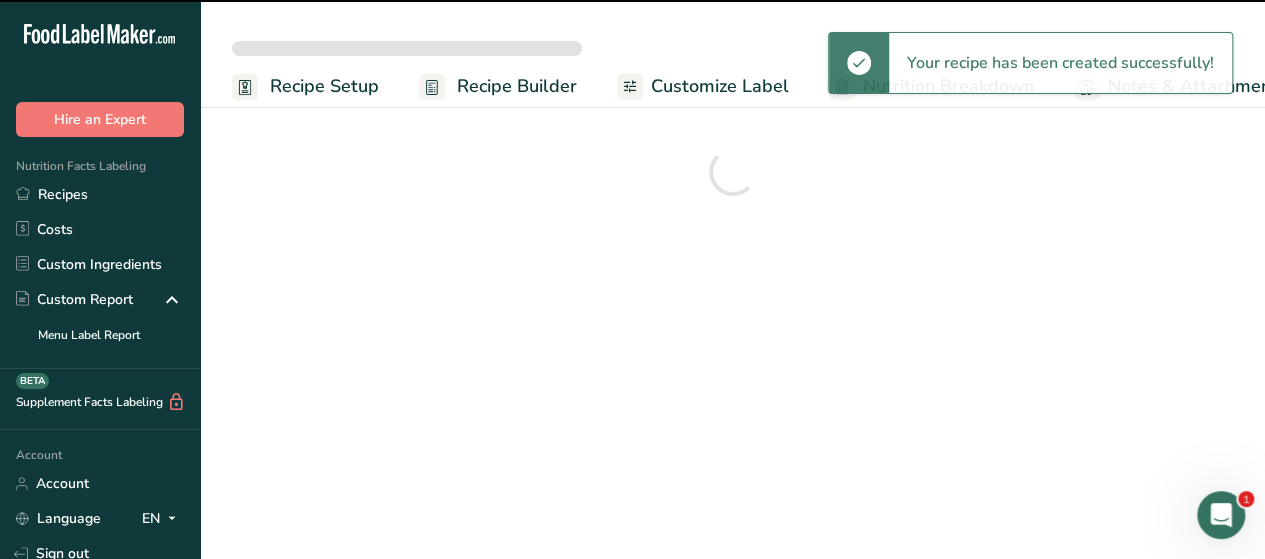 scroll, scrollTop: 0, scrollLeft: 0, axis: both 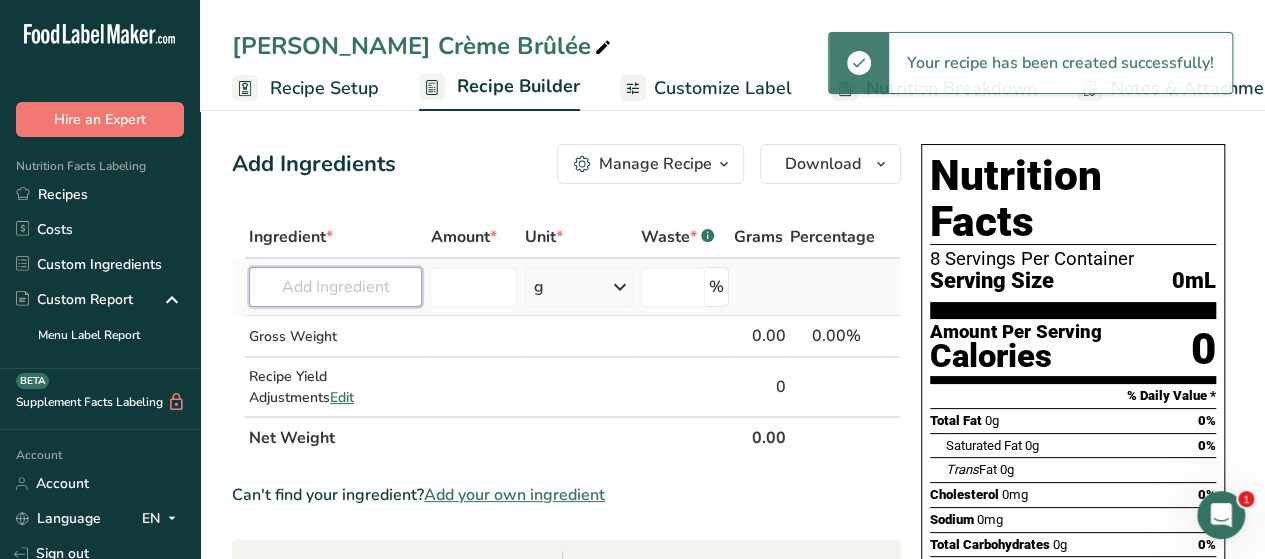 click at bounding box center (335, 287) 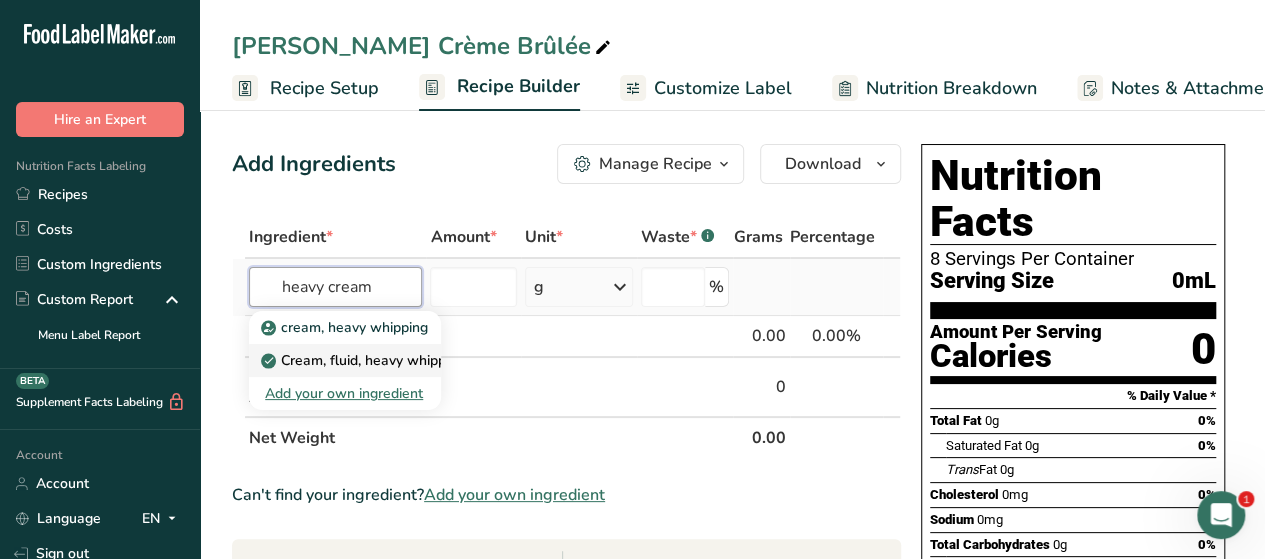 type on "heavy cream" 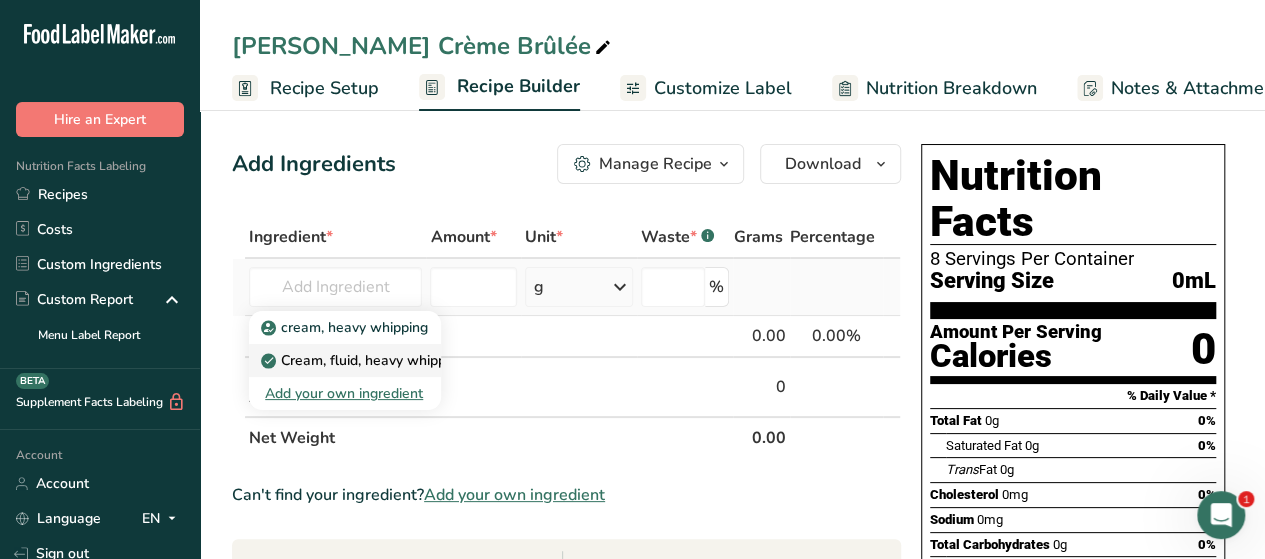 click on "Cream, fluid, heavy whipping" at bounding box center (365, 360) 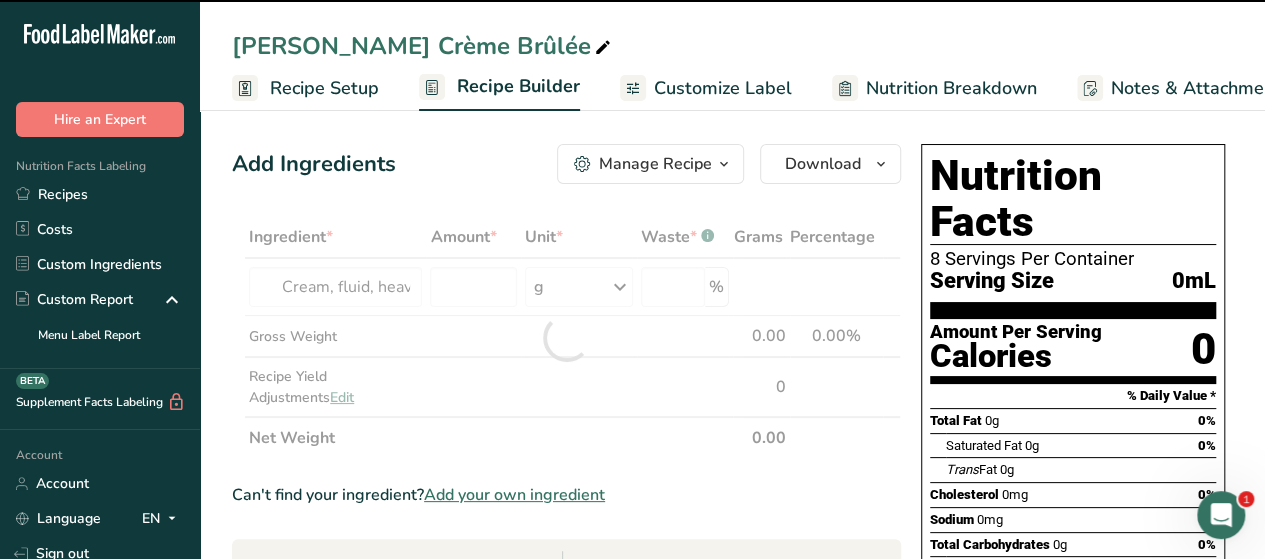 type on "0" 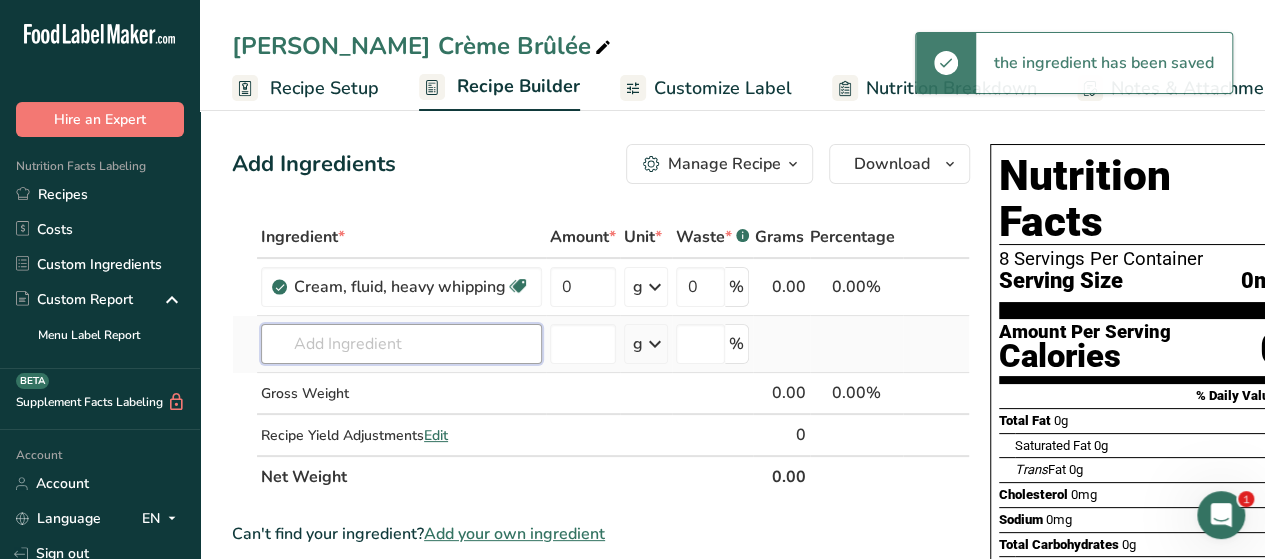 click at bounding box center (401, 344) 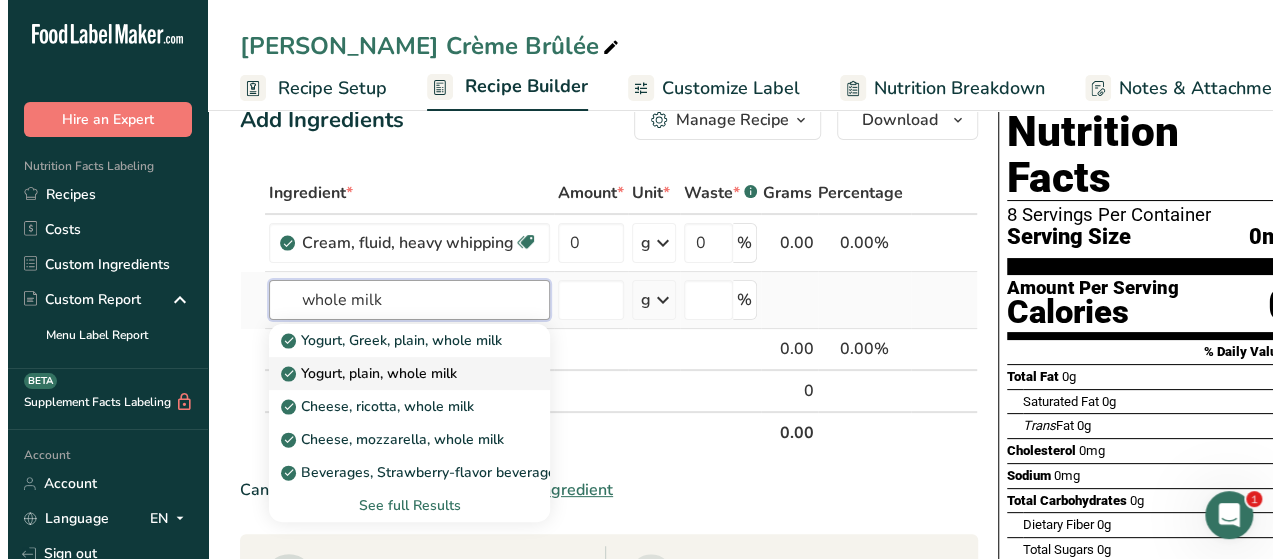 scroll, scrollTop: 46, scrollLeft: 0, axis: vertical 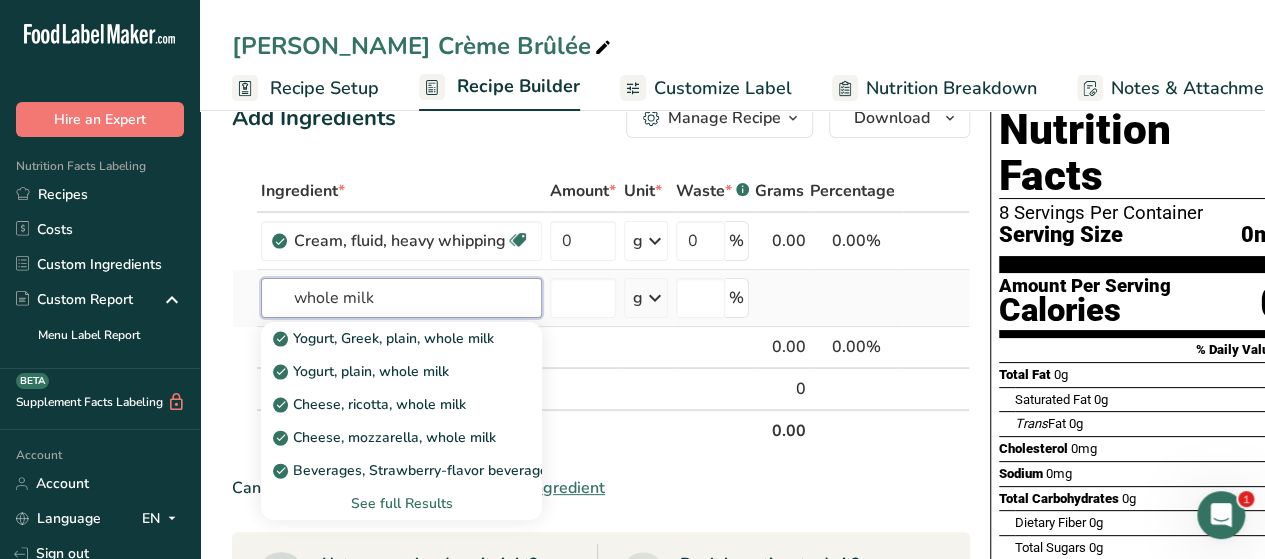 type on "whole milk" 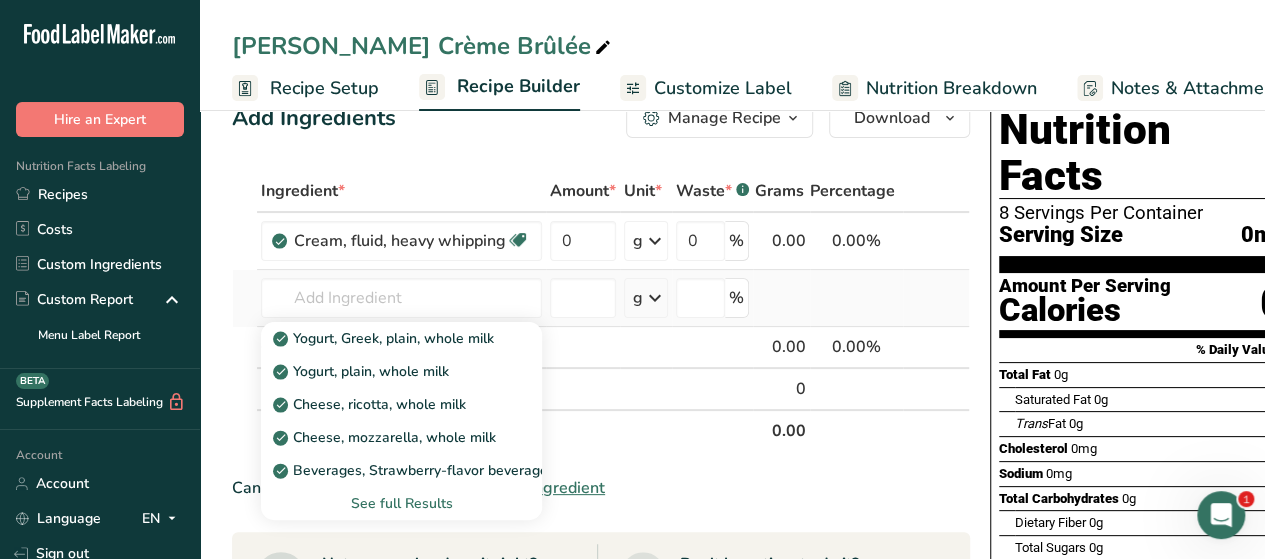 click on "See full Results" at bounding box center [401, 503] 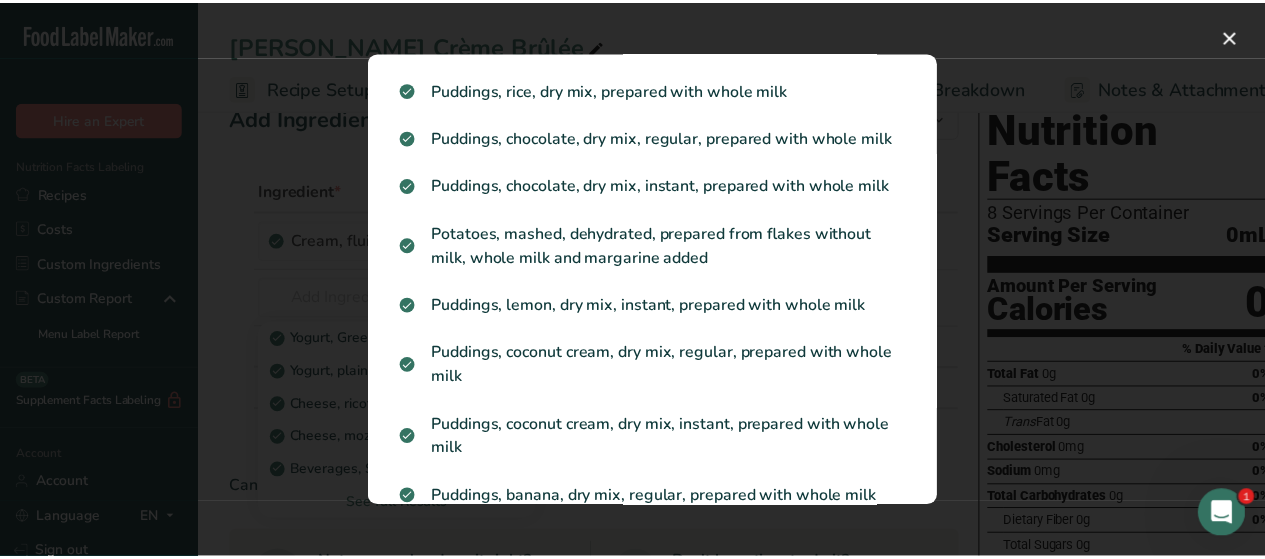 scroll, scrollTop: 2624, scrollLeft: 0, axis: vertical 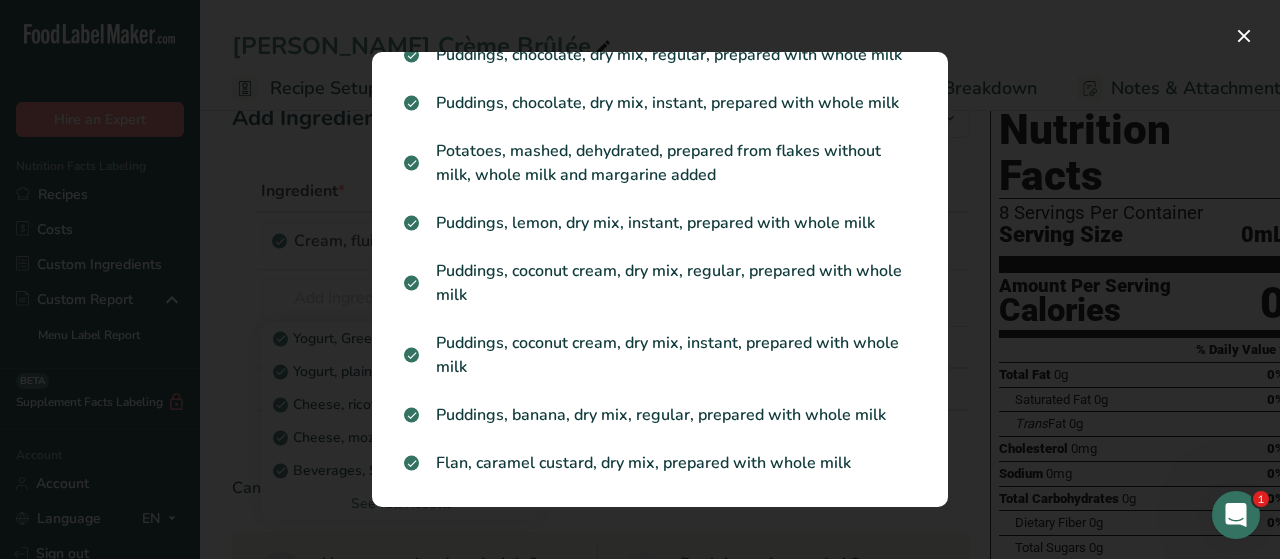 click at bounding box center (640, 279) 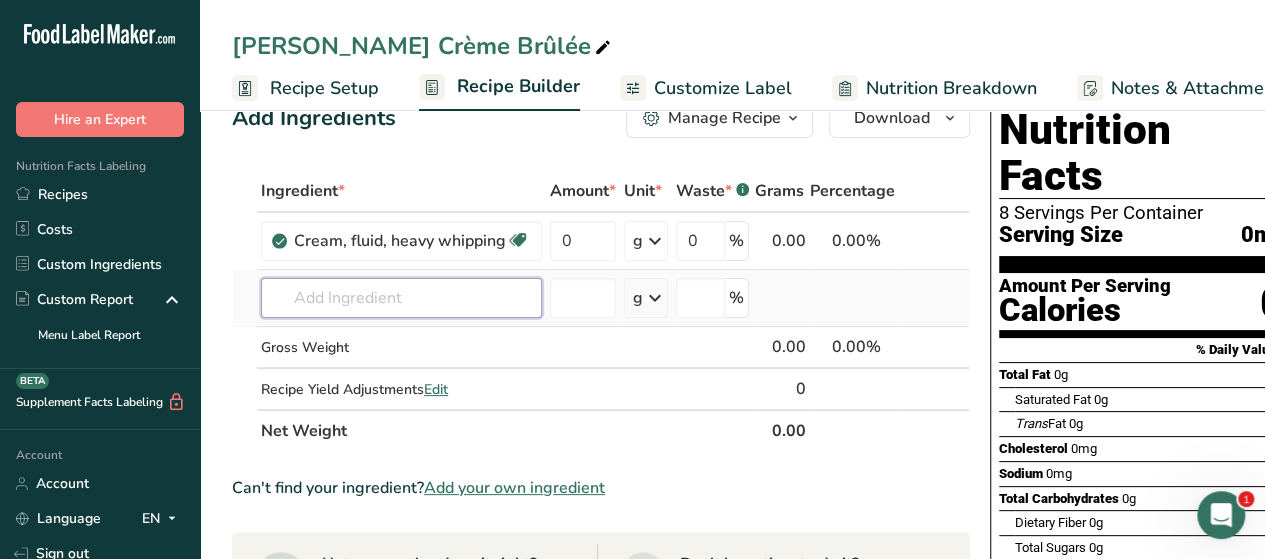 click at bounding box center [401, 298] 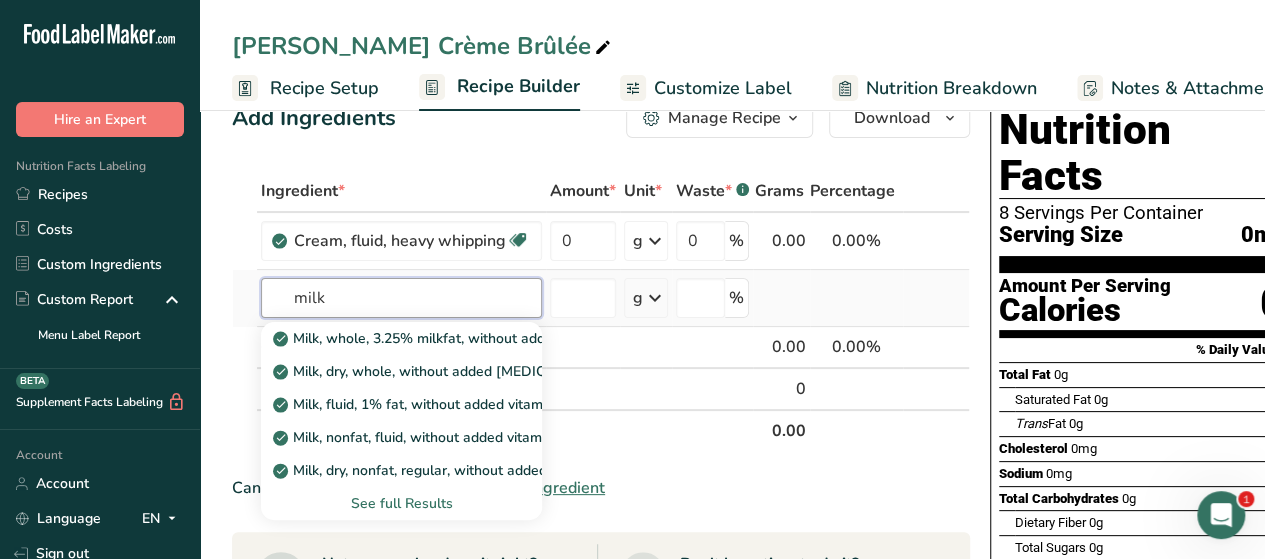 type on "milk" 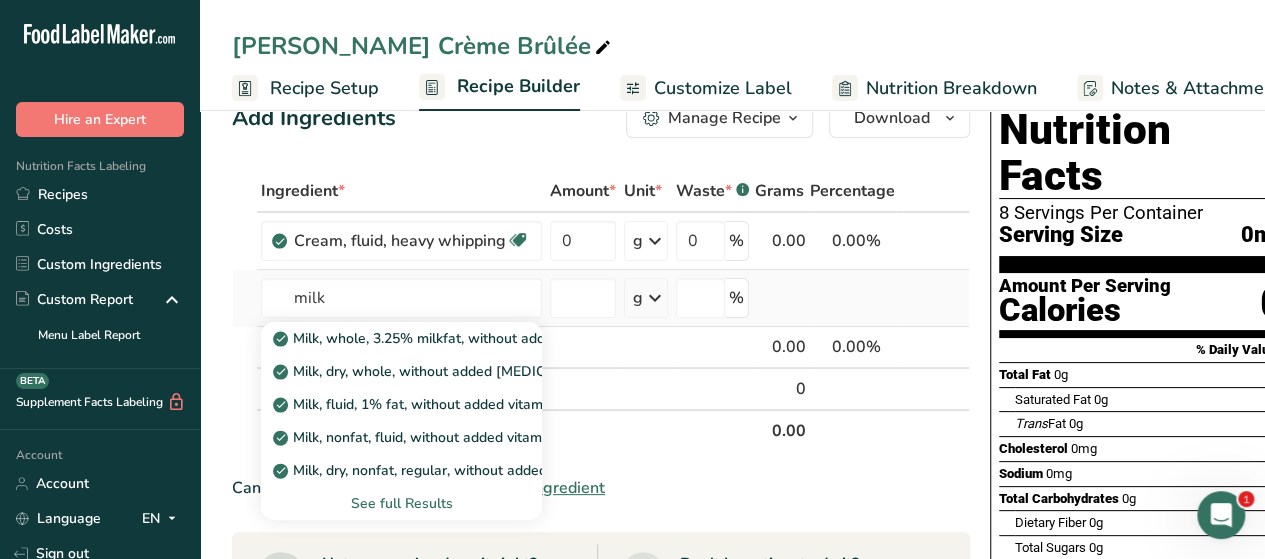 type 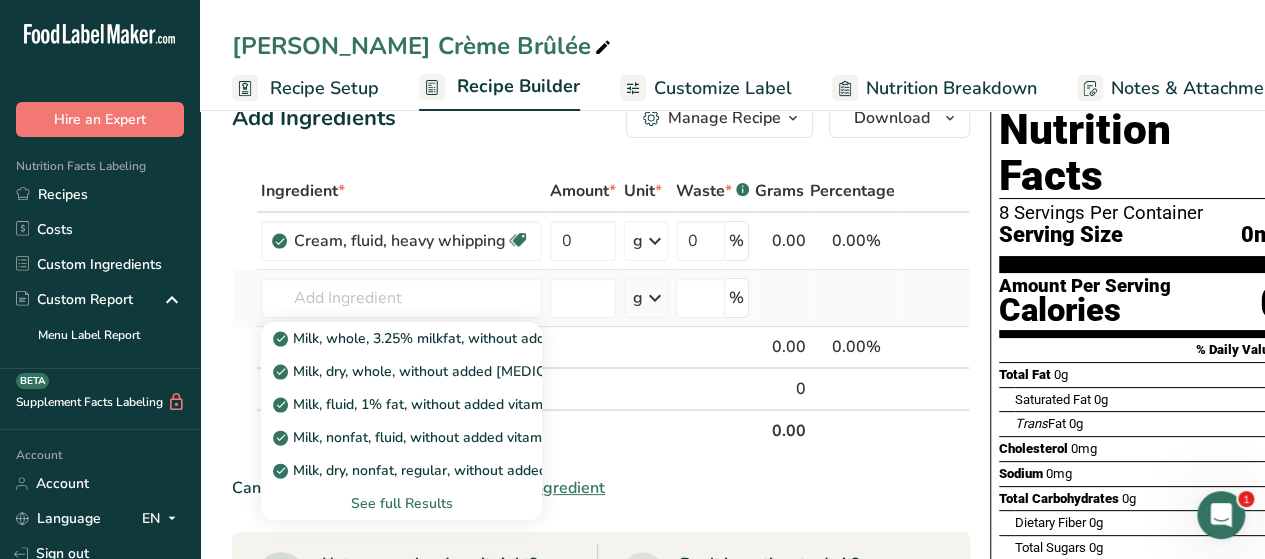 click on "See full Results" at bounding box center [401, 503] 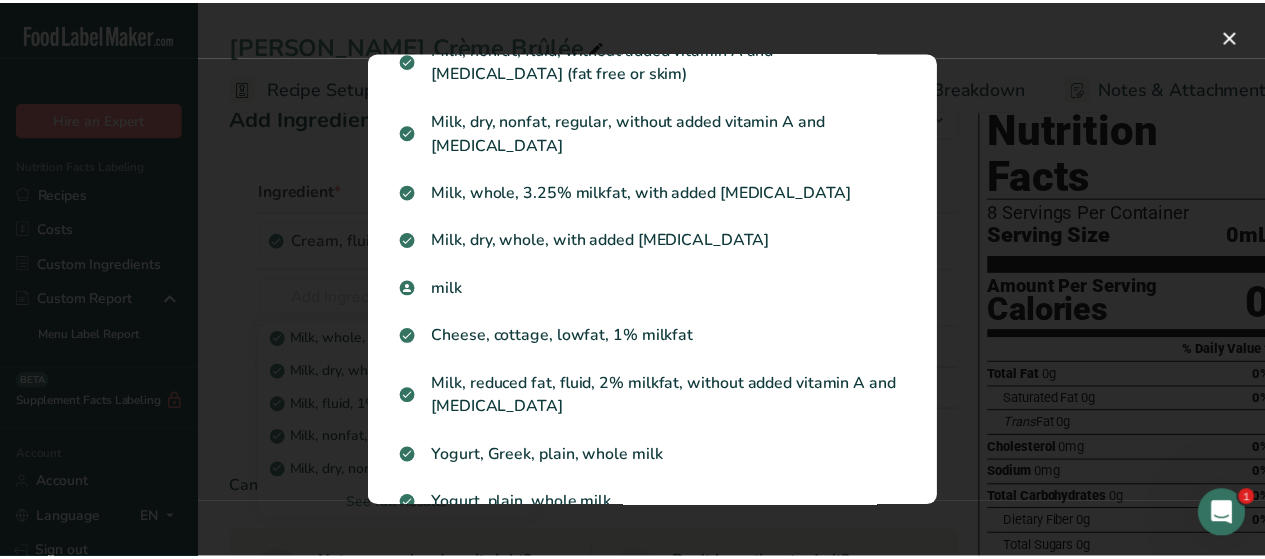 scroll, scrollTop: 0, scrollLeft: 0, axis: both 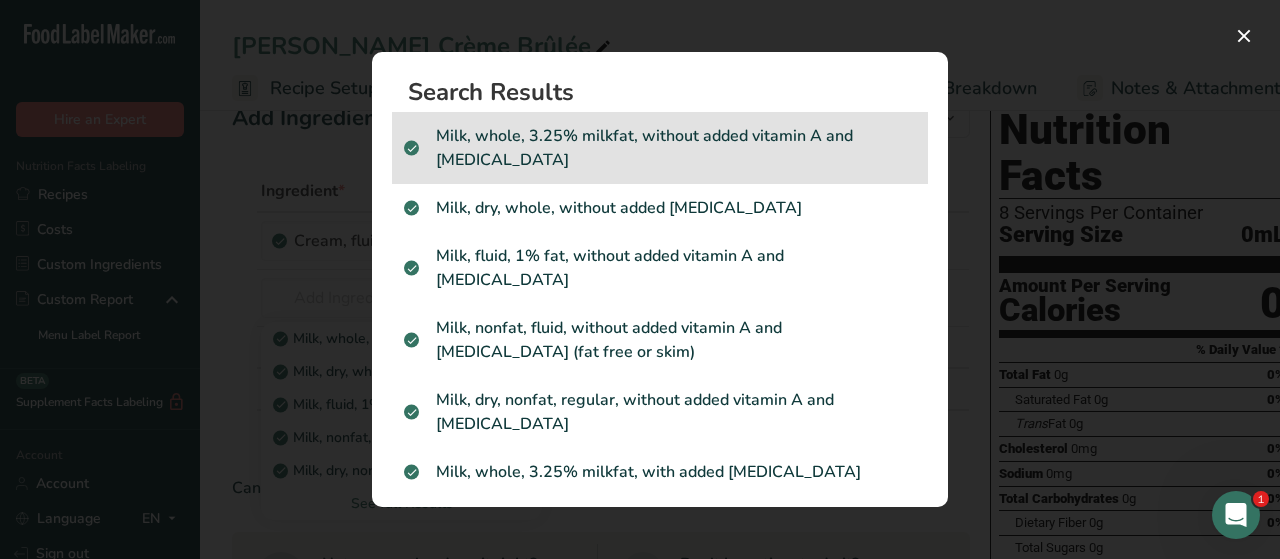 click on "Milk, whole, 3.25% milkfat, without added vitamin A and [MEDICAL_DATA]" at bounding box center [660, 148] 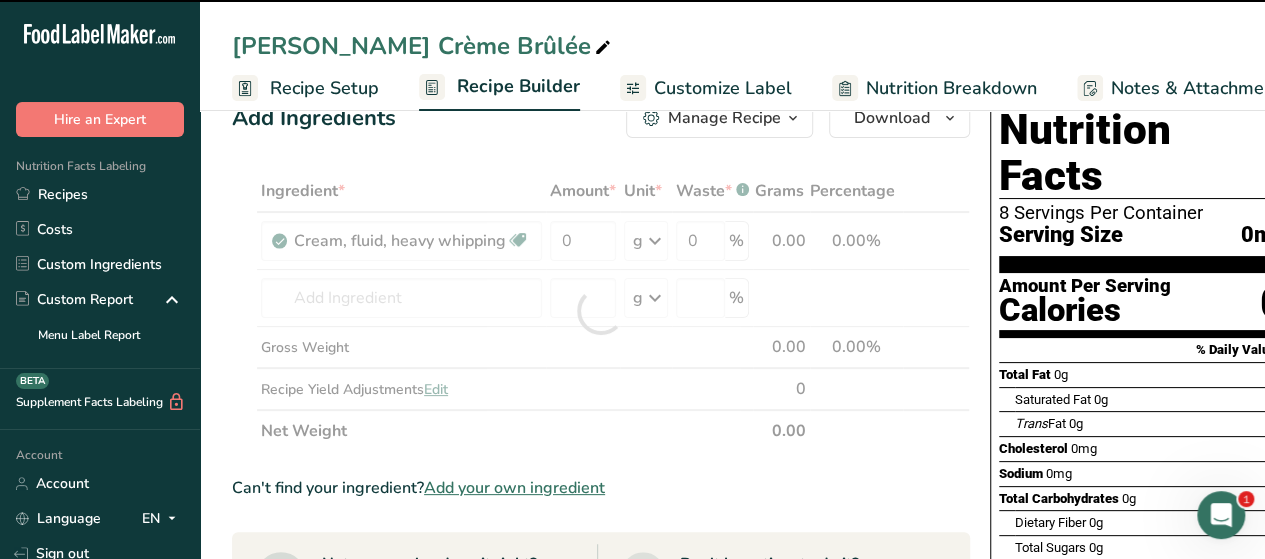 type on "0" 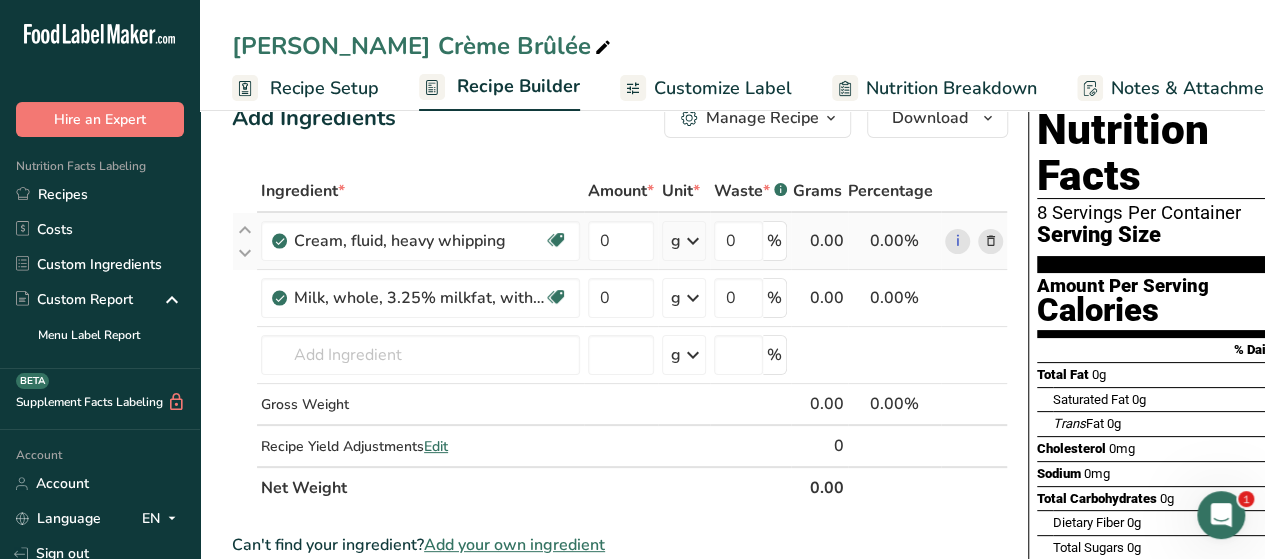 click at bounding box center (693, 241) 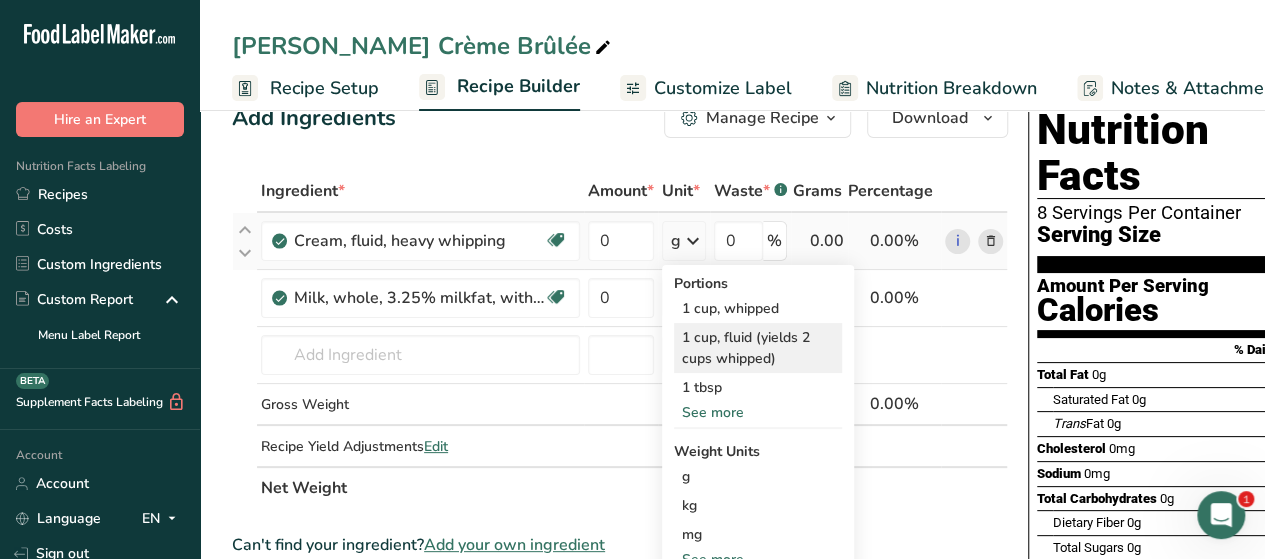 click on "1 cup, fluid (yields 2 cups whipped)" at bounding box center [758, 348] 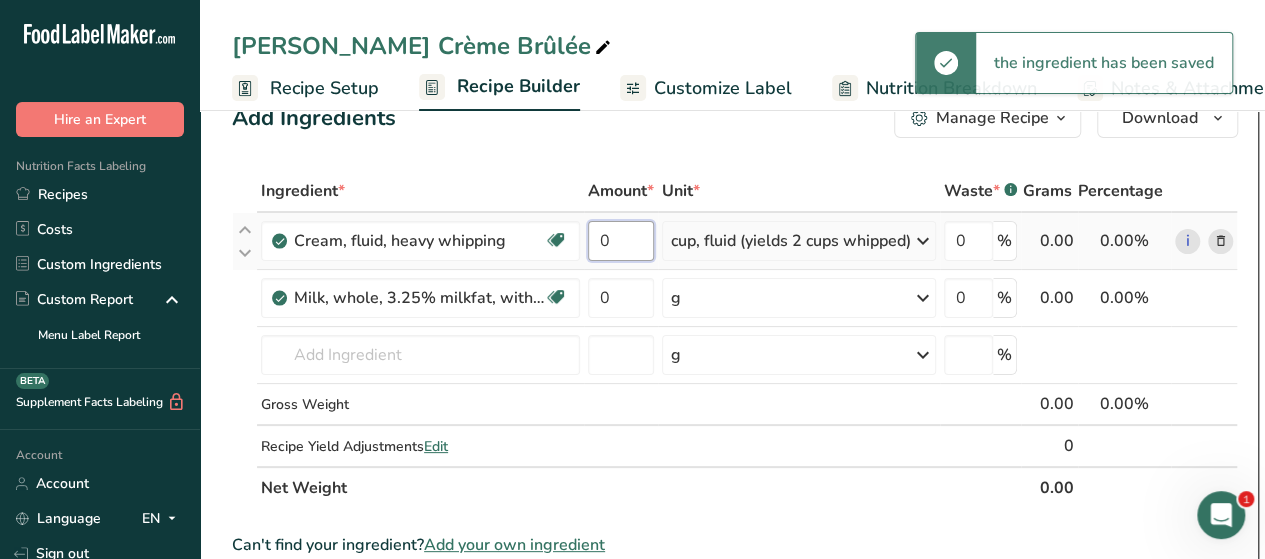 click on "0" at bounding box center (621, 241) 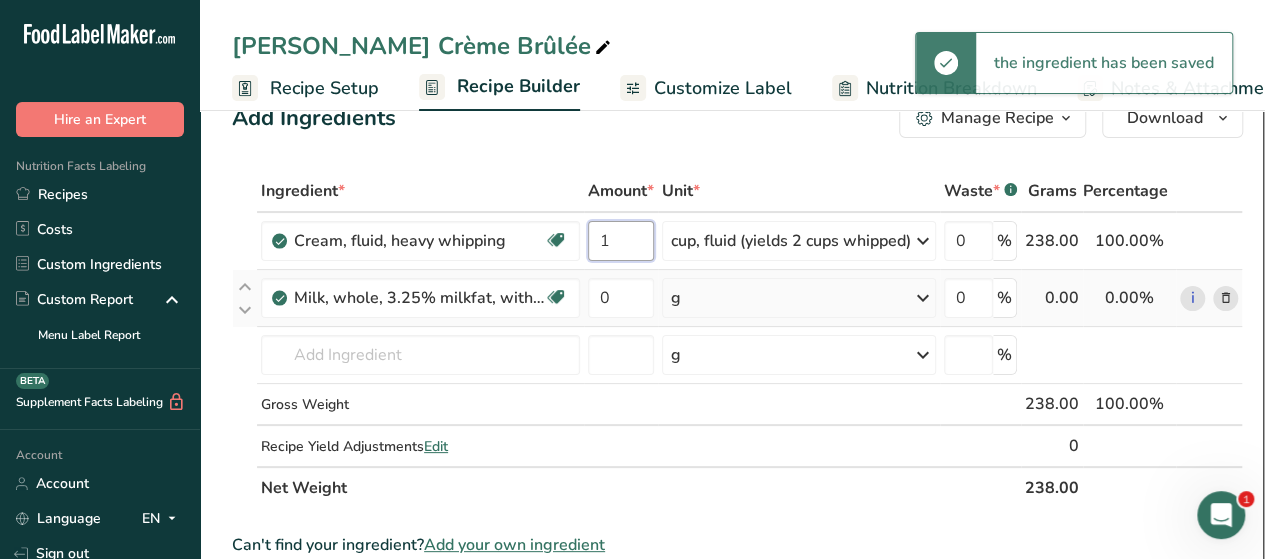 type on "1" 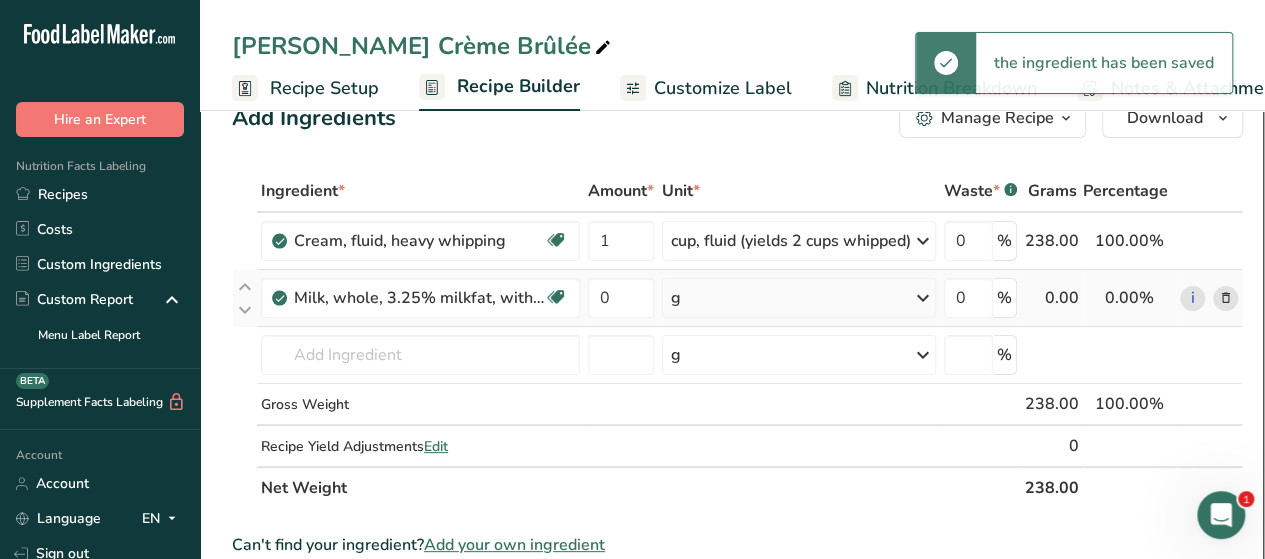 click on "Ingredient *
Amount *
Unit *
Waste *   .a-a{fill:#347362;}.b-a{fill:#fff;}          Grams
Percentage
Cream, fluid, heavy [MEDICAL_DATA]
Gluten free
Vegetarian
Soy free
1
cup, fluid (yields 2 cups whipped)
Portions
1 cup, whipped
1 cup, fluid (yields 2 cups whipped)
1 tbsp
See more
Weight Units
g
kg
mg
See more
Volume Units
l
Volume units require a density conversion. If you know your ingredient's density enter it below. Otherwise, click on "RIA" our AI Regulatory bot - she will be able to help you
lb/ft3
g/cm3
Confirm
mL" at bounding box center [737, 339] 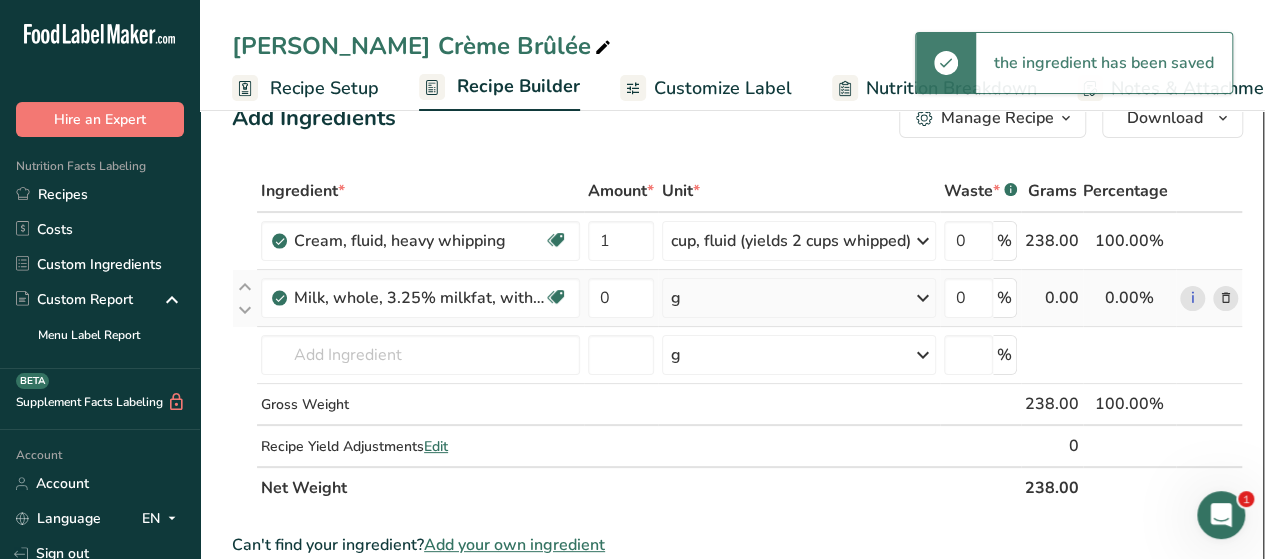 click at bounding box center (923, 298) 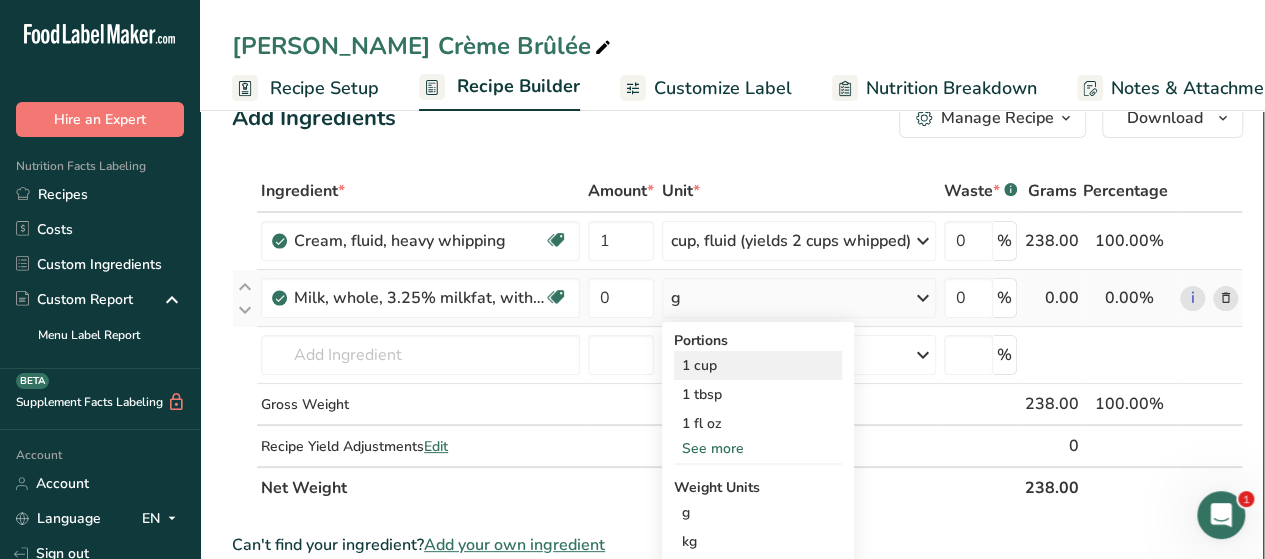 click on "1 cup" at bounding box center [758, 365] 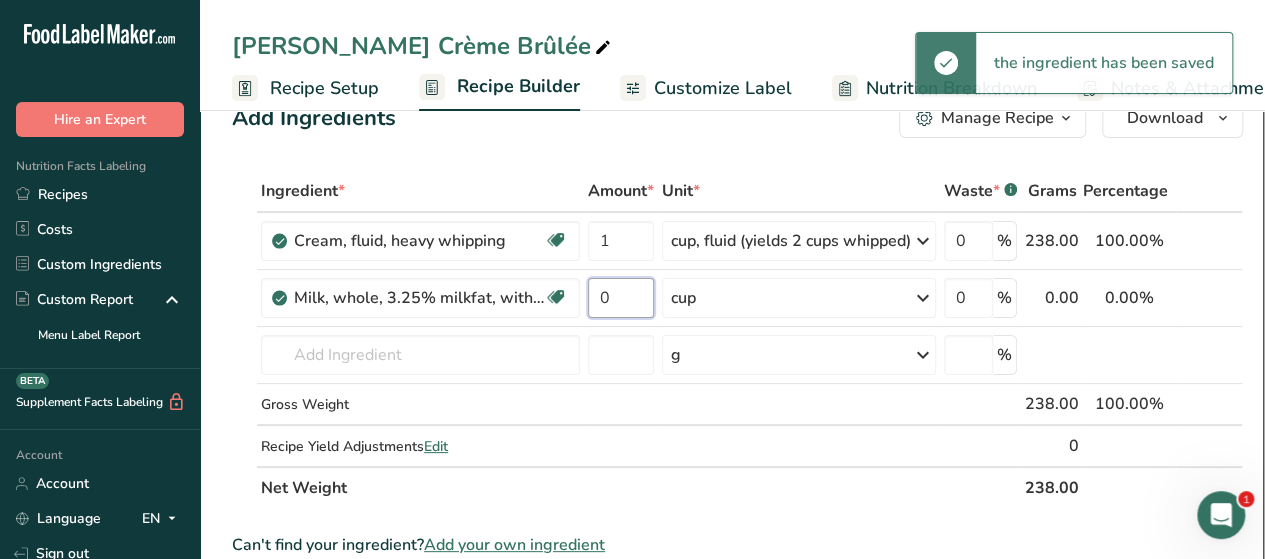 click on "0" at bounding box center [621, 298] 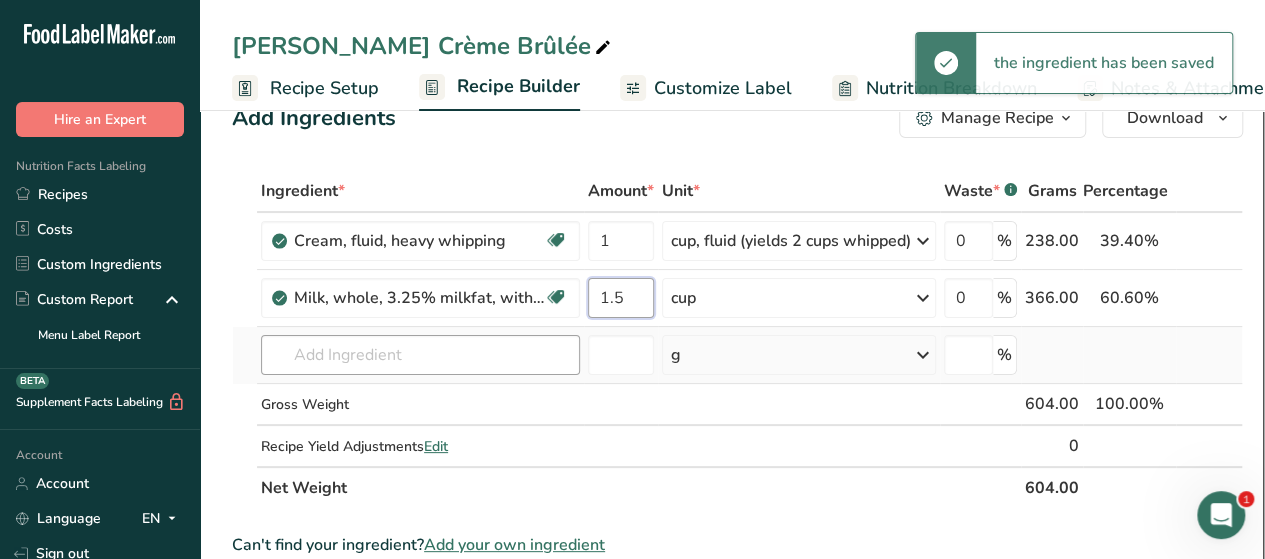 type on "1.5" 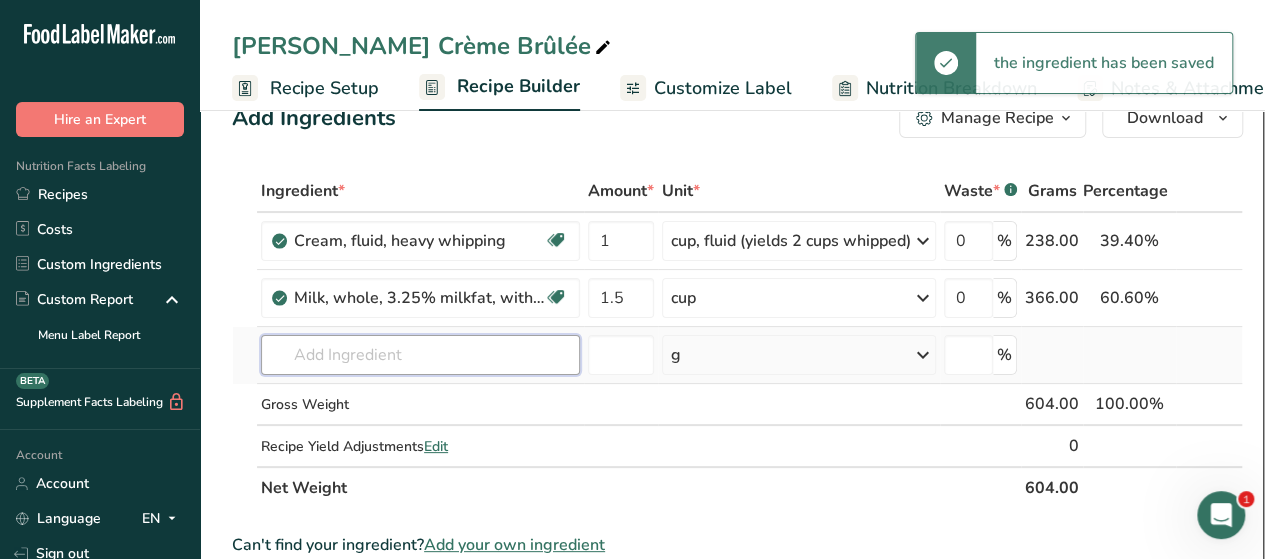 click on "Ingredient *
Amount *
Unit *
Waste *   .a-a{fill:#347362;}.b-a{fill:#fff;}          Grams
Percentage
Cream, fluid, heavy [MEDICAL_DATA]
Gluten free
Vegetarian
Soy free
1
cup, fluid (yields 2 cups whipped)
Portions
1 cup, whipped
1 cup, fluid (yields 2 cups whipped)
1 tbsp
See more
Weight Units
g
kg
mg
See more
Volume Units
l
Volume units require a density conversion. If you know your ingredient's density enter it below. Otherwise, click on "RIA" our AI Regulatory bot - she will be able to help you
lb/ft3
g/cm3
Confirm
mL" at bounding box center [737, 339] 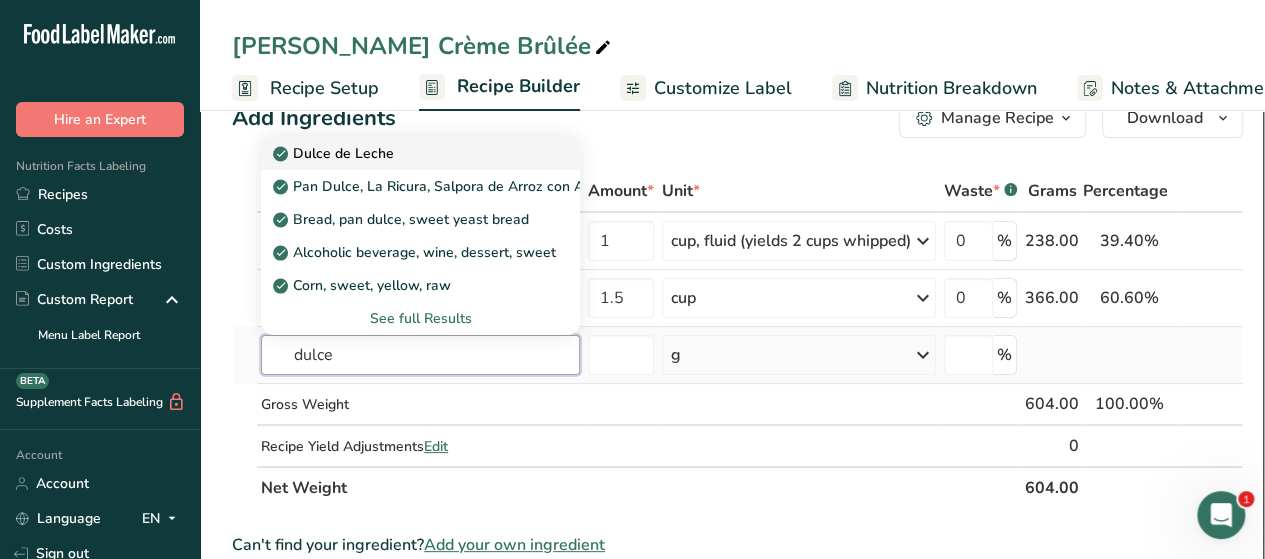 type on "dulce" 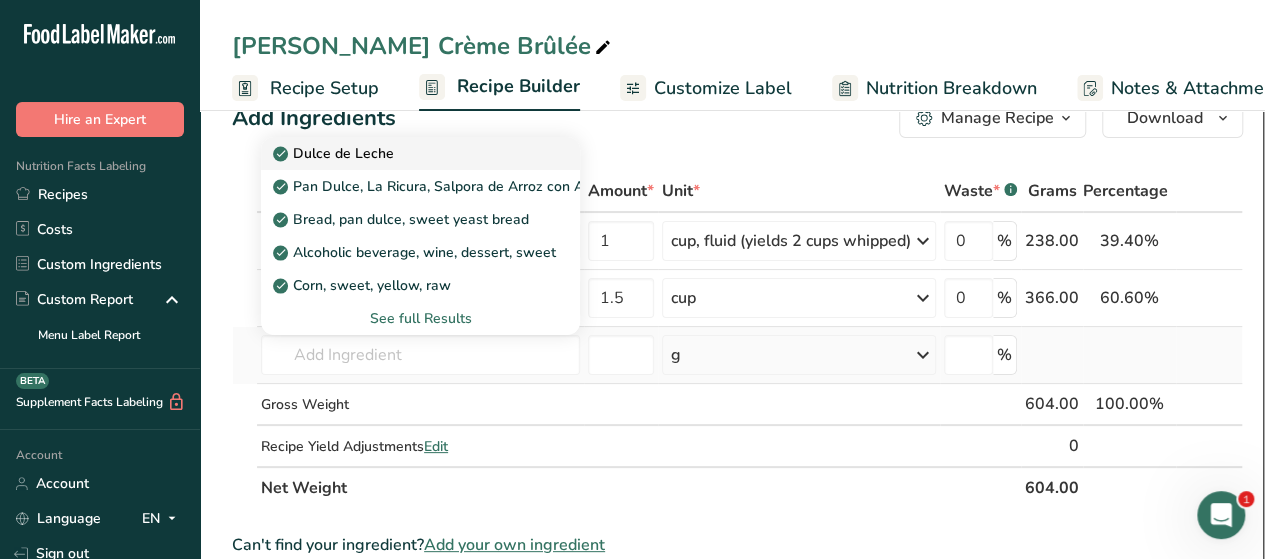 click on "Dulce de Leche" at bounding box center [420, 153] 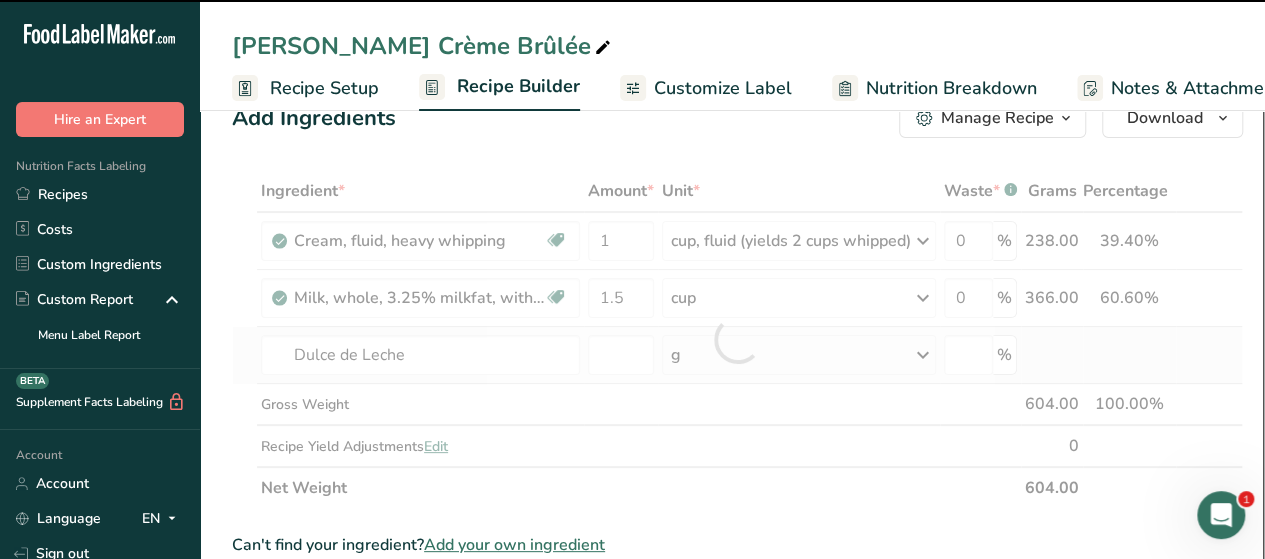 type on "0" 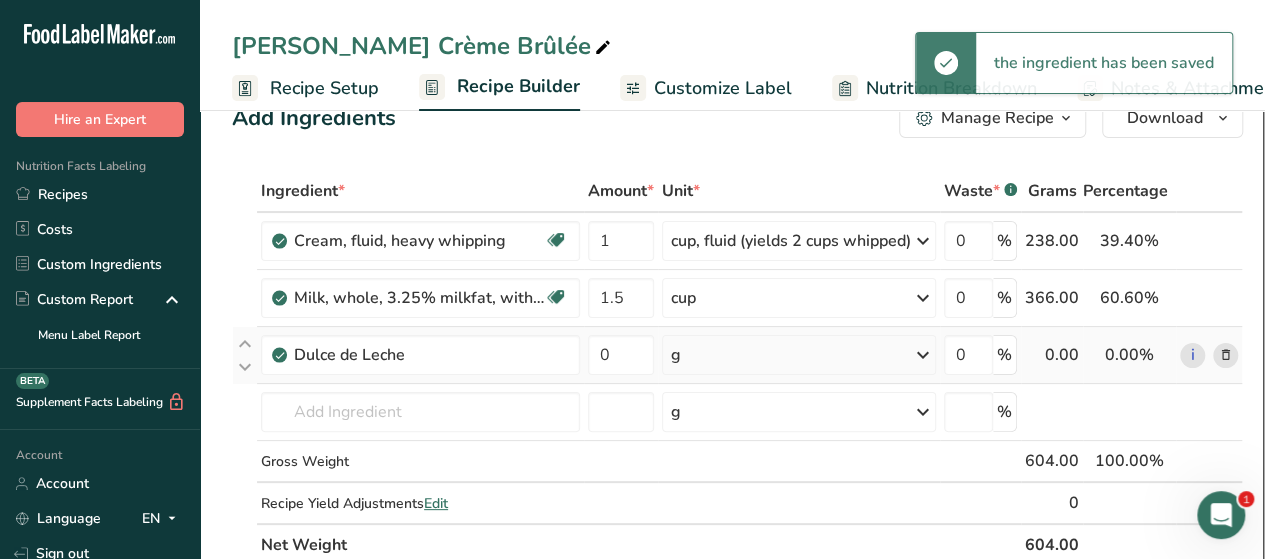 click on "g" at bounding box center (799, 355) 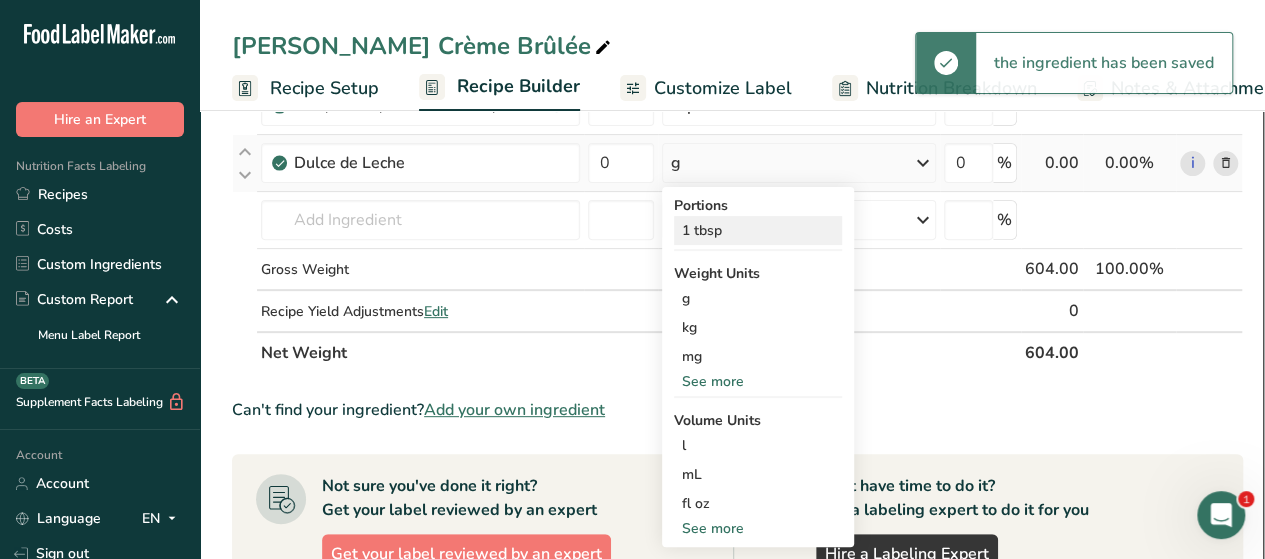 scroll, scrollTop: 242, scrollLeft: 0, axis: vertical 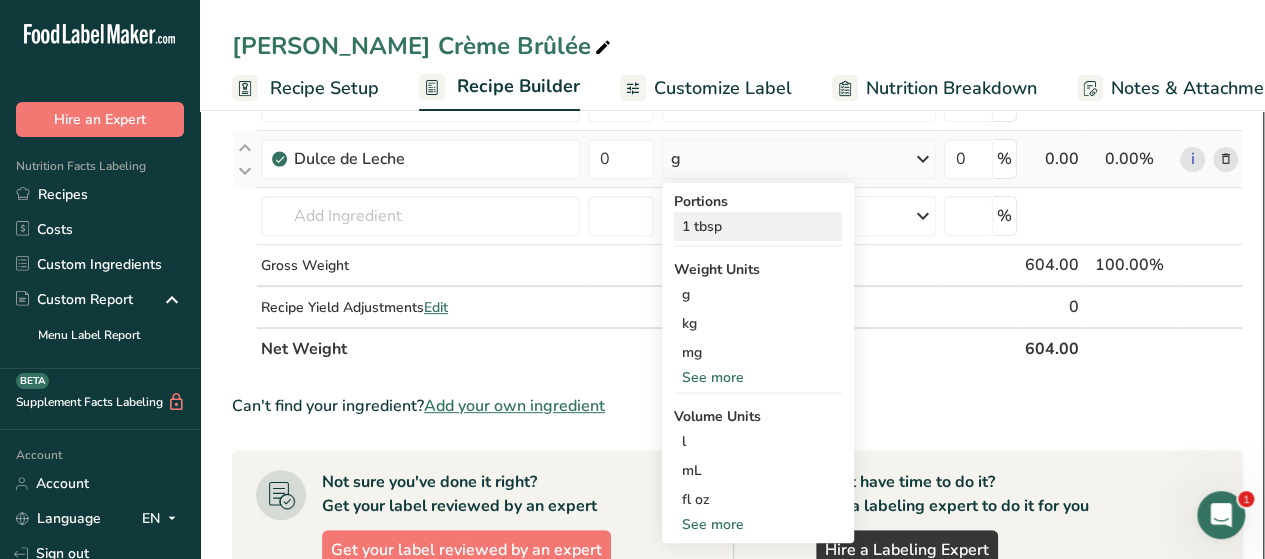 click on "1 tbsp" at bounding box center (758, 226) 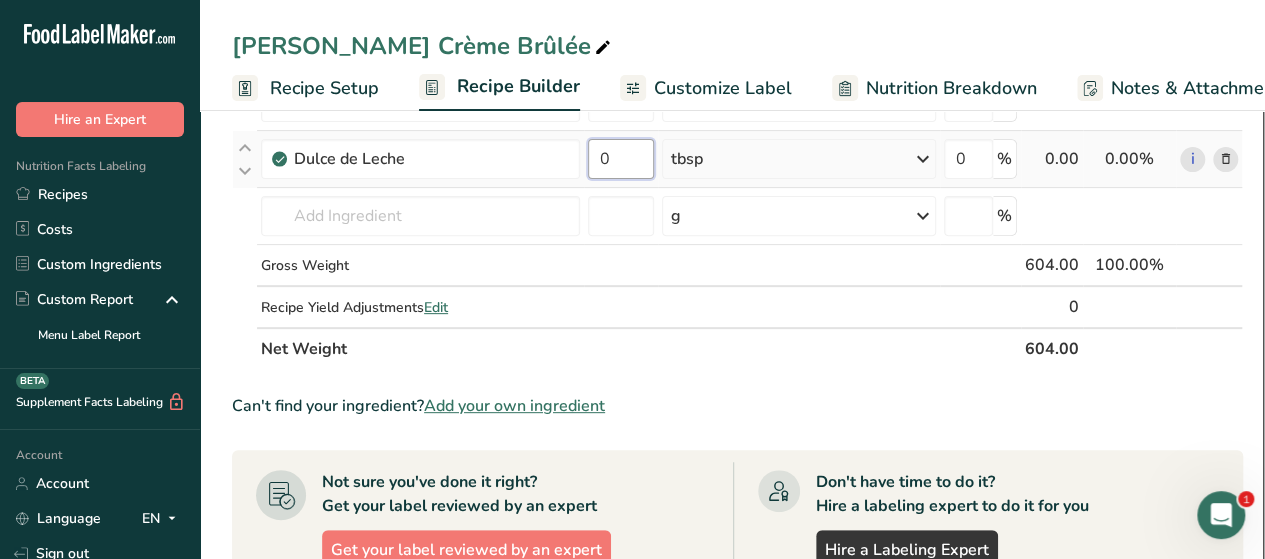 click on "0" at bounding box center (621, 159) 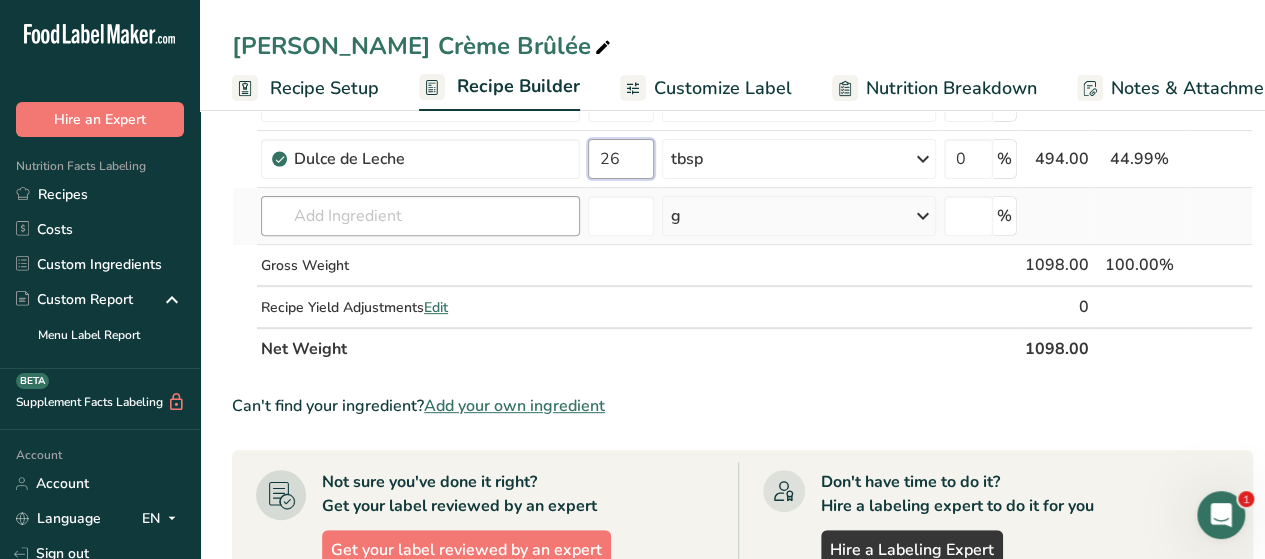 type on "26" 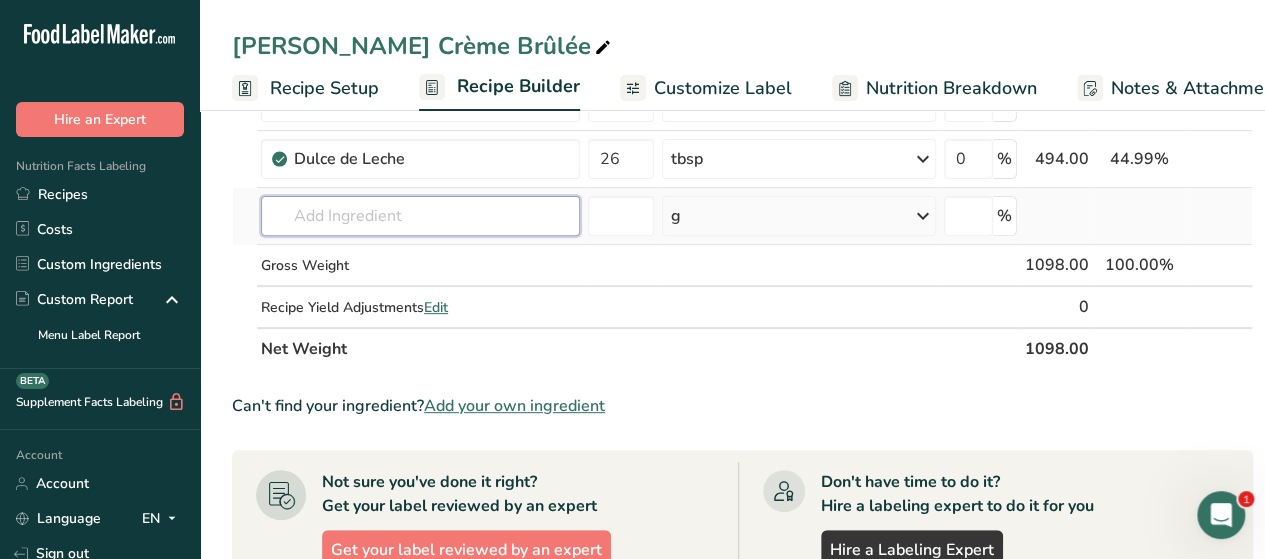 click on "Ingredient *
Amount *
Unit *
Waste *   .a-a{fill:#347362;}.b-a{fill:#fff;}          Grams
Percentage
Cream, fluid, heavy [MEDICAL_DATA]
Gluten free
Vegetarian
Soy free
1
cup, fluid (yields 2 cups whipped)
Portions
1 cup, whipped
1 cup, fluid (yields 2 cups whipped)
1 tbsp
See more
Weight Units
g
kg
mg
See more
Volume Units
l
Volume units require a density conversion. If you know your ingredient's density enter it below. Otherwise, click on "RIA" our AI Regulatory bot - she will be able to help you
lb/ft3
g/cm3
Confirm
mL" at bounding box center [742, 172] 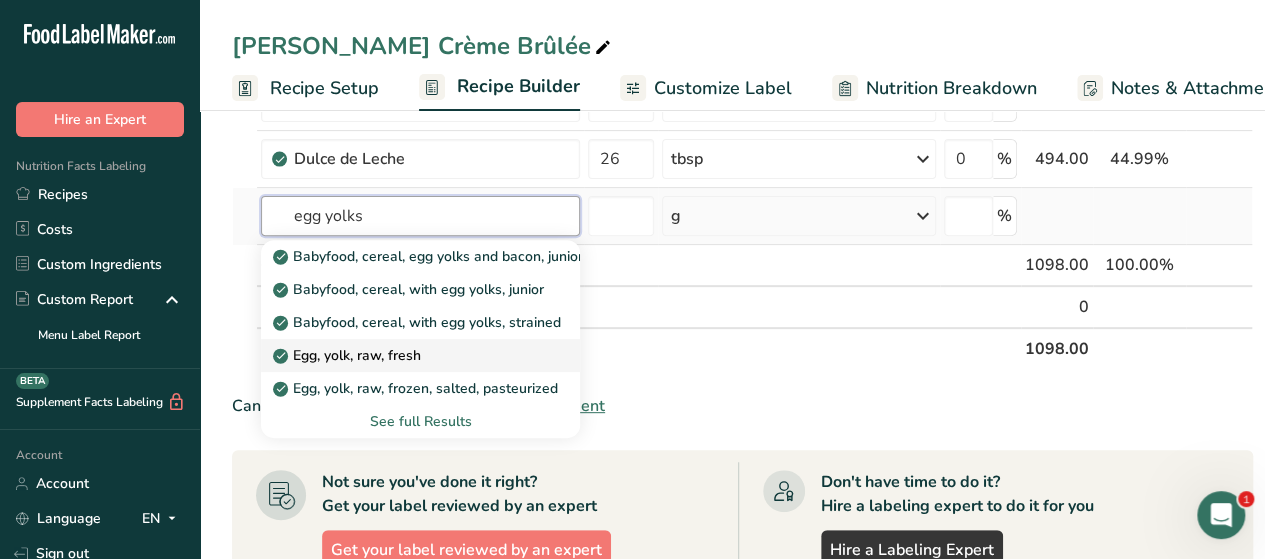 type on "egg yolks" 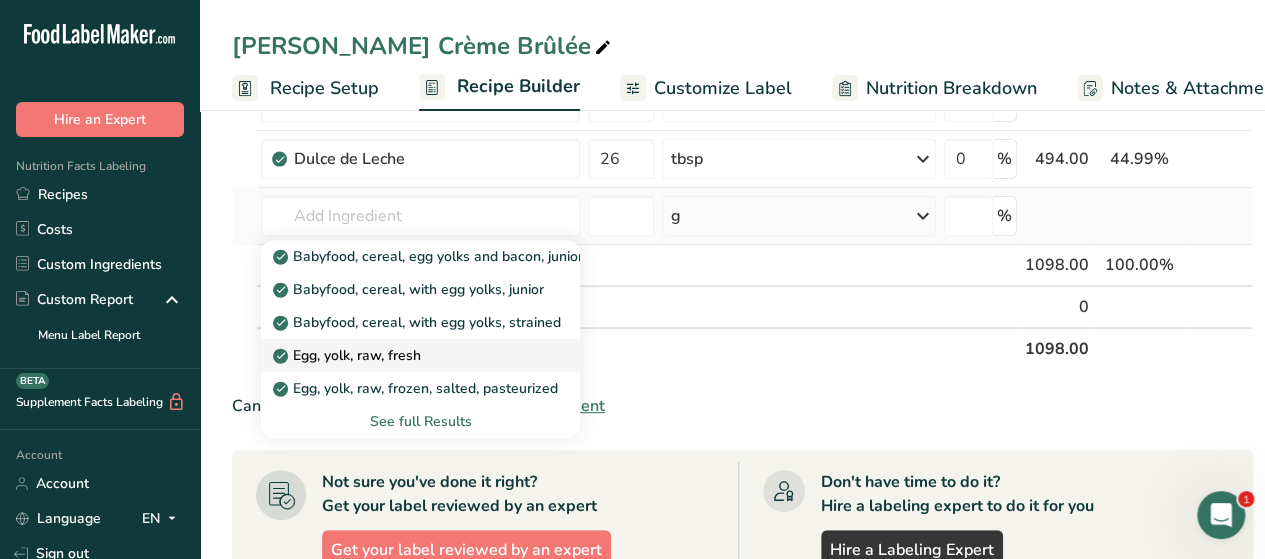 drag, startPoint x: 365, startPoint y: 357, endPoint x: 355, endPoint y: 354, distance: 10.440307 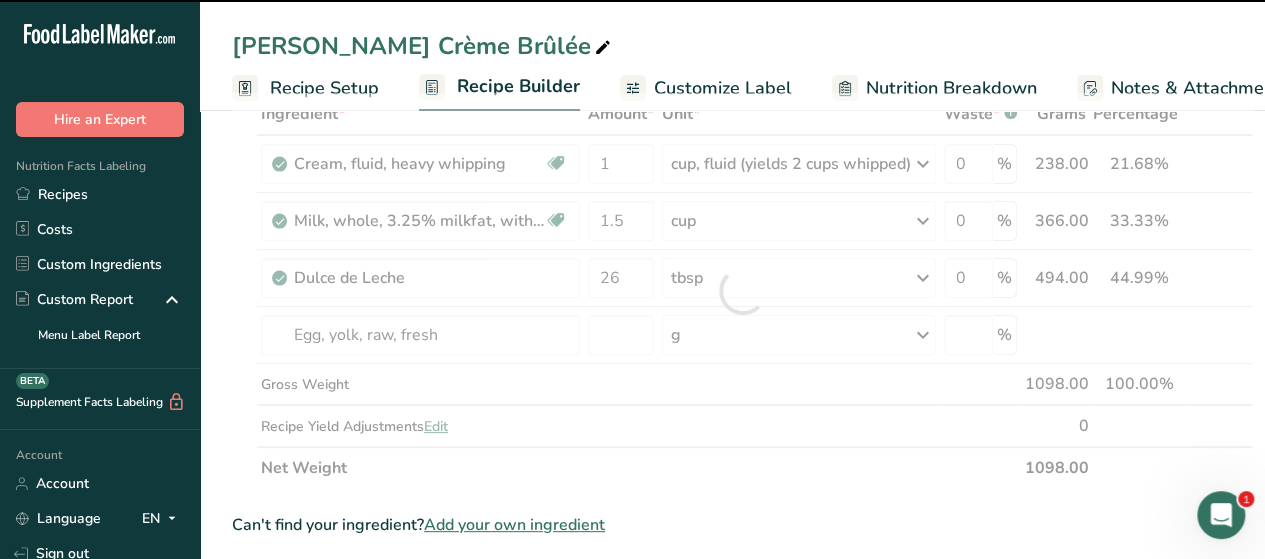 type on "0" 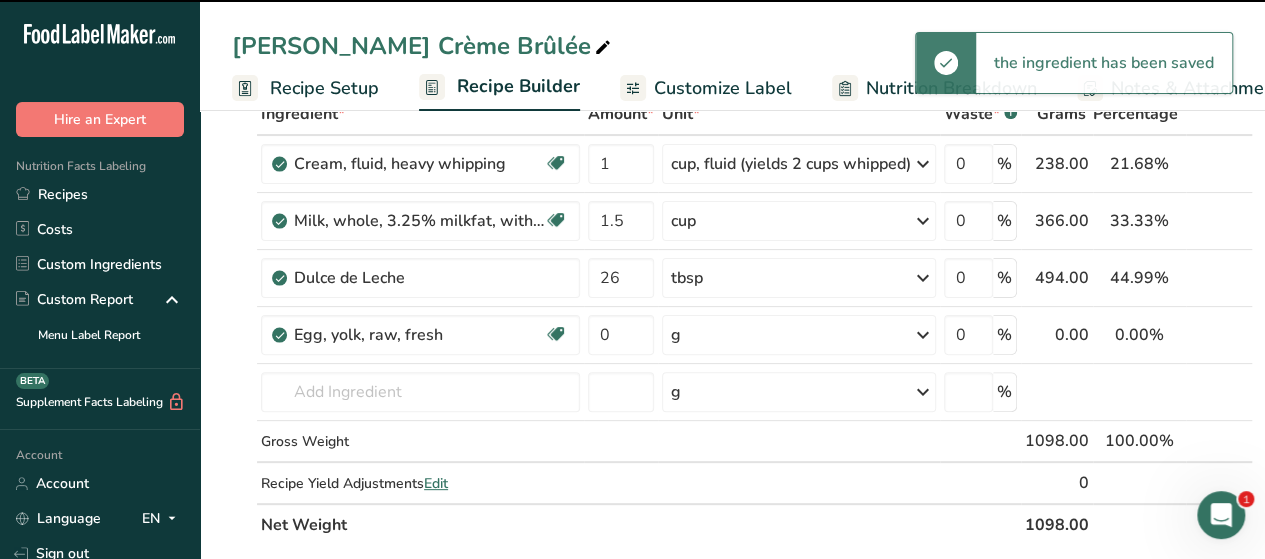 scroll, scrollTop: 90, scrollLeft: 0, axis: vertical 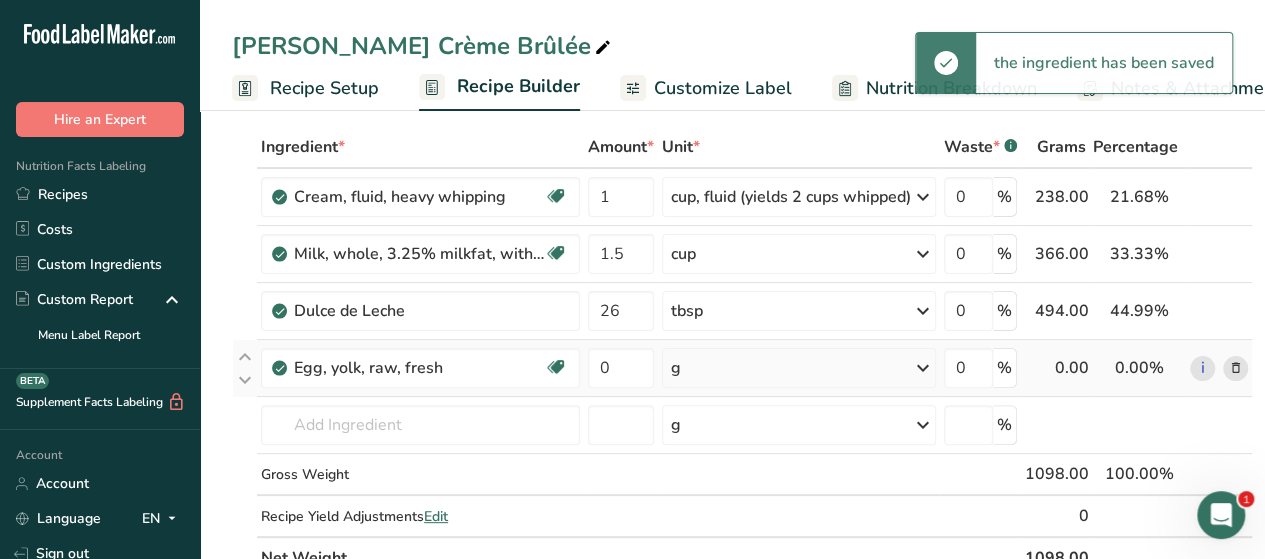 click at bounding box center (923, 368) 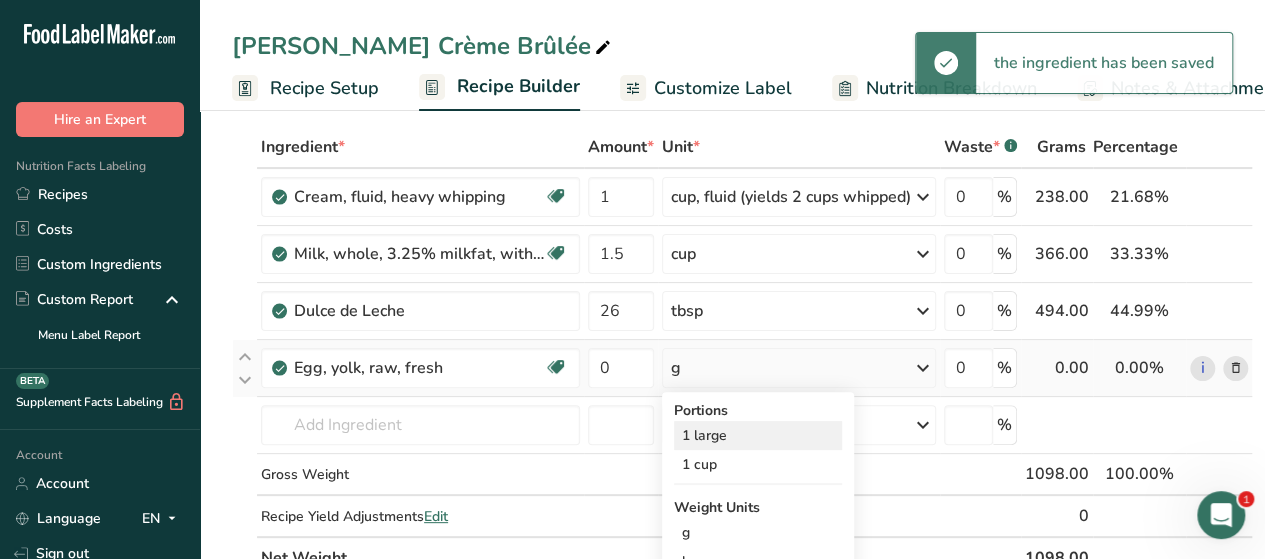 click on "1 large" at bounding box center (758, 435) 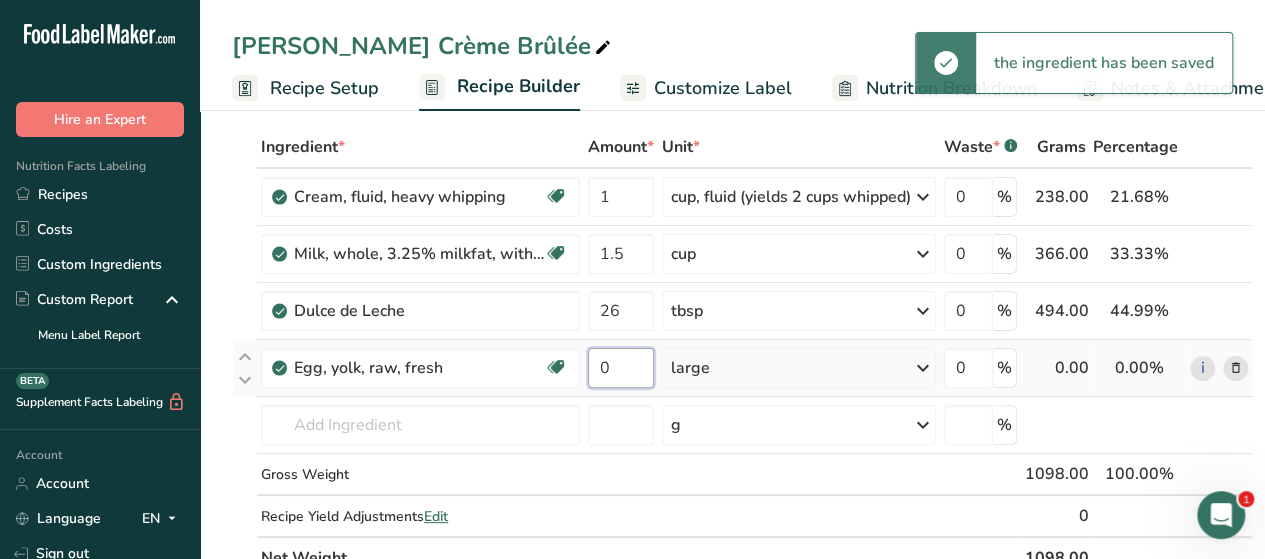 click on "0" at bounding box center (621, 368) 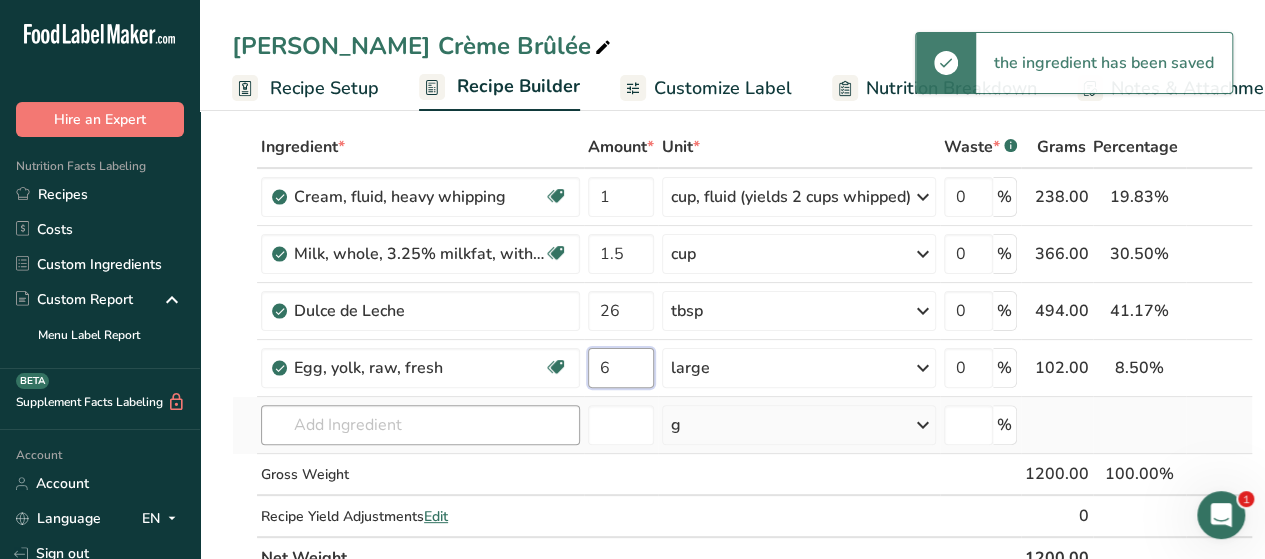 type on "6" 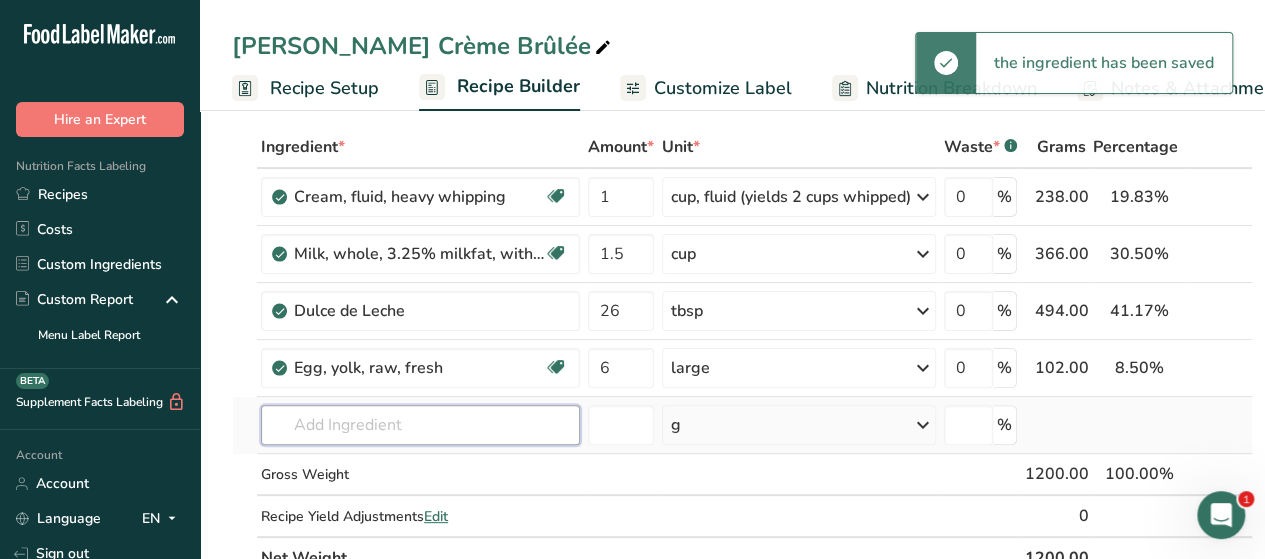 click on "Ingredient *
Amount *
Unit *
Waste *   .a-a{fill:#347362;}.b-a{fill:#fff;}          Grams
Percentage
Cream, fluid, heavy [MEDICAL_DATA]
Gluten free
Vegetarian
Soy free
1
cup, fluid (yields 2 cups whipped)
Portions
1 cup, whipped
1 cup, fluid (yields 2 cups whipped)
1 tbsp
See more
Weight Units
g
kg
mg
See more
Volume Units
l
Volume units require a density conversion. If you know your ingredient's density enter it below. Otherwise, click on "RIA" our AI Regulatory bot - she will be able to help you
lb/ft3
g/cm3
Confirm
mL" at bounding box center (742, 352) 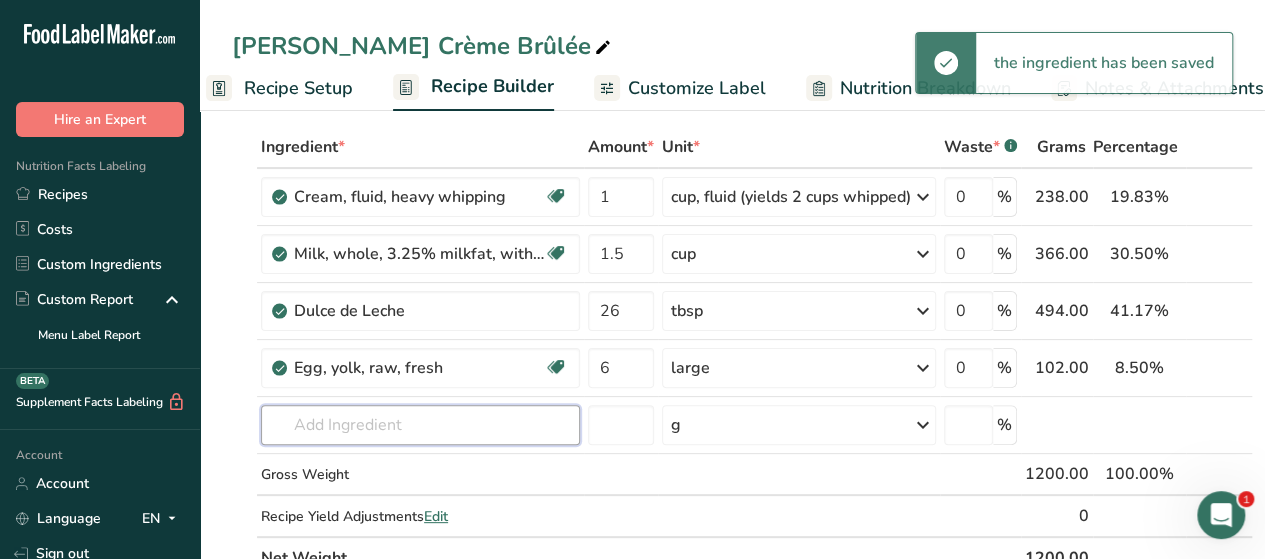 scroll, scrollTop: 0, scrollLeft: 40, axis: horizontal 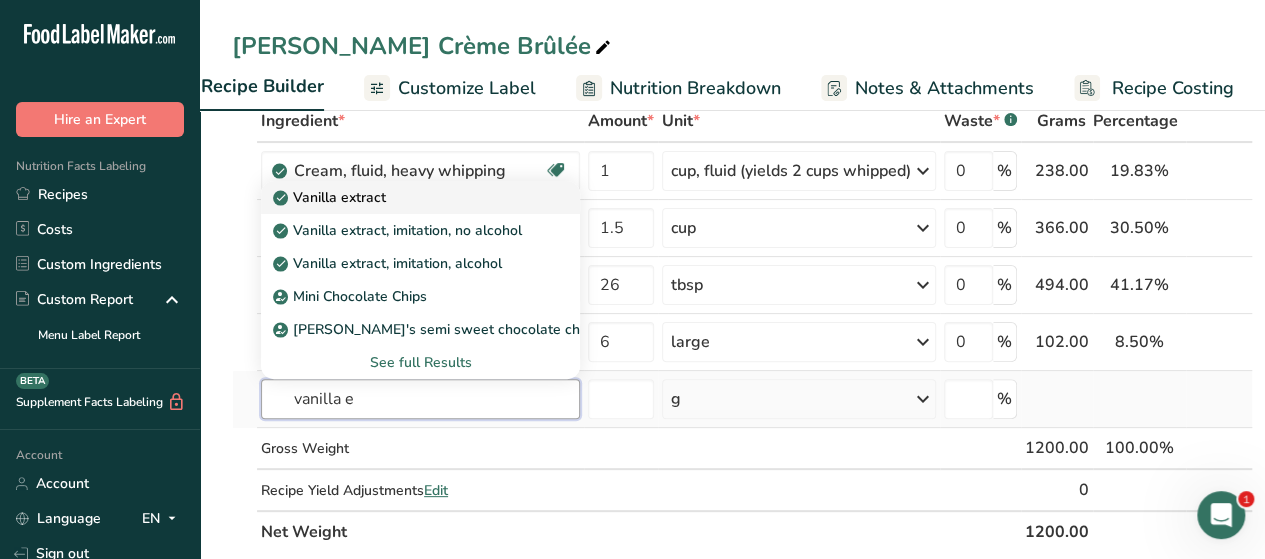 type on "vanilla e" 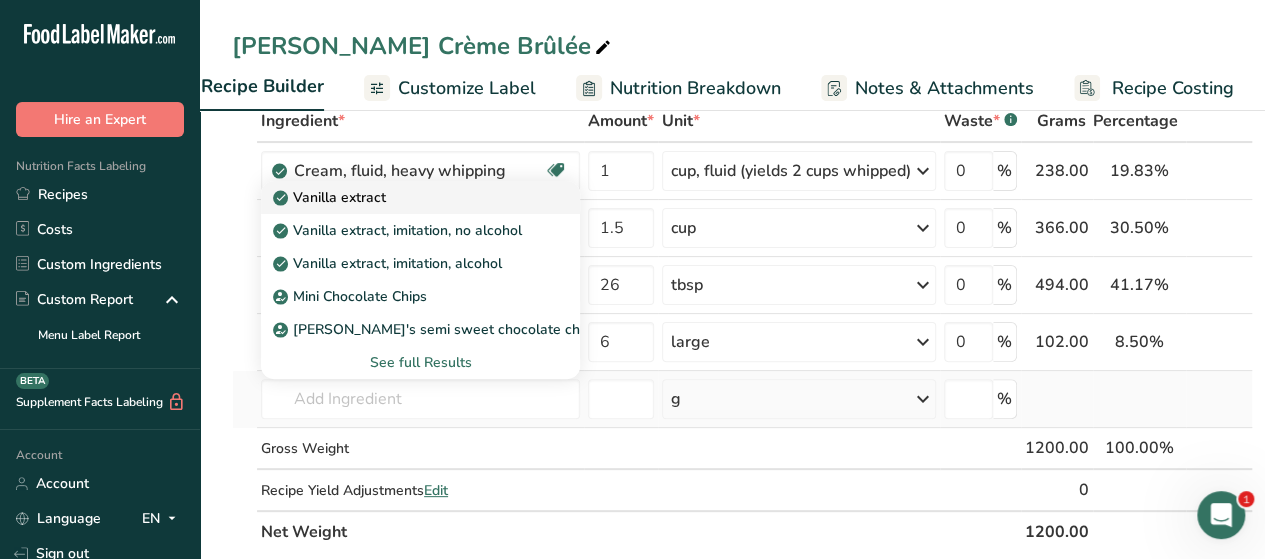 click on "Vanilla extract" at bounding box center [331, 197] 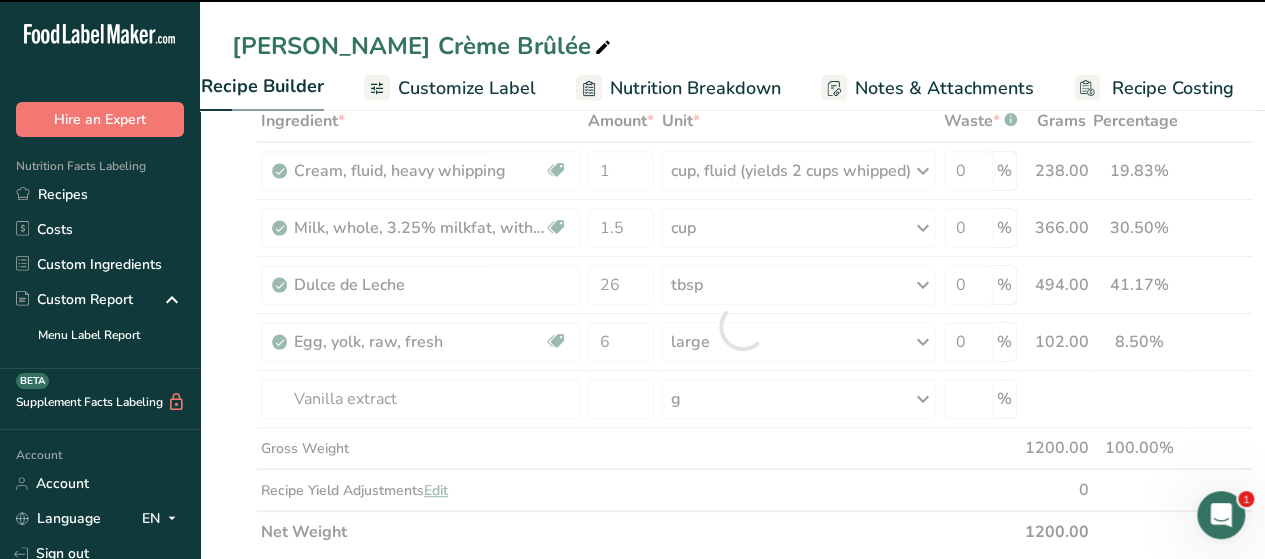 type on "0" 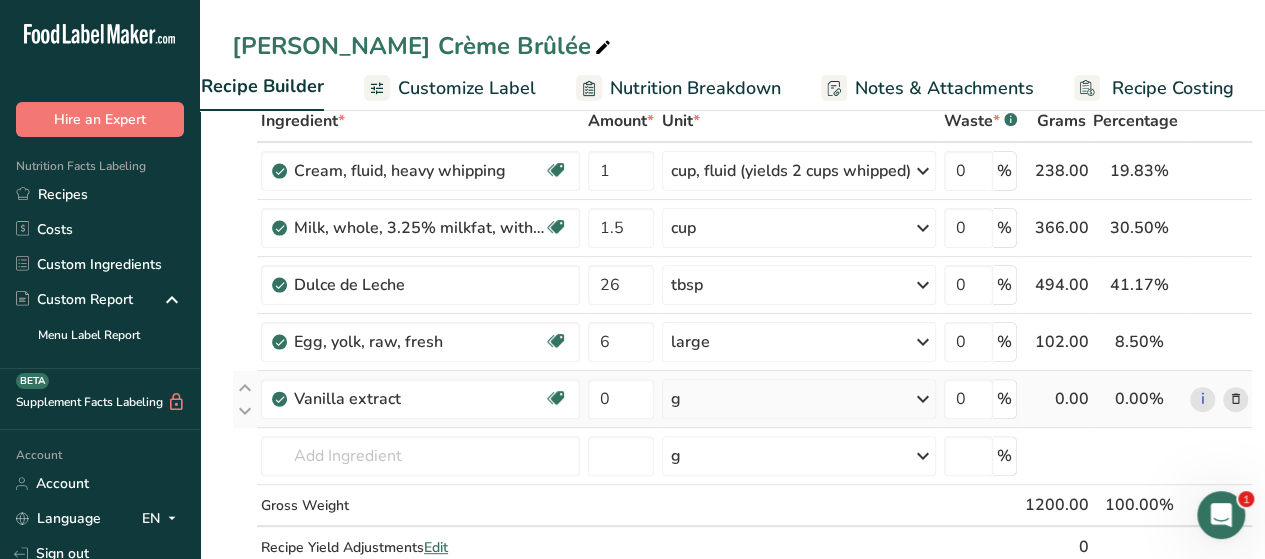click at bounding box center [923, 399] 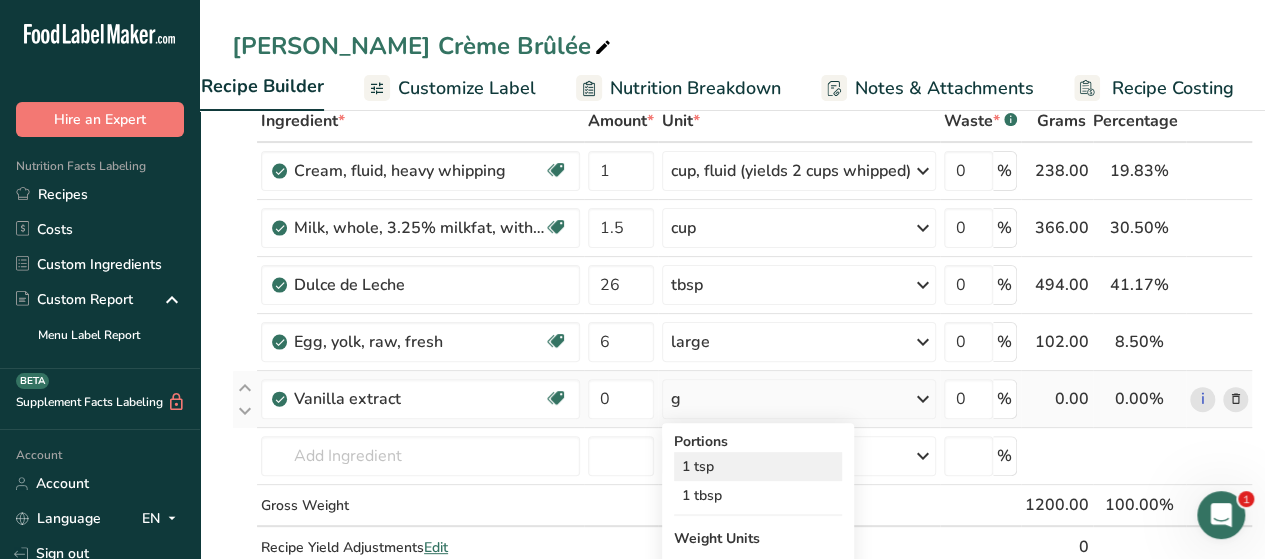 click on "1 tsp" at bounding box center [758, 466] 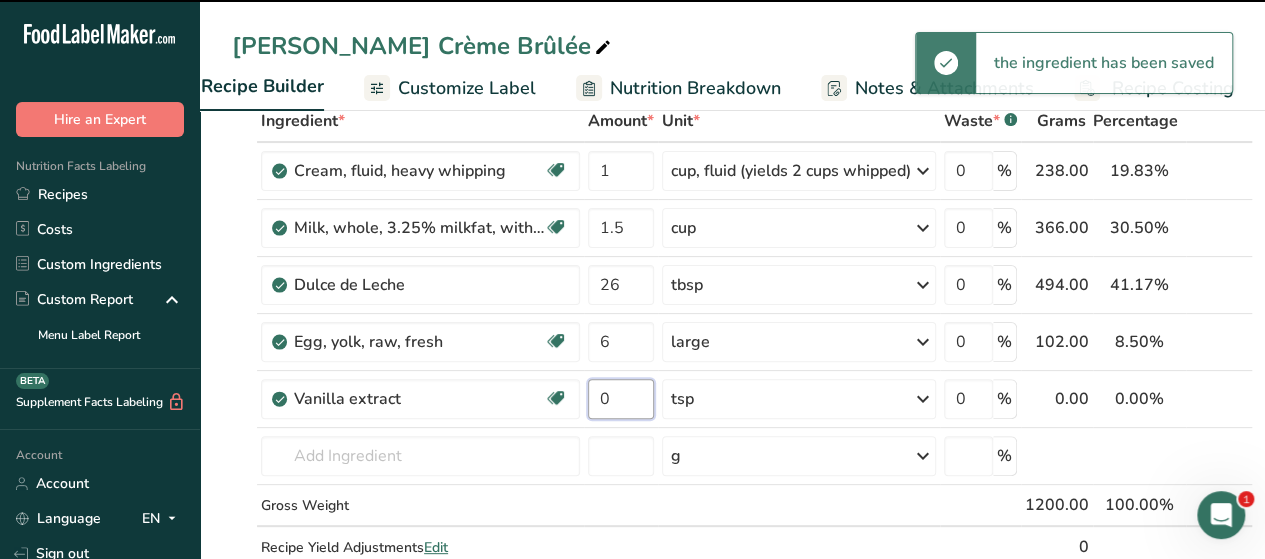 click on "0" at bounding box center (621, 399) 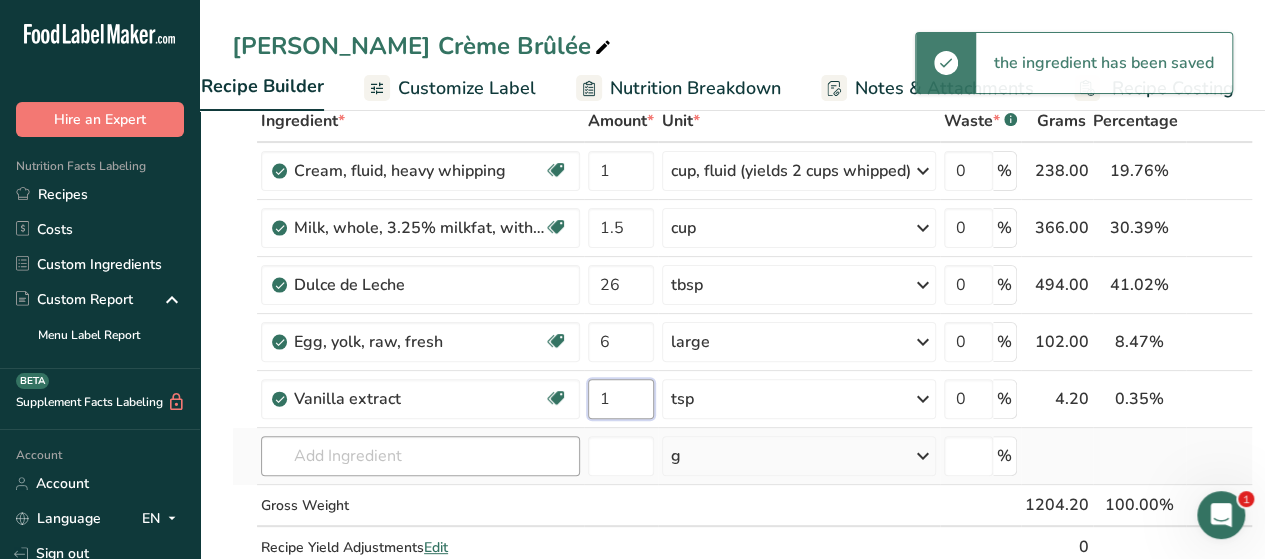 type on "1" 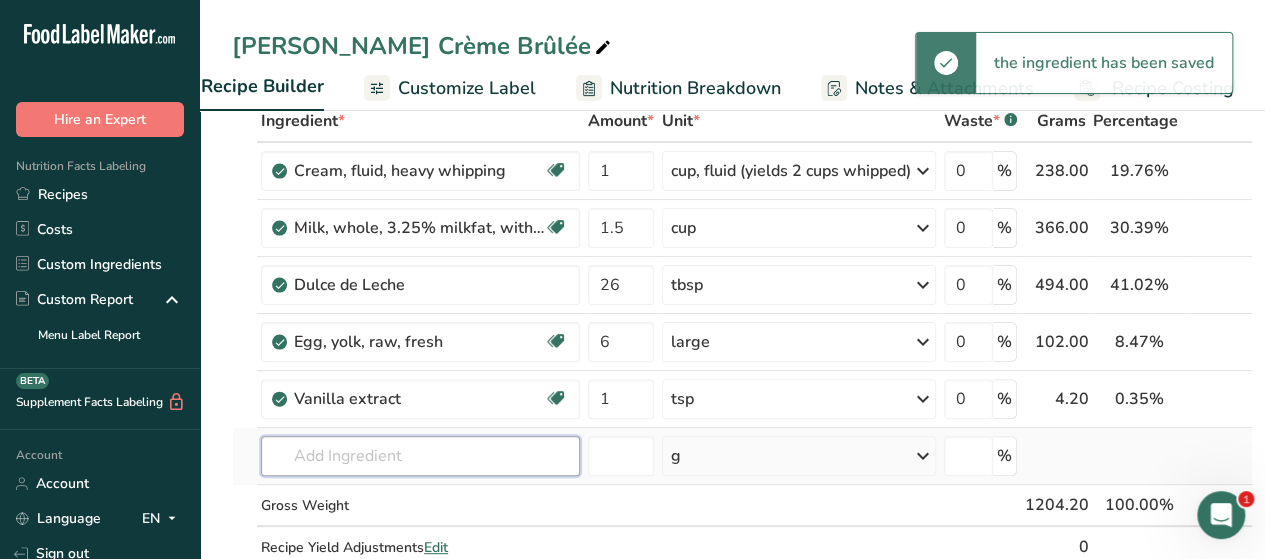 click on "Ingredient *
Amount *
Unit *
Waste *   .a-a{fill:#347362;}.b-a{fill:#fff;}          Grams
Percentage
Cream, fluid, heavy [MEDICAL_DATA]
Gluten free
Vegetarian
Soy free
1
cup, fluid (yields 2 cups whipped)
Portions
1 cup, whipped
1 cup, fluid (yields 2 cups whipped)
1 tbsp
See more
Weight Units
g
kg
mg
See more
Volume Units
l
Volume units require a density conversion. If you know your ingredient's density enter it below. Otherwise, click on "RIA" our AI Regulatory bot - she will be able to help you
lb/ft3
g/cm3
Confirm
mL" at bounding box center [742, 355] 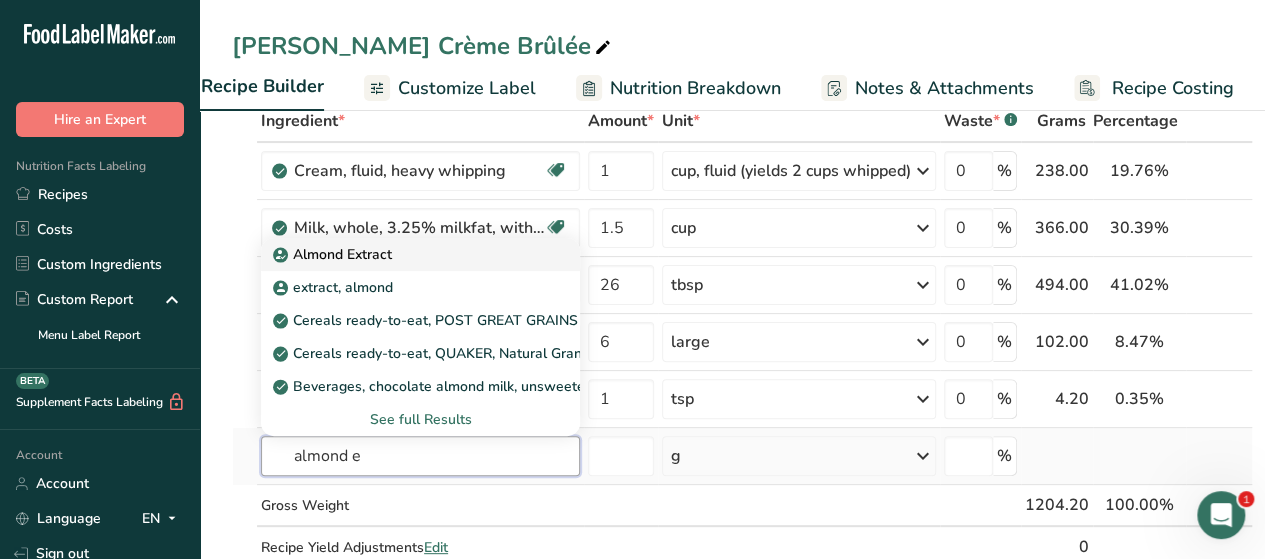 type on "almond e" 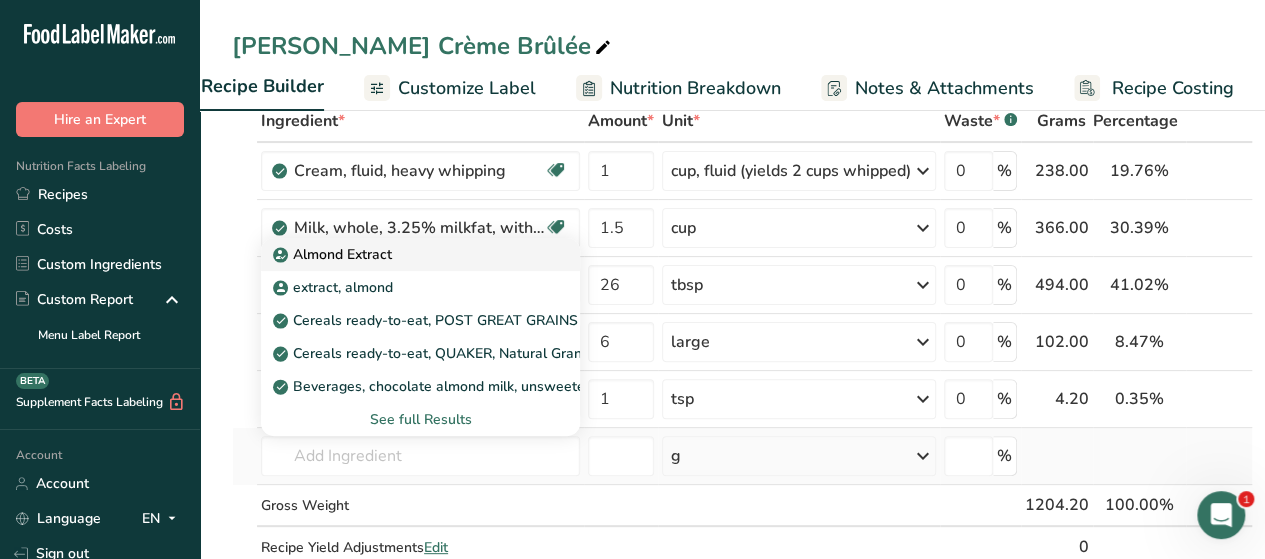 click on "Almond Extract" at bounding box center [334, 254] 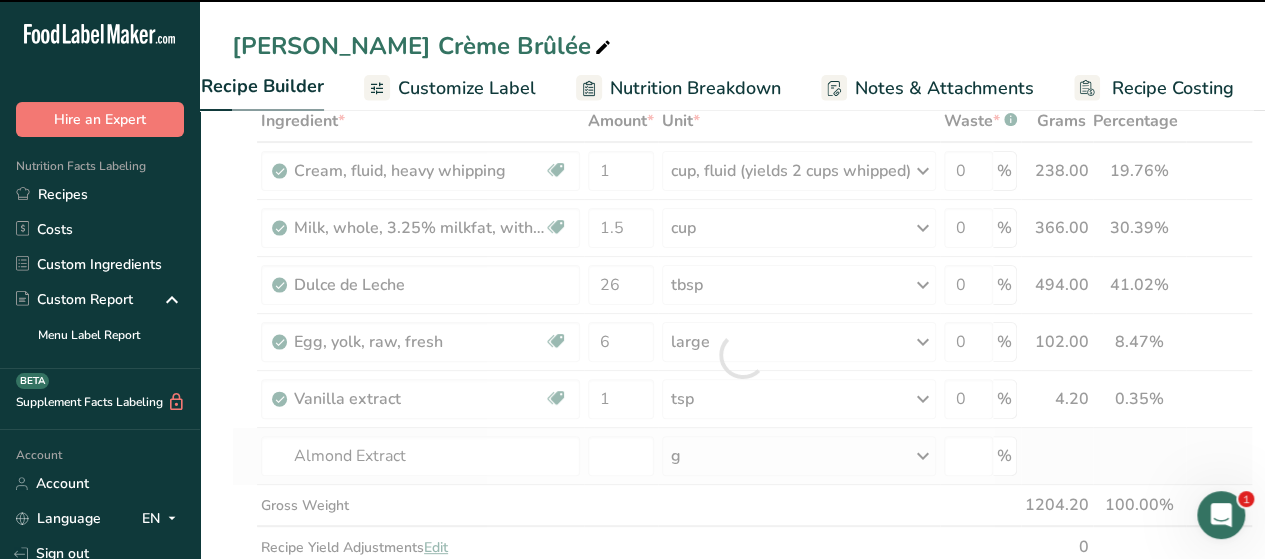 type on "0" 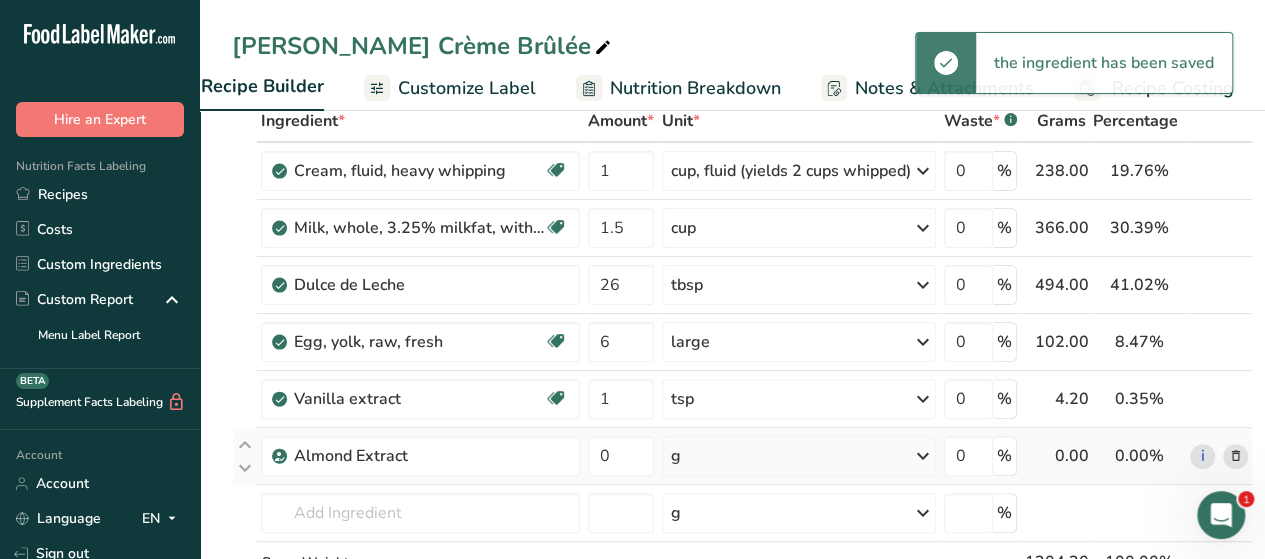 click at bounding box center [923, 456] 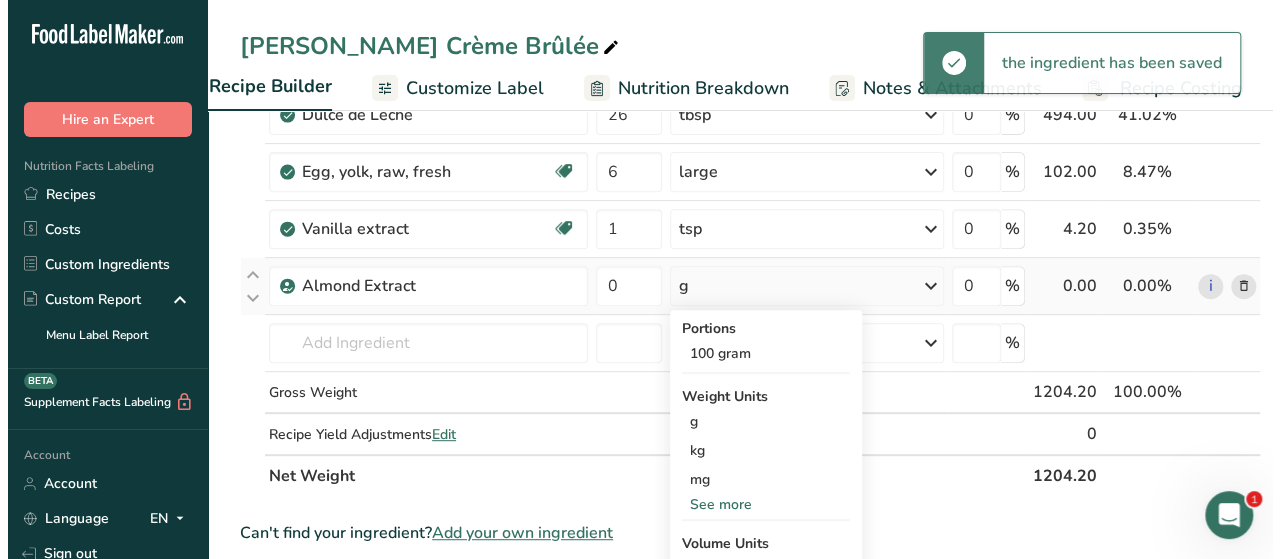 scroll, scrollTop: 288, scrollLeft: 0, axis: vertical 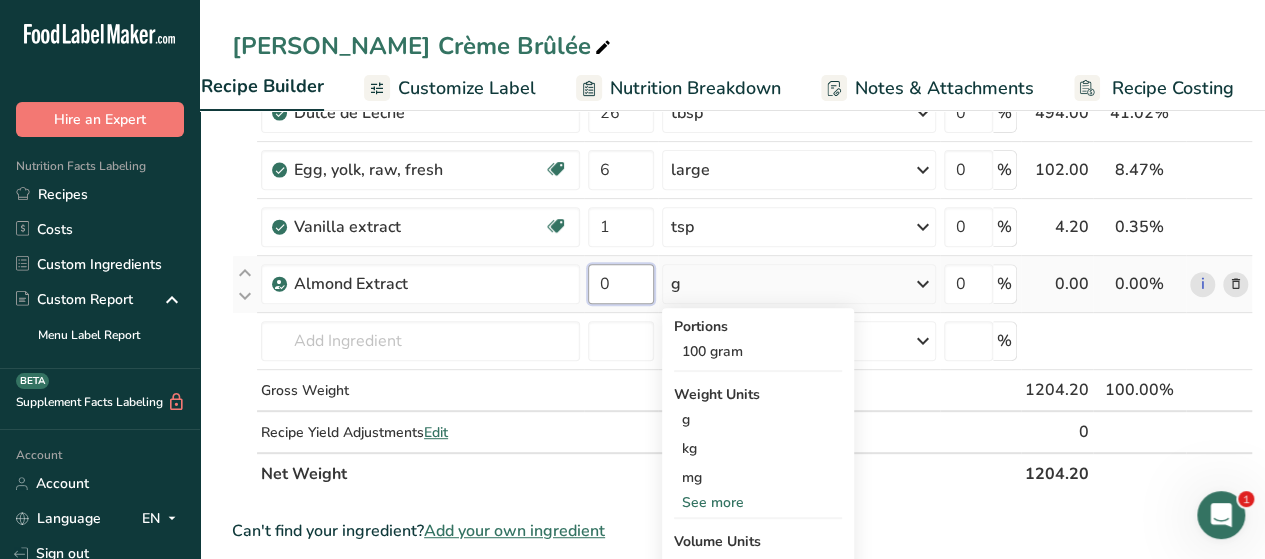 click on "0" at bounding box center (621, 284) 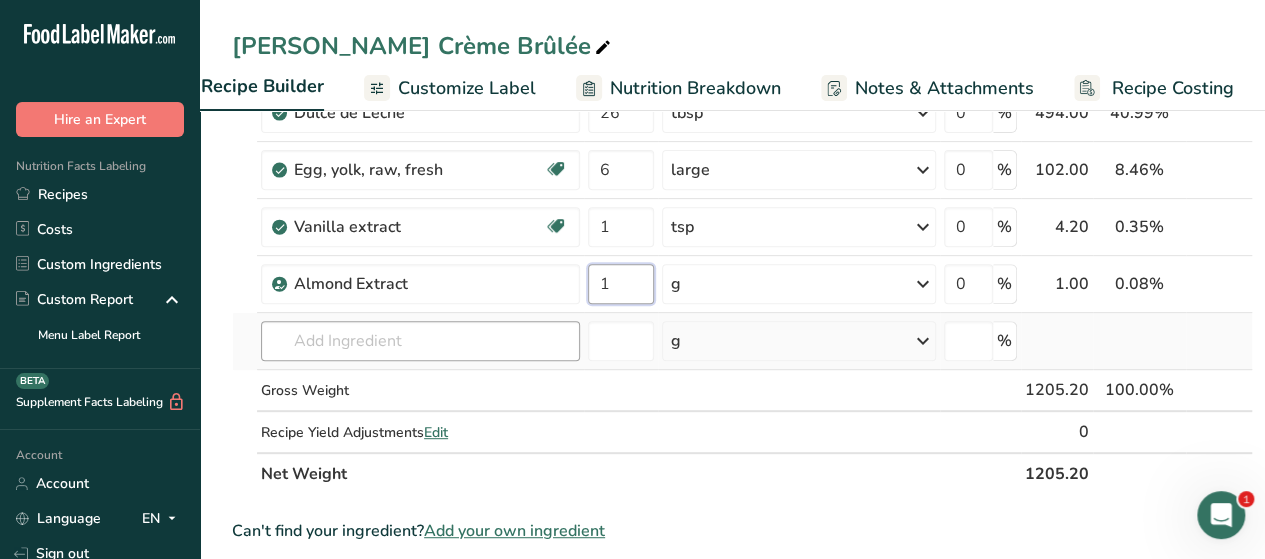 type on "1" 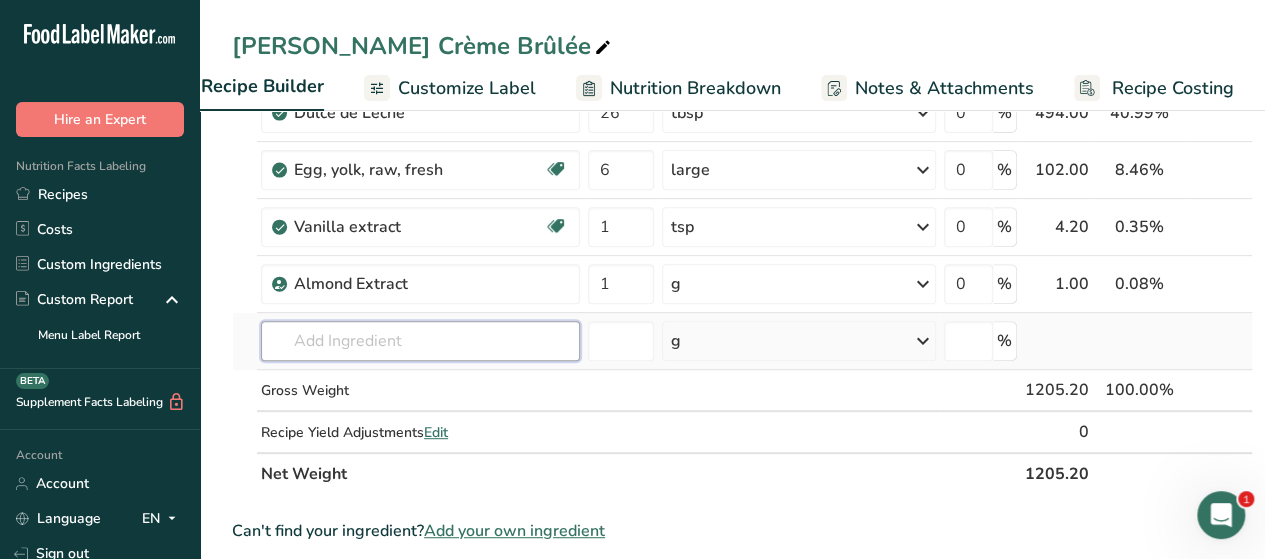 click on "Ingredient *
Amount *
Unit *
Waste *   .a-a{fill:#347362;}.b-a{fill:#fff;}          Grams
Percentage
Cream, fluid, heavy [MEDICAL_DATA]
Gluten free
Vegetarian
Soy free
1
cup, fluid (yields 2 cups whipped)
Portions
1 cup, whipped
1 cup, fluid (yields 2 cups whipped)
1 tbsp
See more
Weight Units
g
kg
mg
See more
Volume Units
l
Volume units require a density conversion. If you know your ingredient's density enter it below. Otherwise, click on "RIA" our AI Regulatory bot - she will be able to help you
lb/ft3
g/cm3
Confirm
mL" at bounding box center (742, 211) 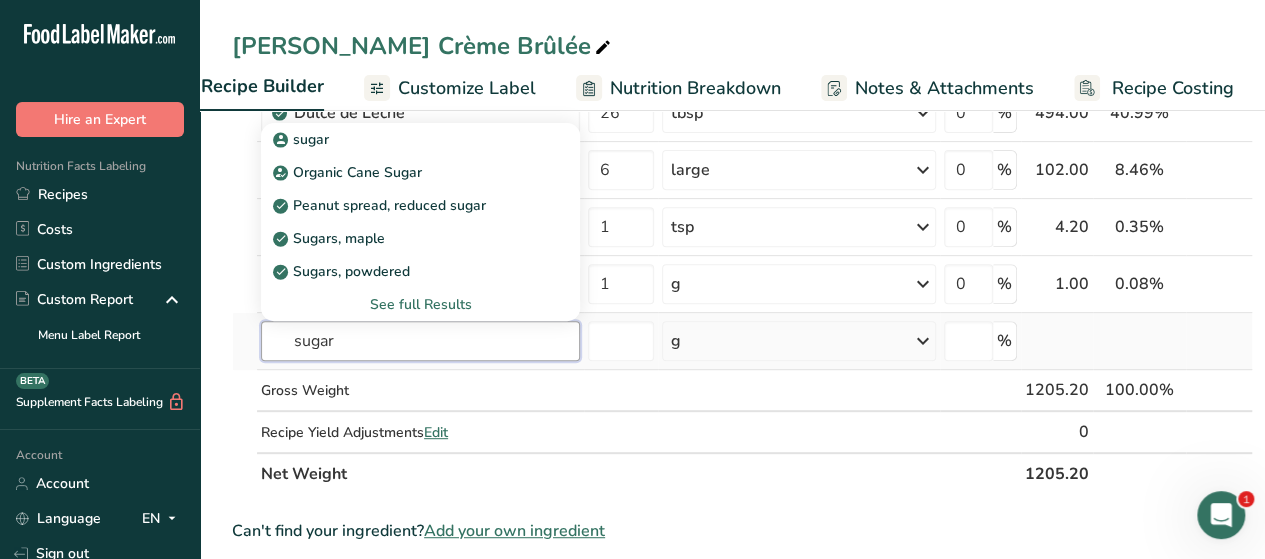 type on "sugar" 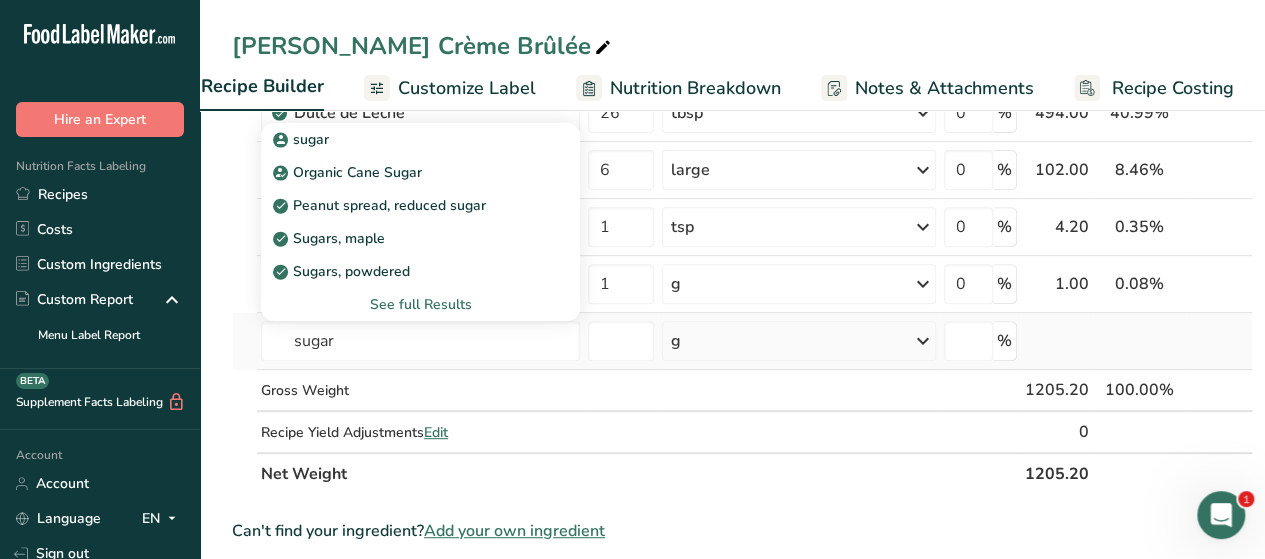 type 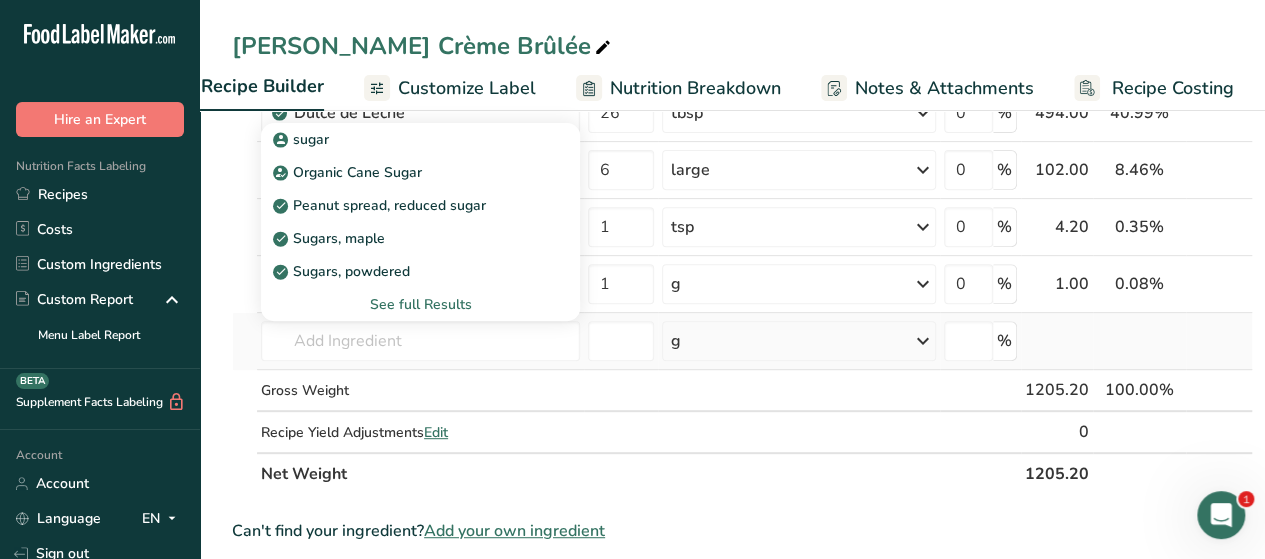 click on "See full Results" at bounding box center [420, 304] 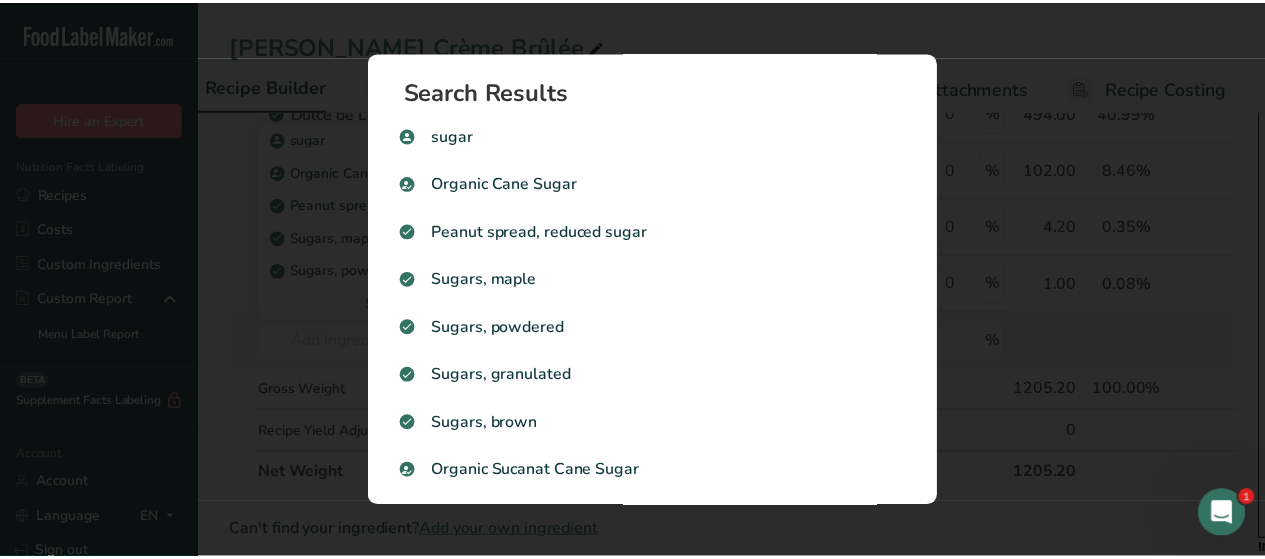 scroll, scrollTop: 0, scrollLeft: 241, axis: horizontal 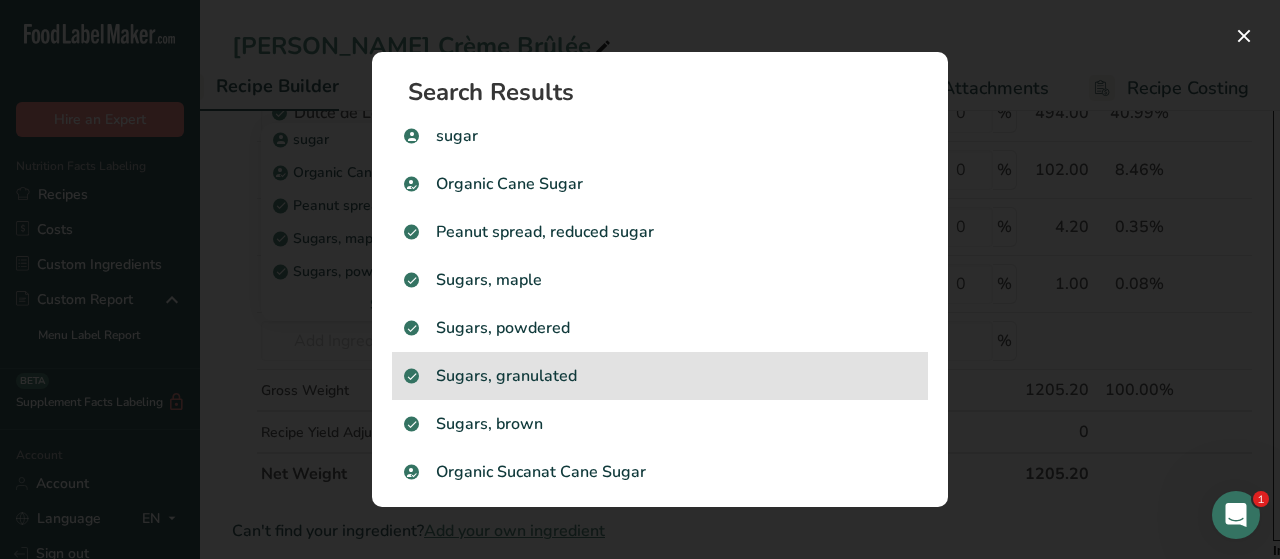 click on "Sugars, granulated" at bounding box center (660, 376) 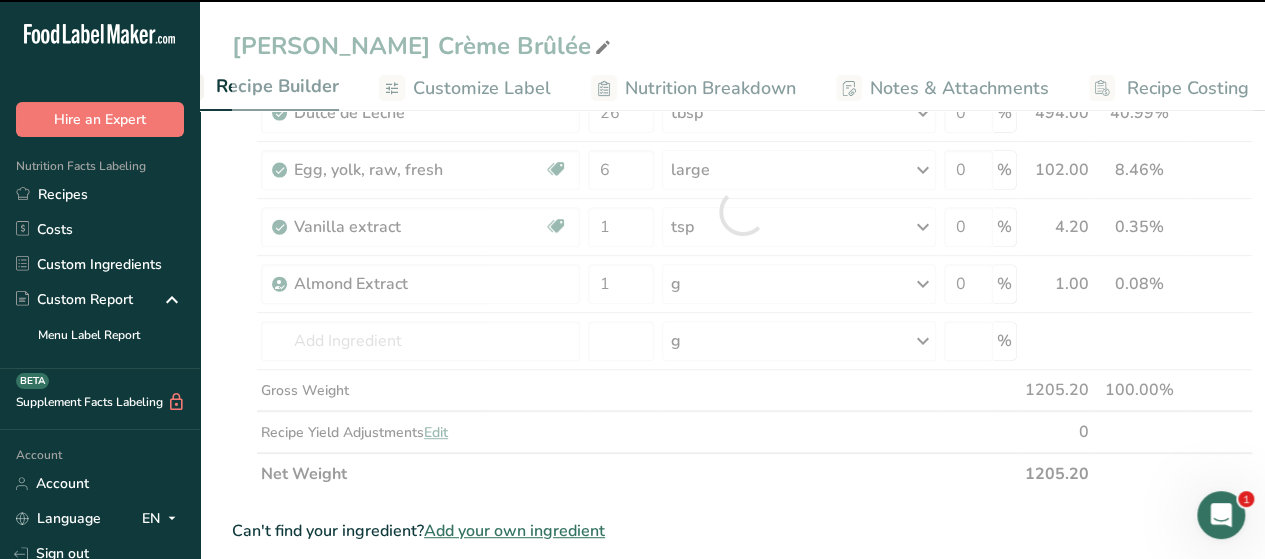 type on "0" 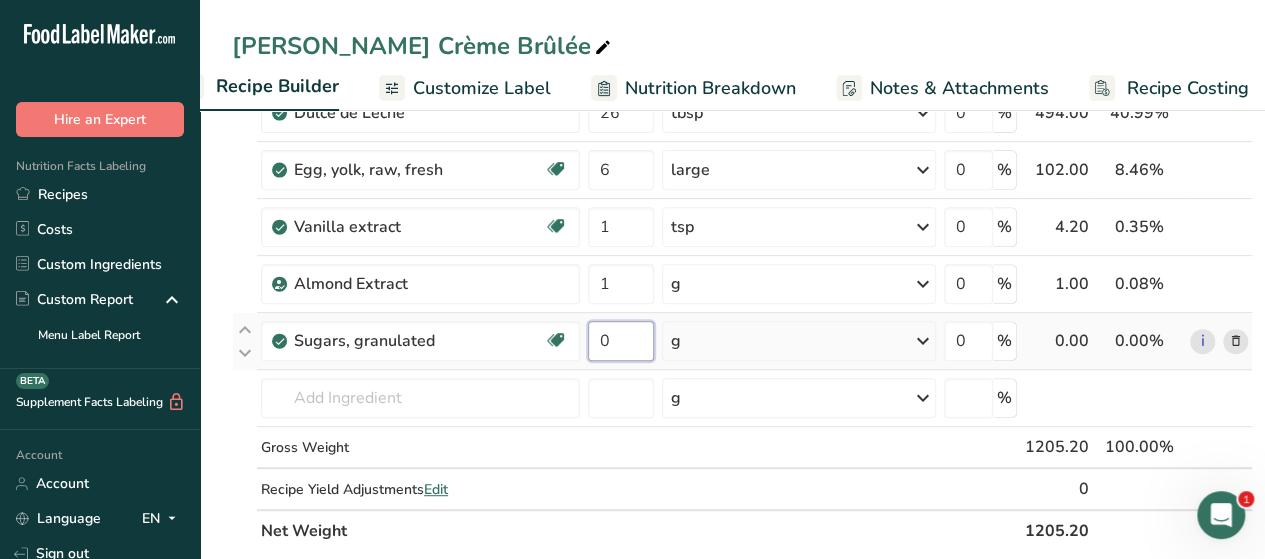 click on "0" at bounding box center [621, 341] 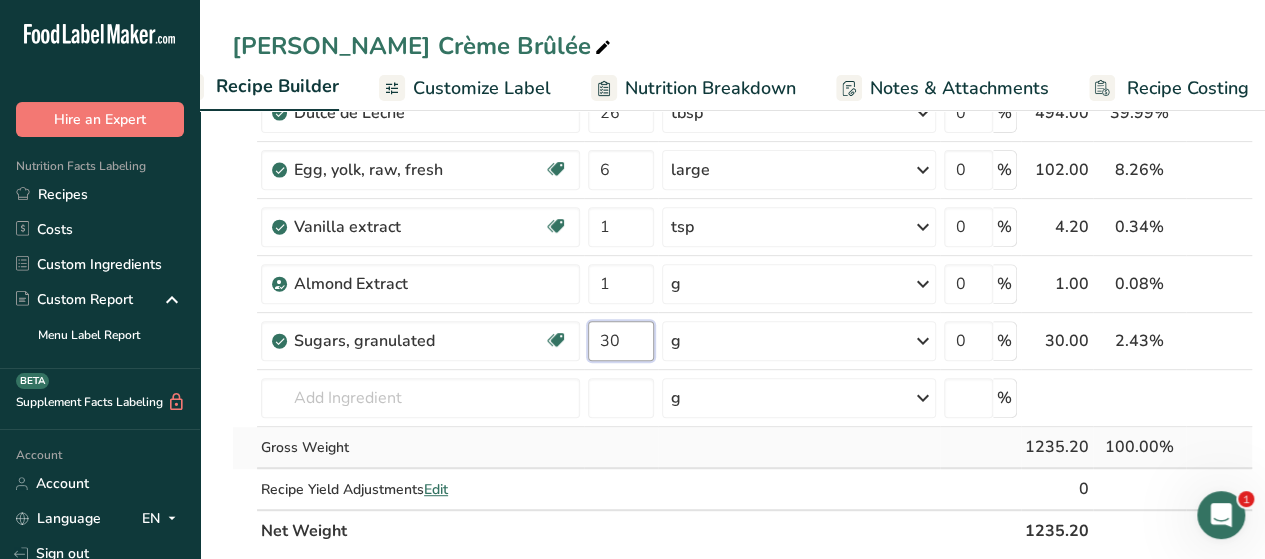 type on "30" 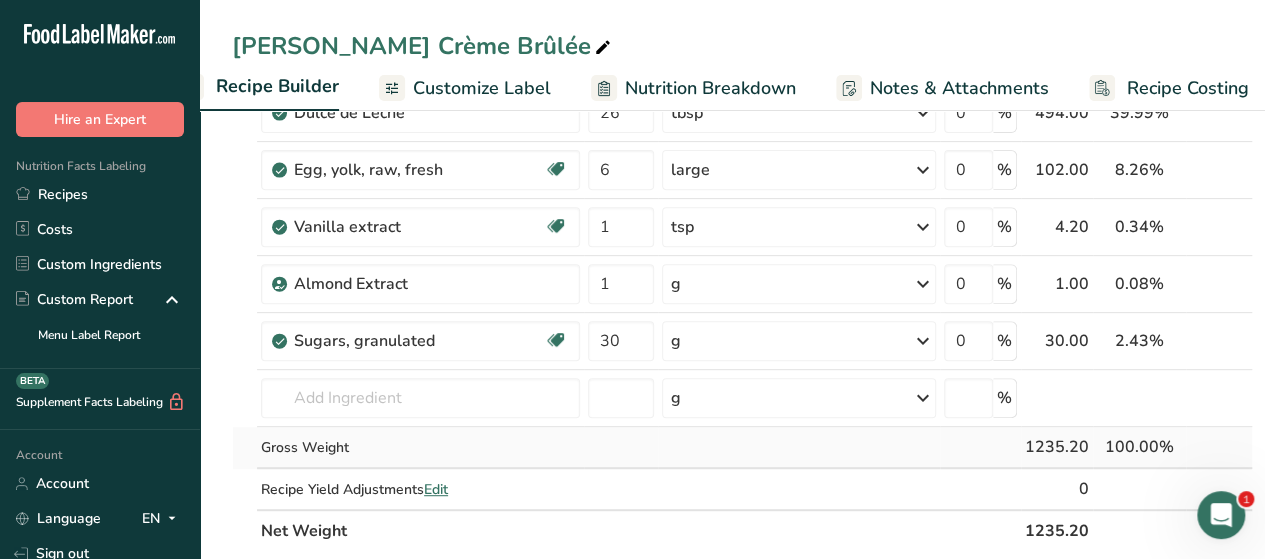 click on "Ingredient *
Amount *
Unit *
Waste *   .a-a{fill:#347362;}.b-a{fill:#fff;}          Grams
Percentage
Cream, fluid, heavy [MEDICAL_DATA]
Gluten free
Vegetarian
Soy free
1
cup, fluid (yields 2 cups whipped)
Portions
1 cup, whipped
1 cup, fluid (yields 2 cups whipped)
1 tbsp
See more
Weight Units
g
kg
mg
See more
Volume Units
l
Volume units require a density conversion. If you know your ingredient's density enter it below. Otherwise, click on "RIA" our AI Regulatory bot - she will be able to help you
lb/ft3
g/cm3
Confirm
mL" at bounding box center (742, 240) 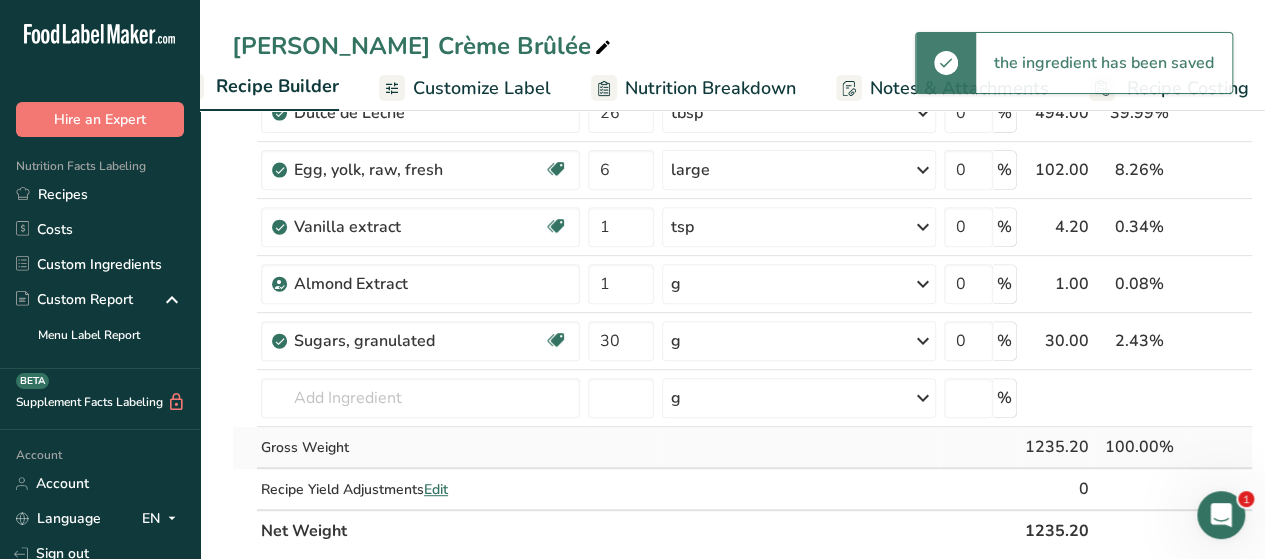 scroll, scrollTop: 0, scrollLeft: 319, axis: horizontal 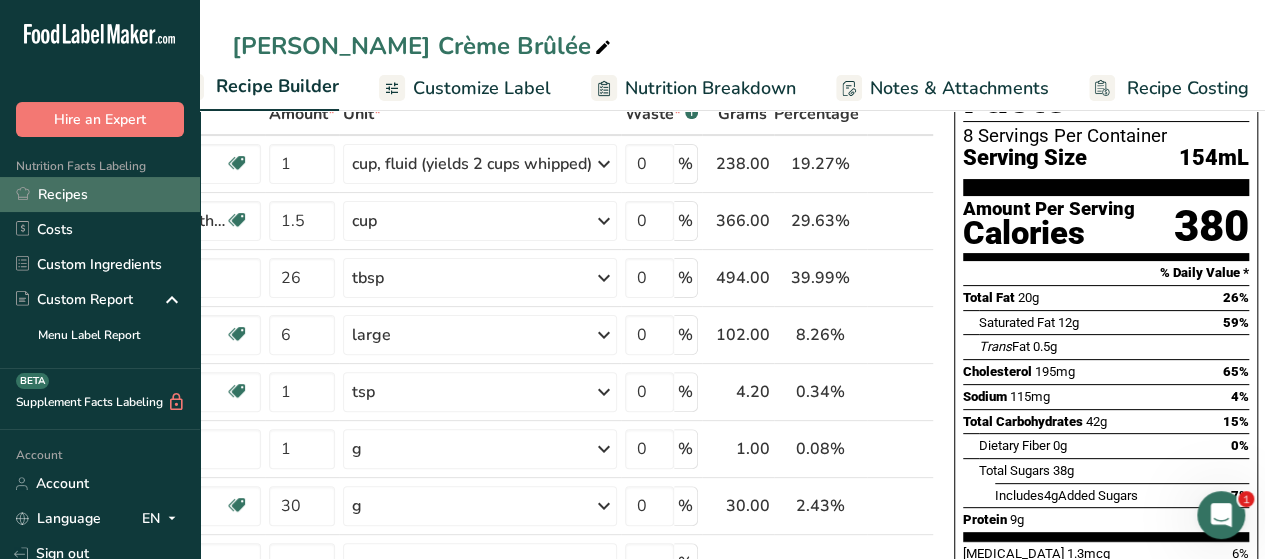 click on "Recipes" at bounding box center [100, 194] 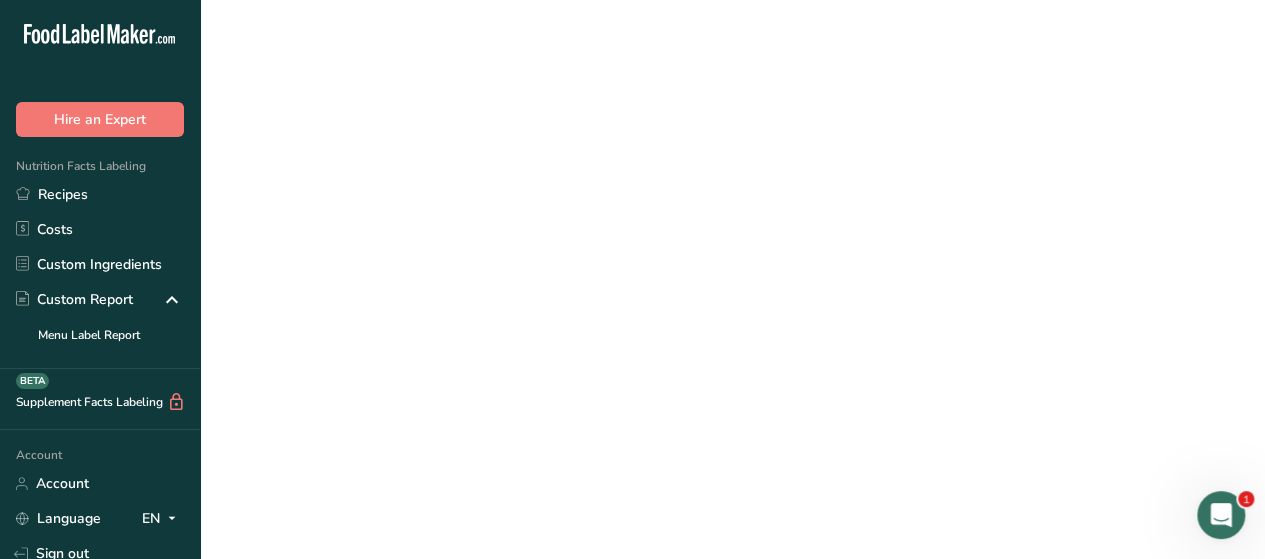 scroll, scrollTop: 0, scrollLeft: 0, axis: both 